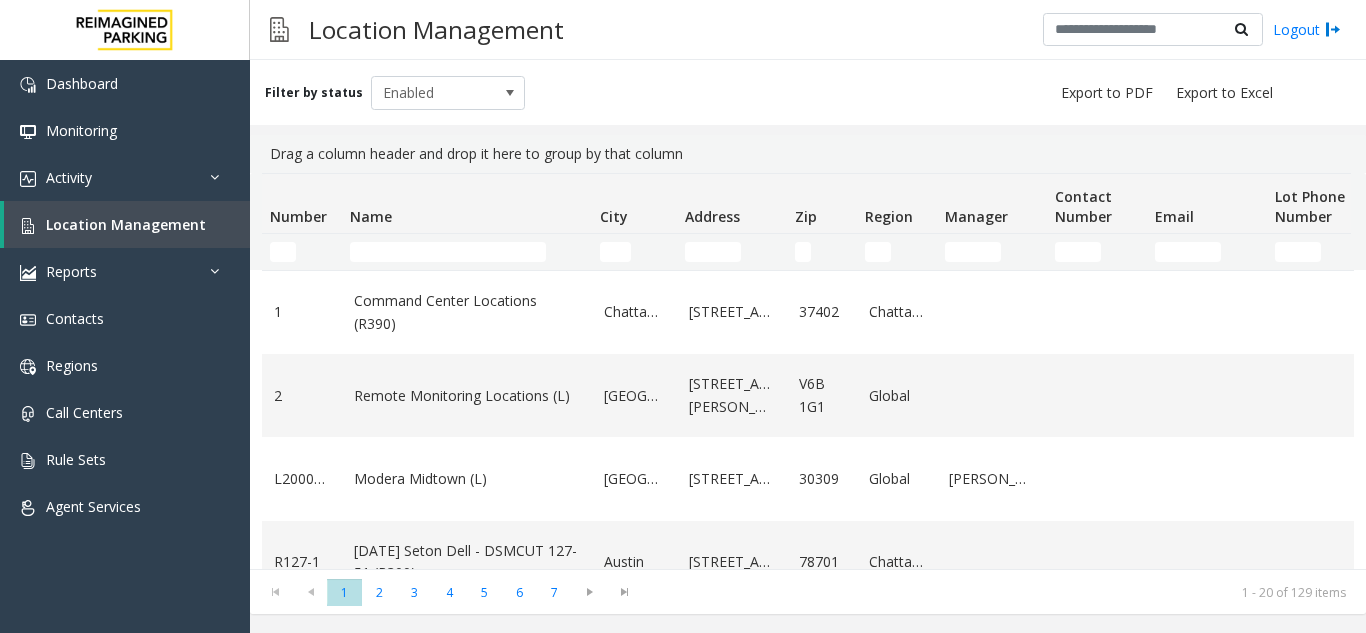 scroll, scrollTop: 0, scrollLeft: 0, axis: both 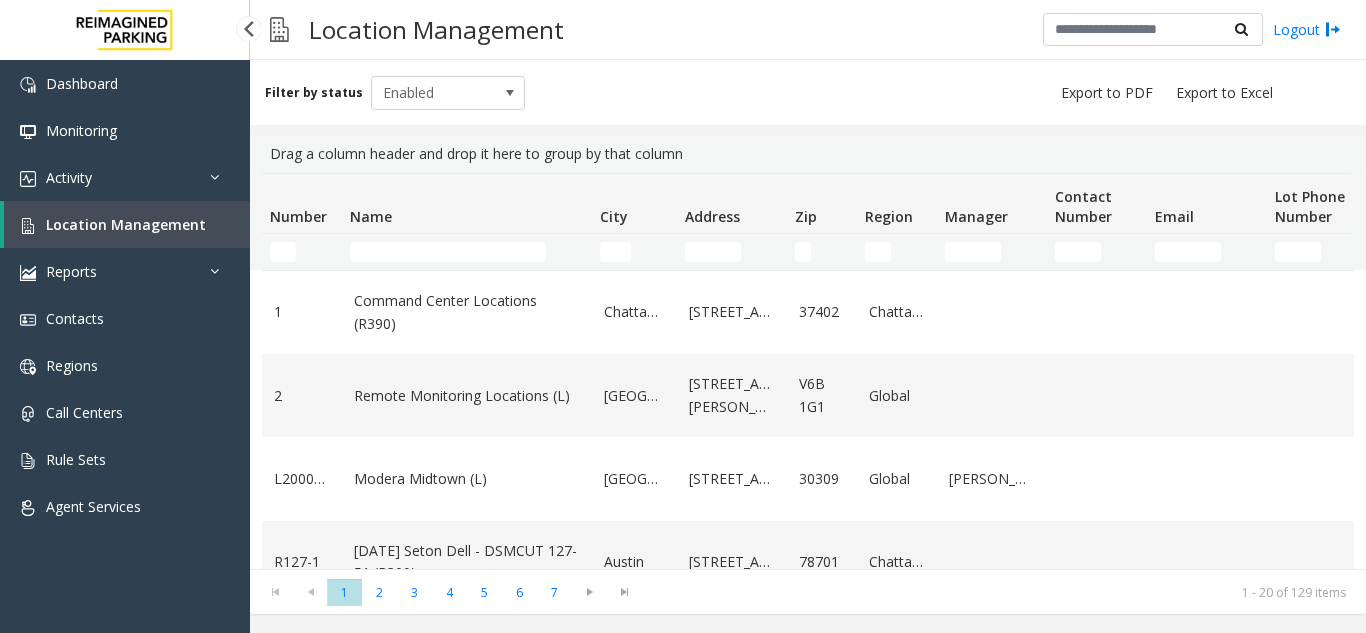 click on "Location Management" at bounding box center [126, 224] 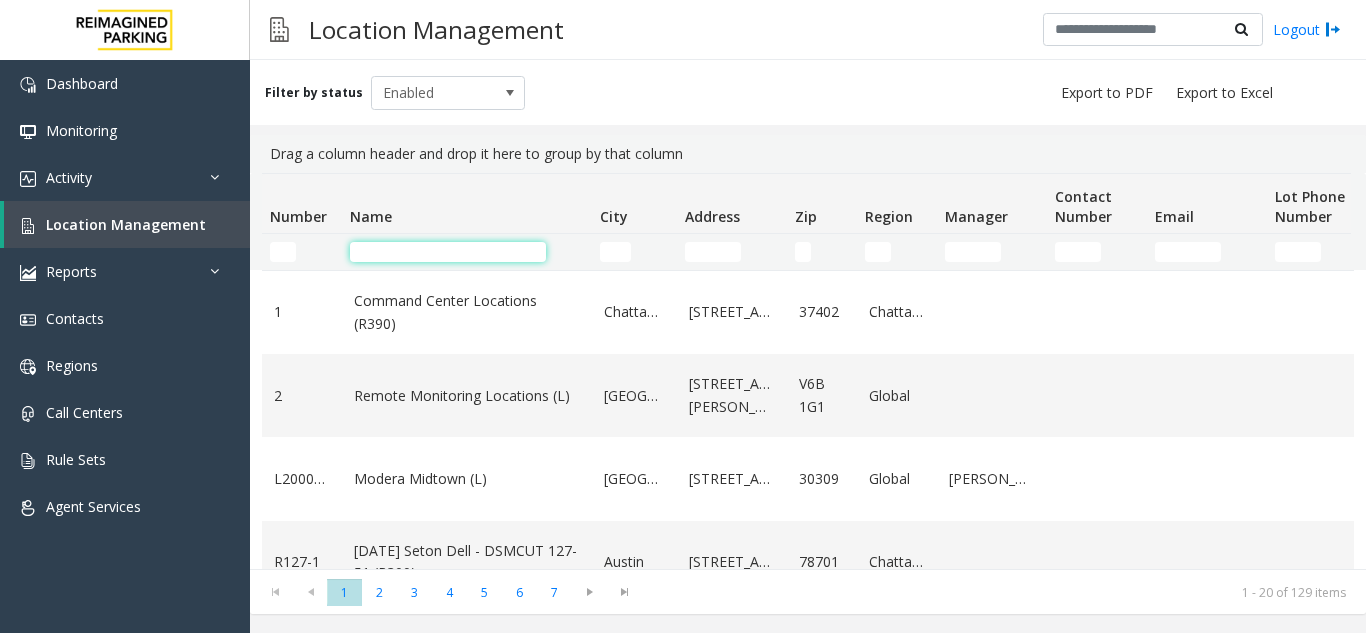 click 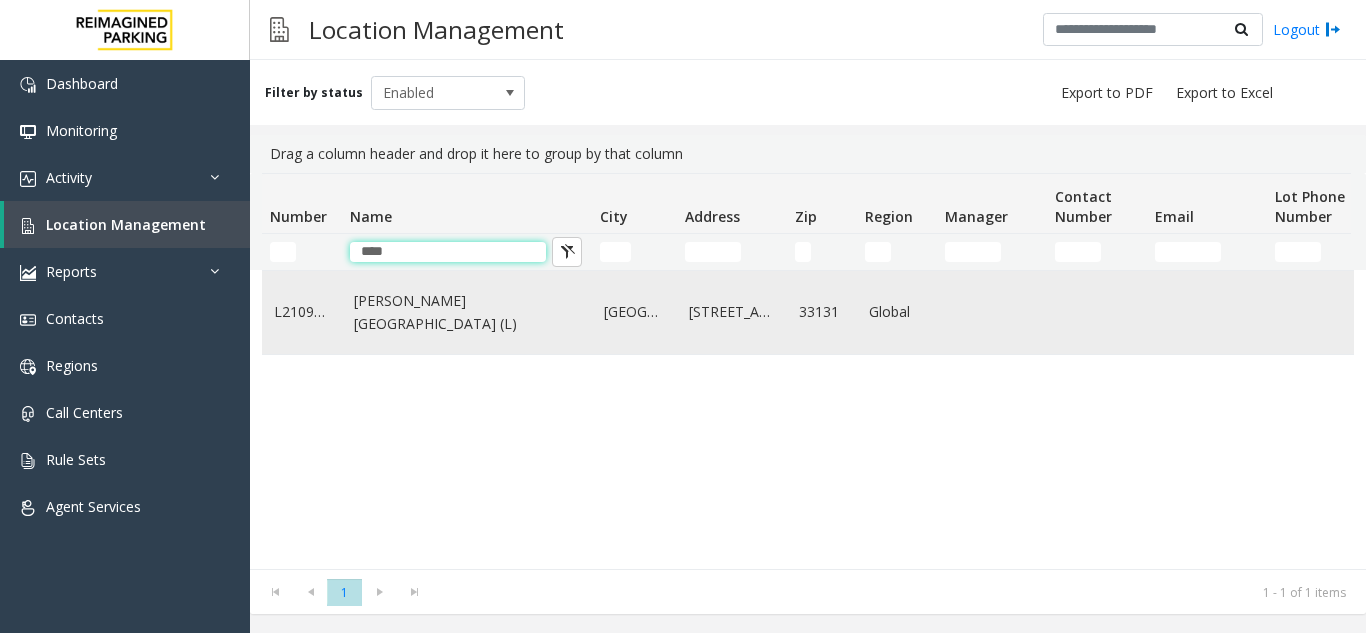 type on "****" 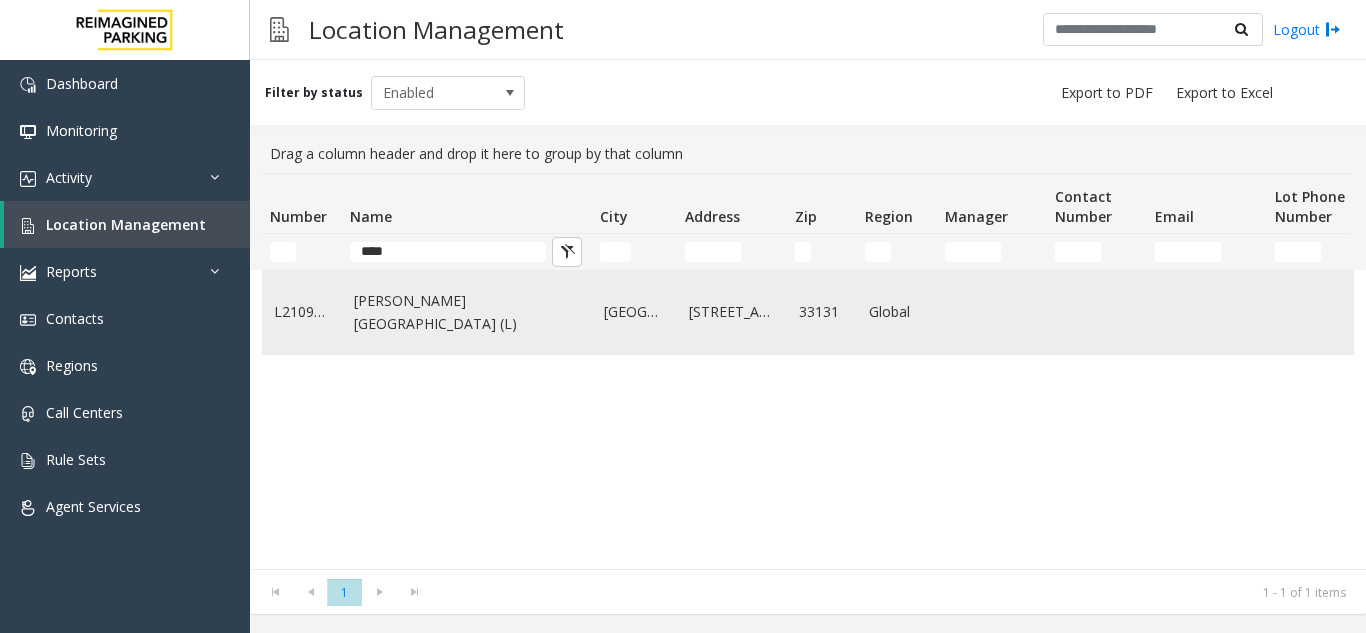 click on "Wells Fargo Center (L)" 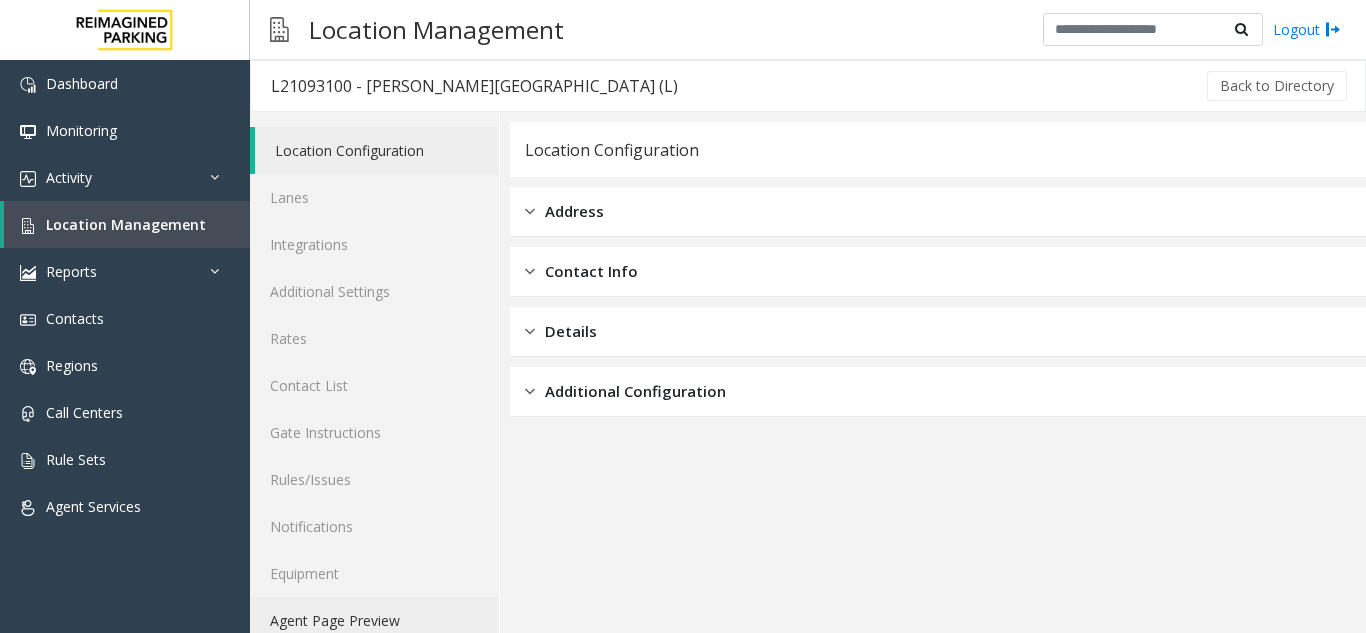 click on "Agent Page Preview" 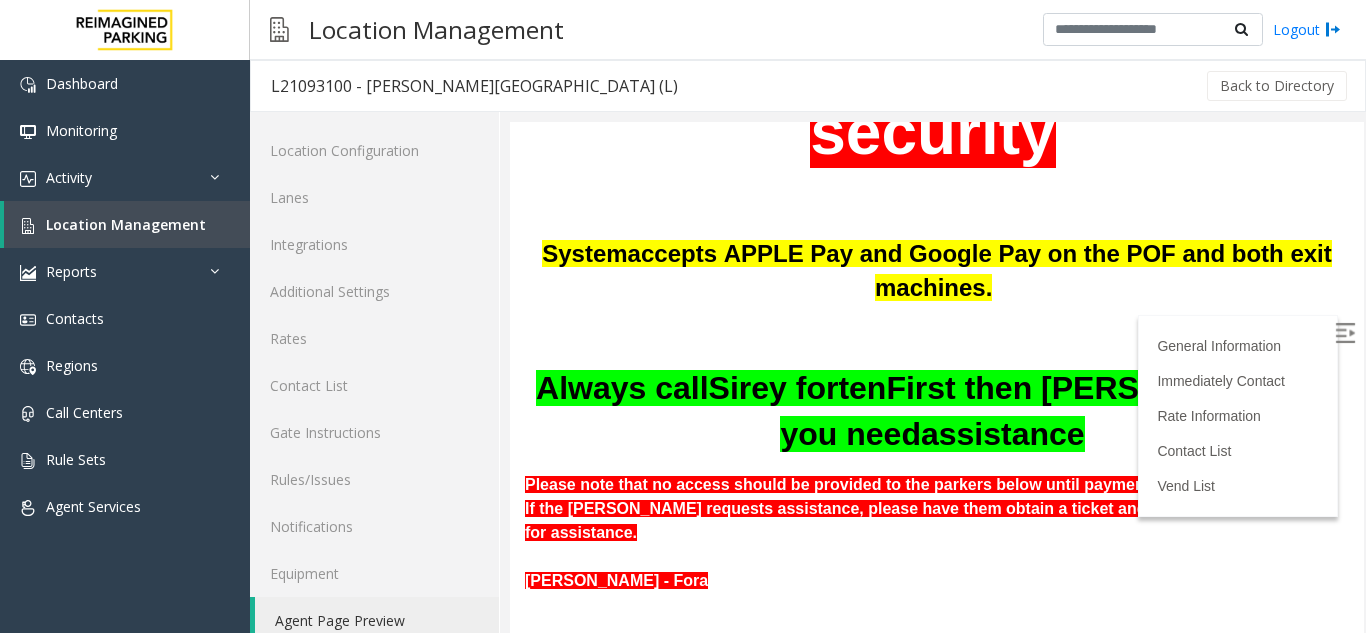 scroll, scrollTop: 600, scrollLeft: 0, axis: vertical 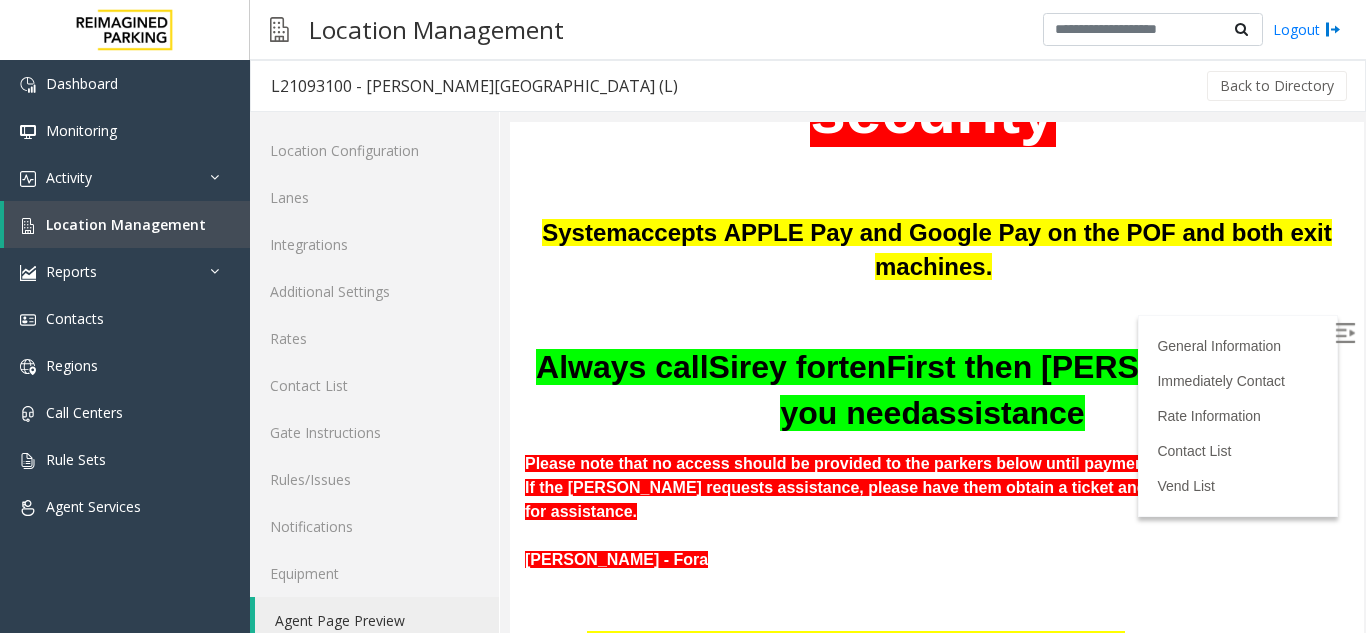 click at bounding box center [1347, 336] 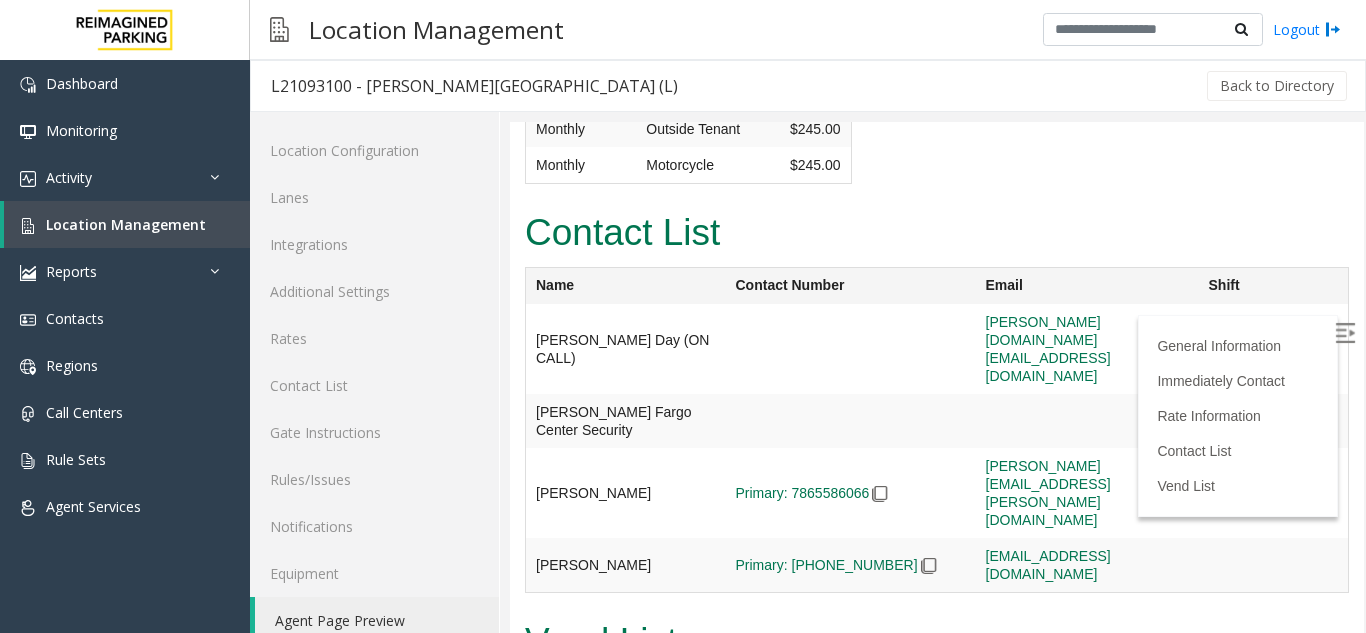 scroll, scrollTop: 4700, scrollLeft: 0, axis: vertical 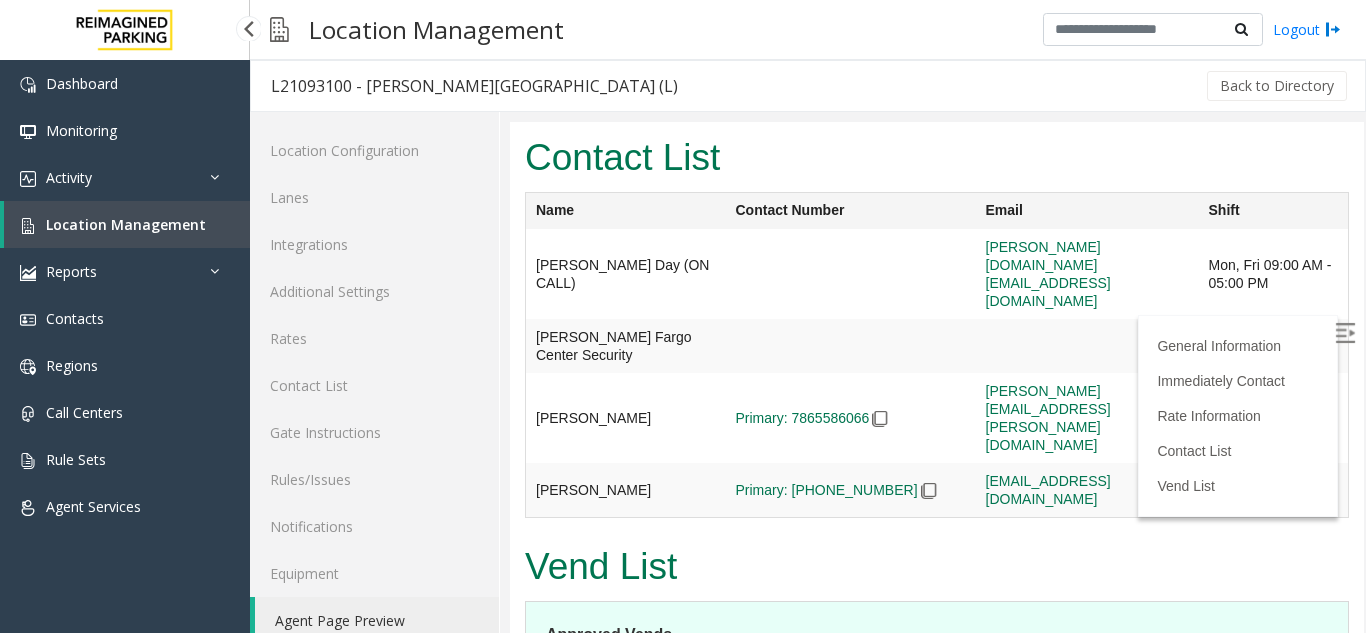 click on "Location Management" at bounding box center [127, 224] 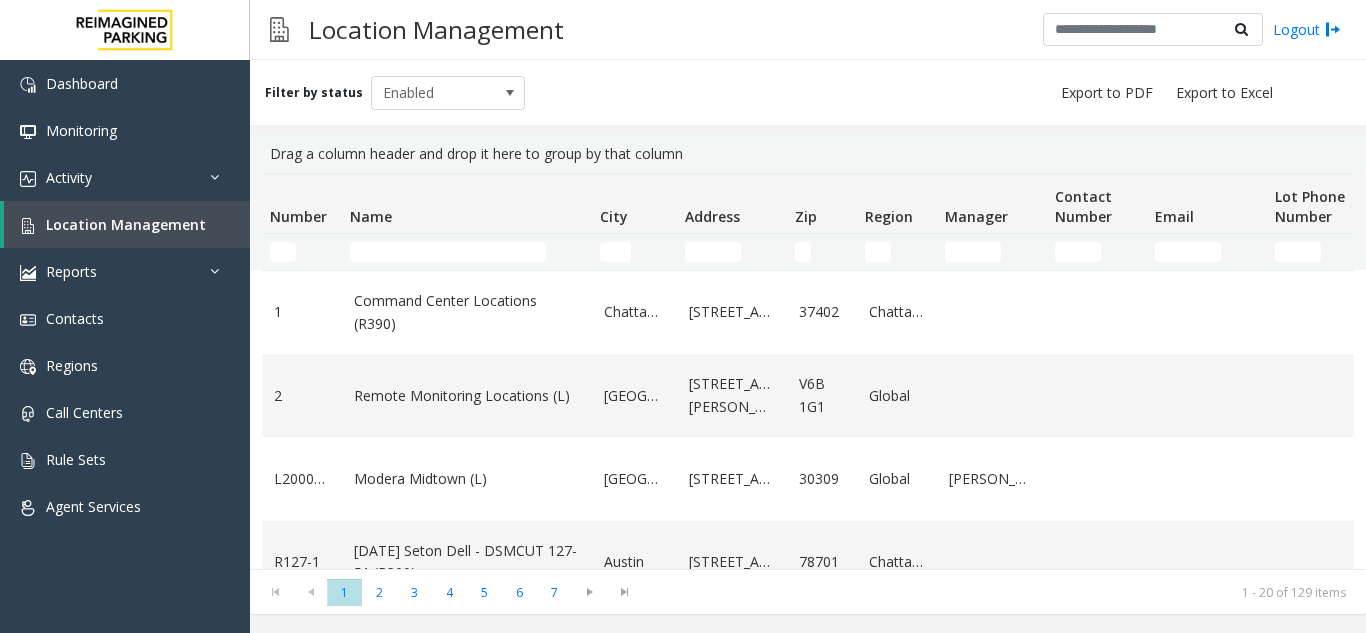 scroll, scrollTop: 0, scrollLeft: 0, axis: both 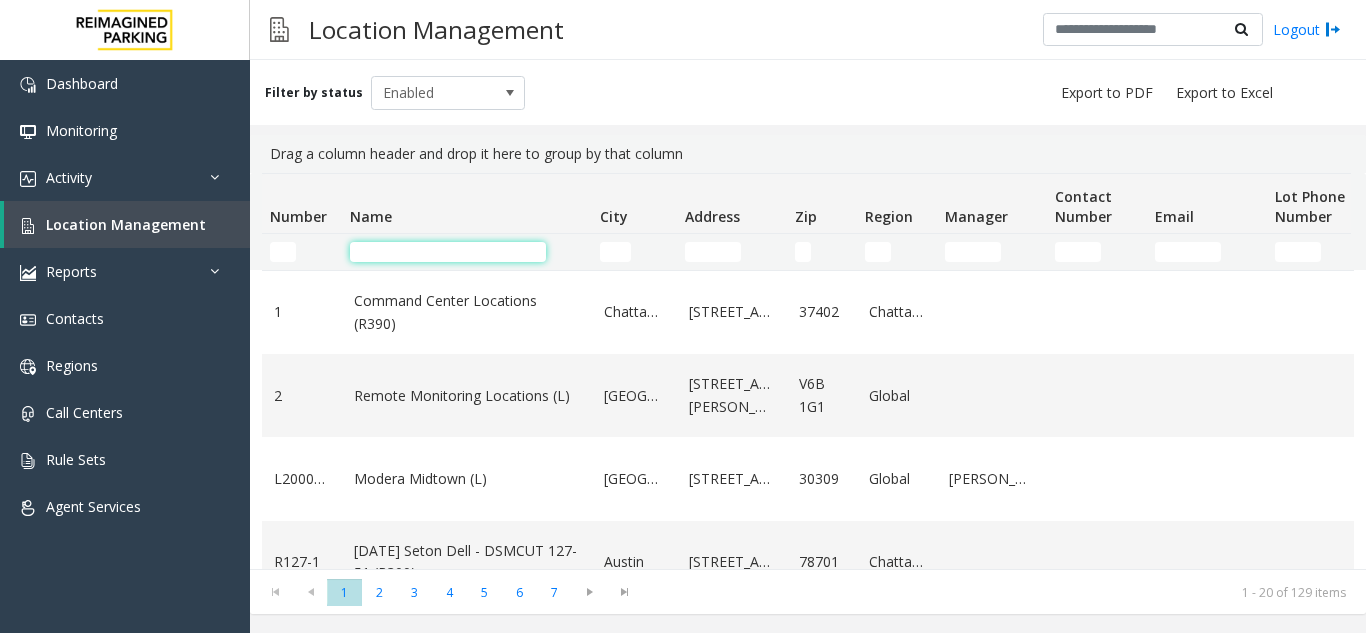 click 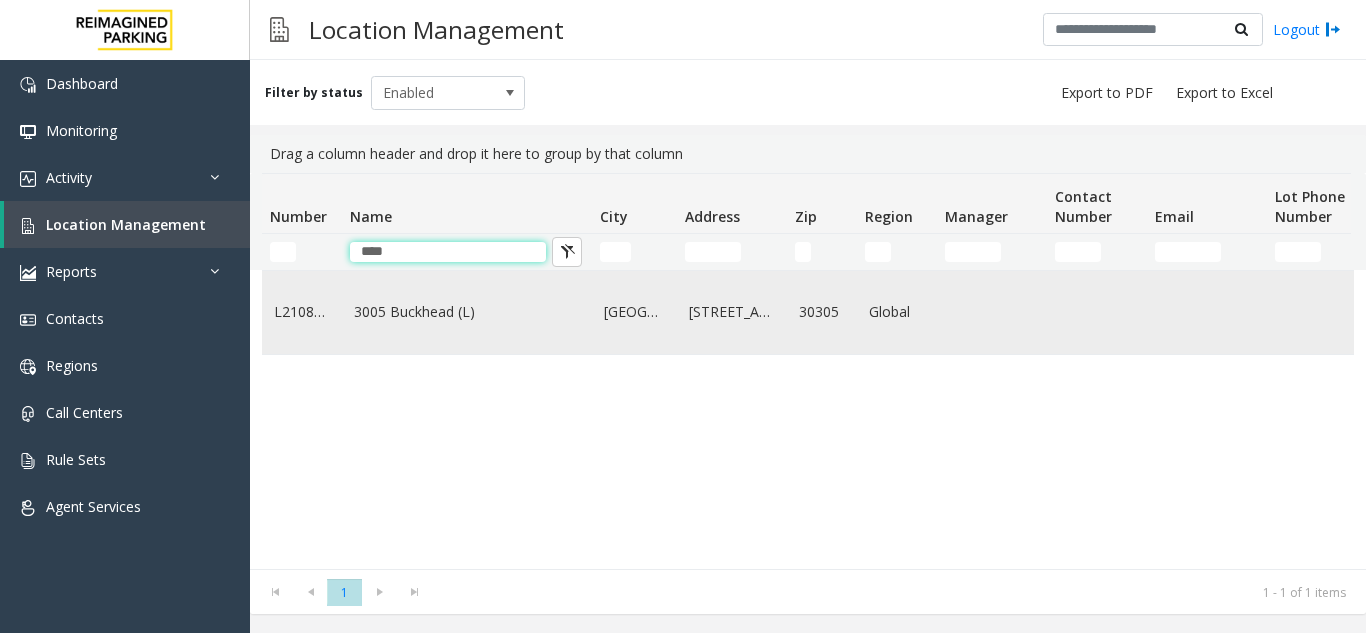 type on "****" 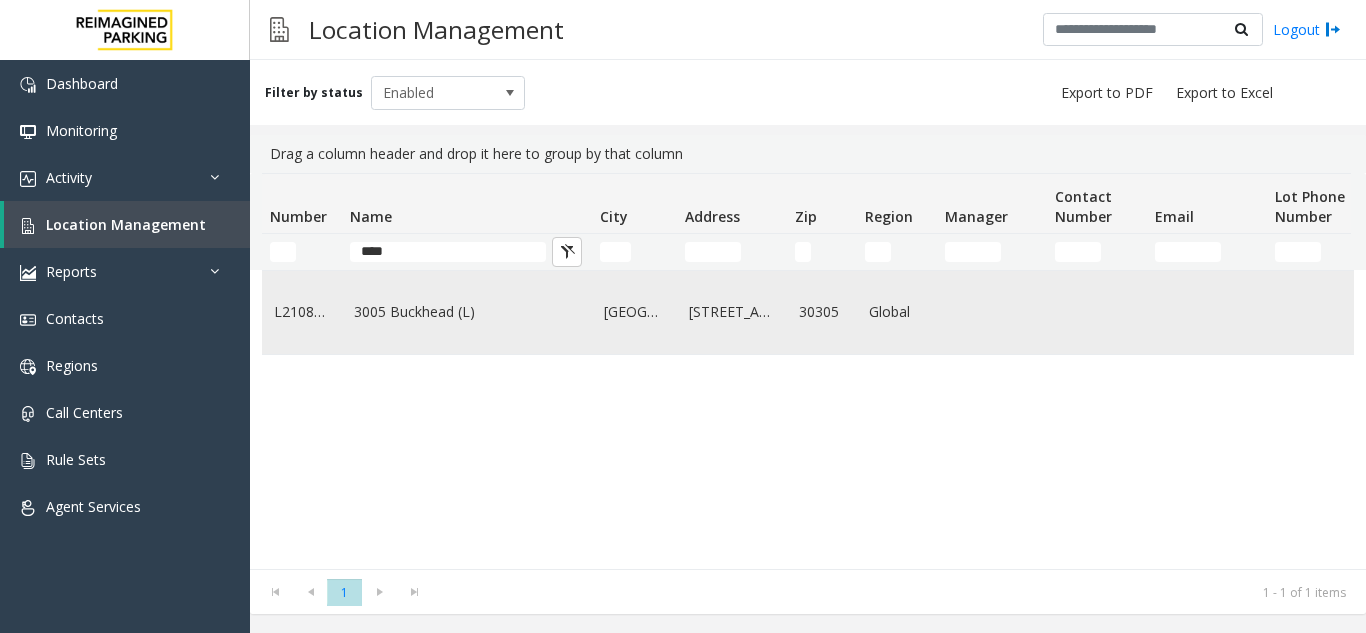 click on "3005 Buckhead (L)" 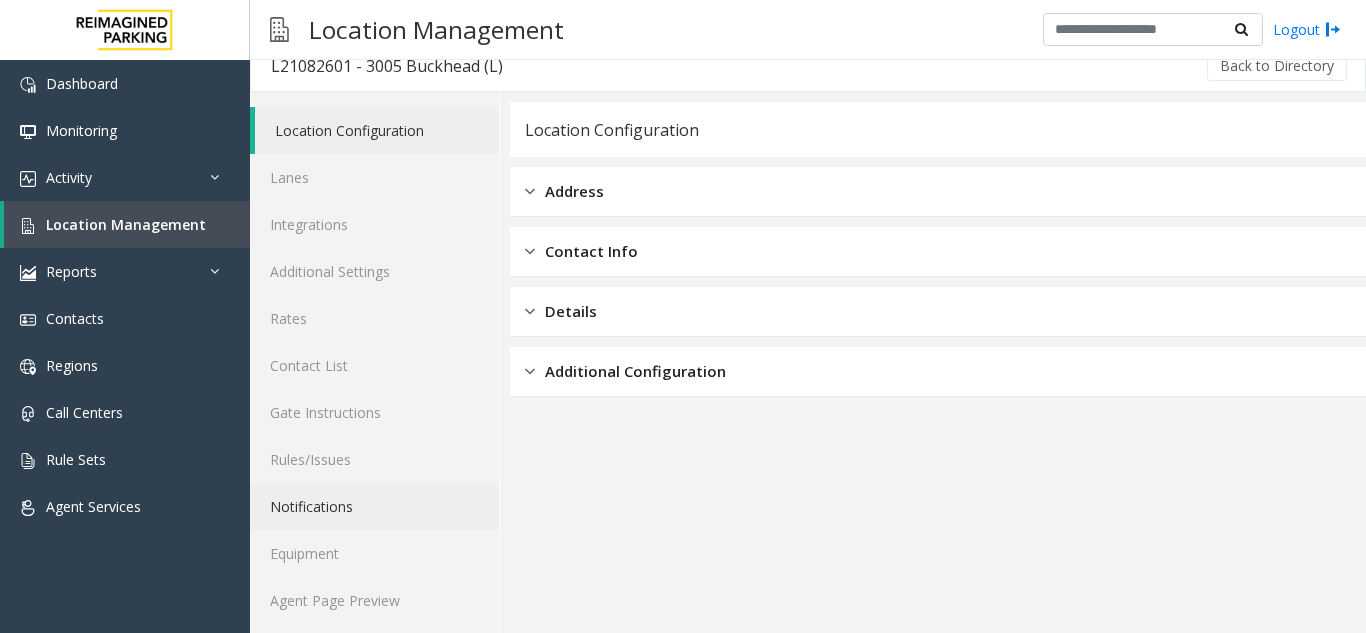 scroll, scrollTop: 26, scrollLeft: 0, axis: vertical 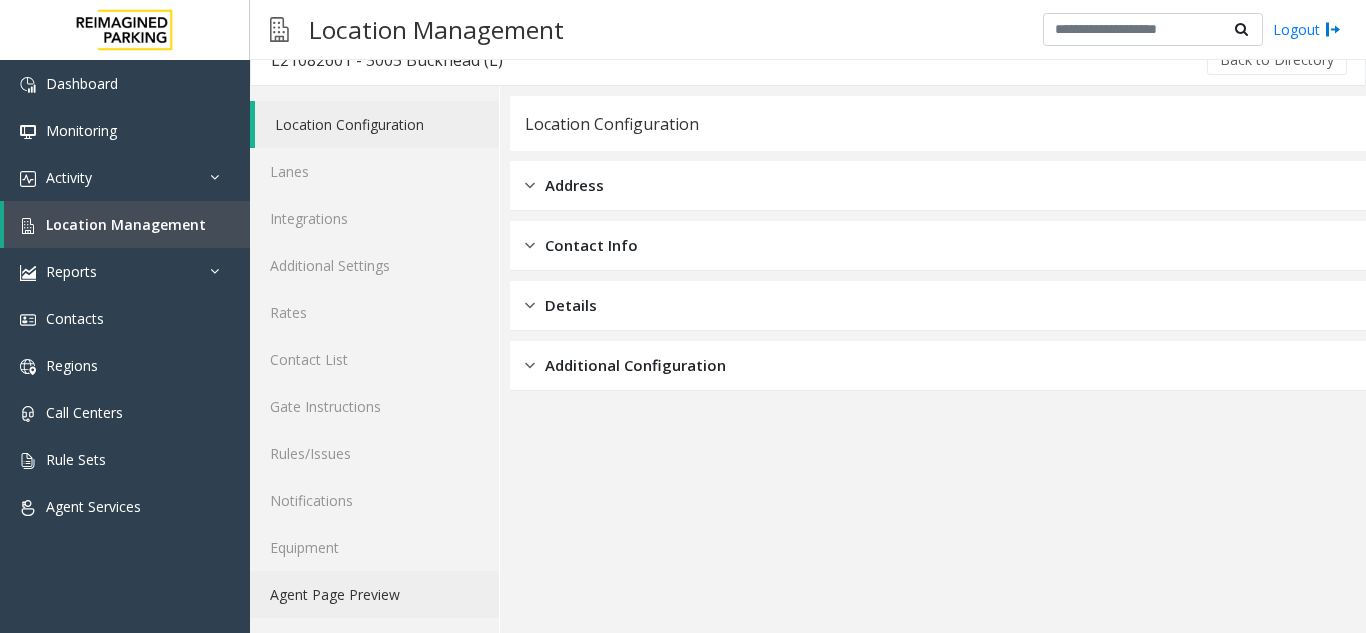 click on "Agent Page Preview" 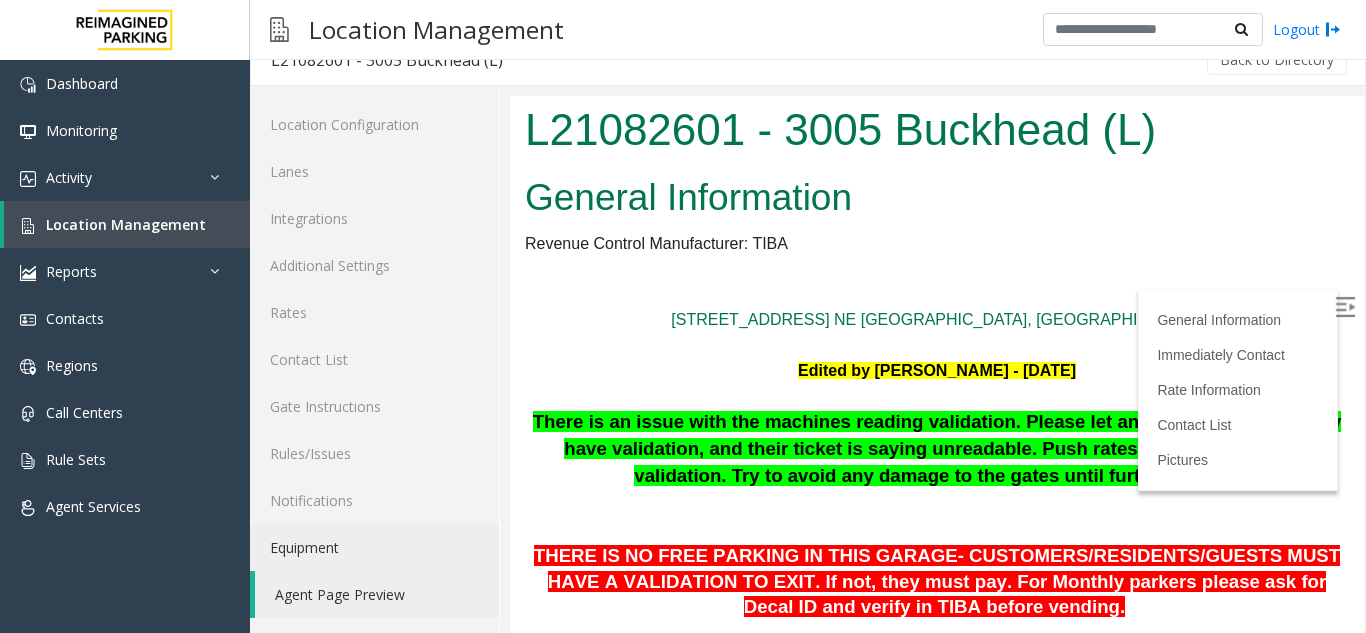 scroll, scrollTop: 0, scrollLeft: 0, axis: both 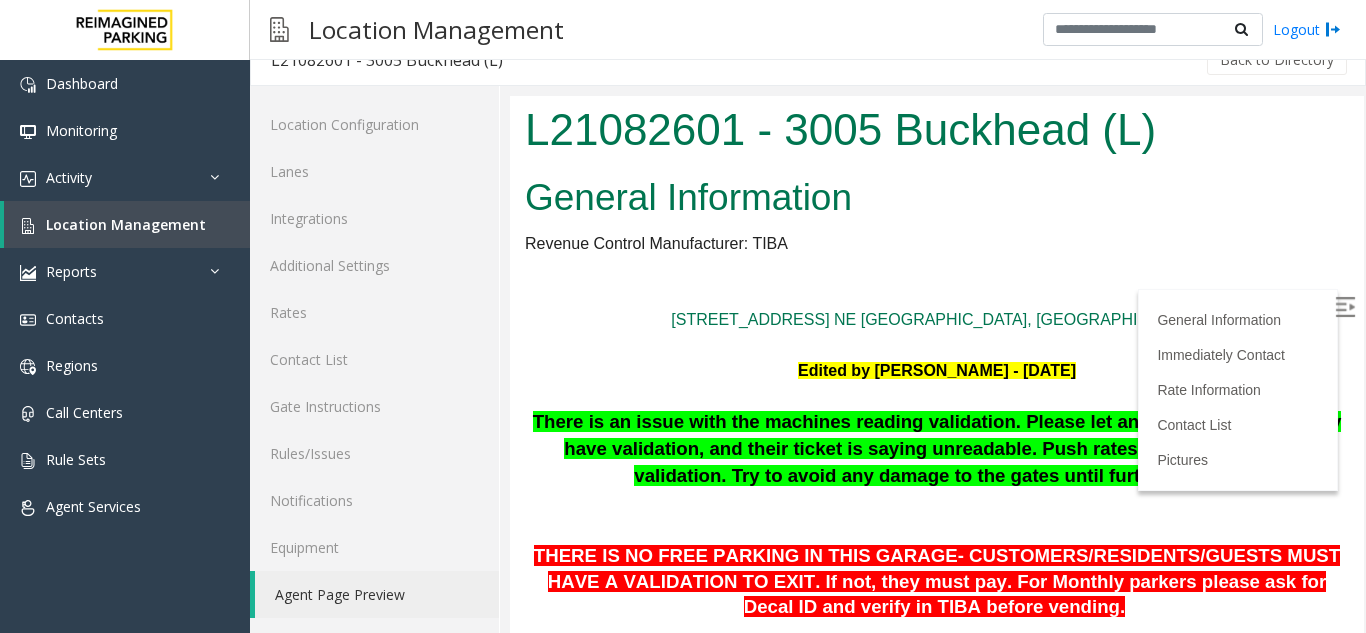 click at bounding box center [1347, 310] 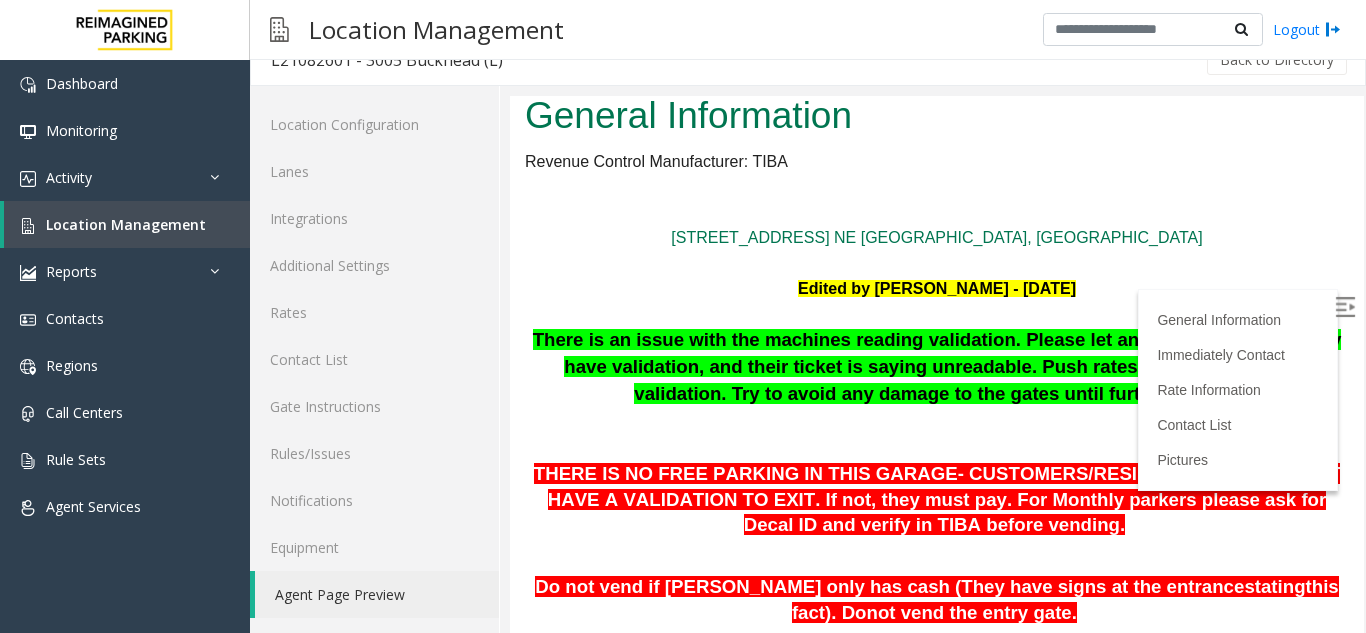 scroll, scrollTop: 0, scrollLeft: 0, axis: both 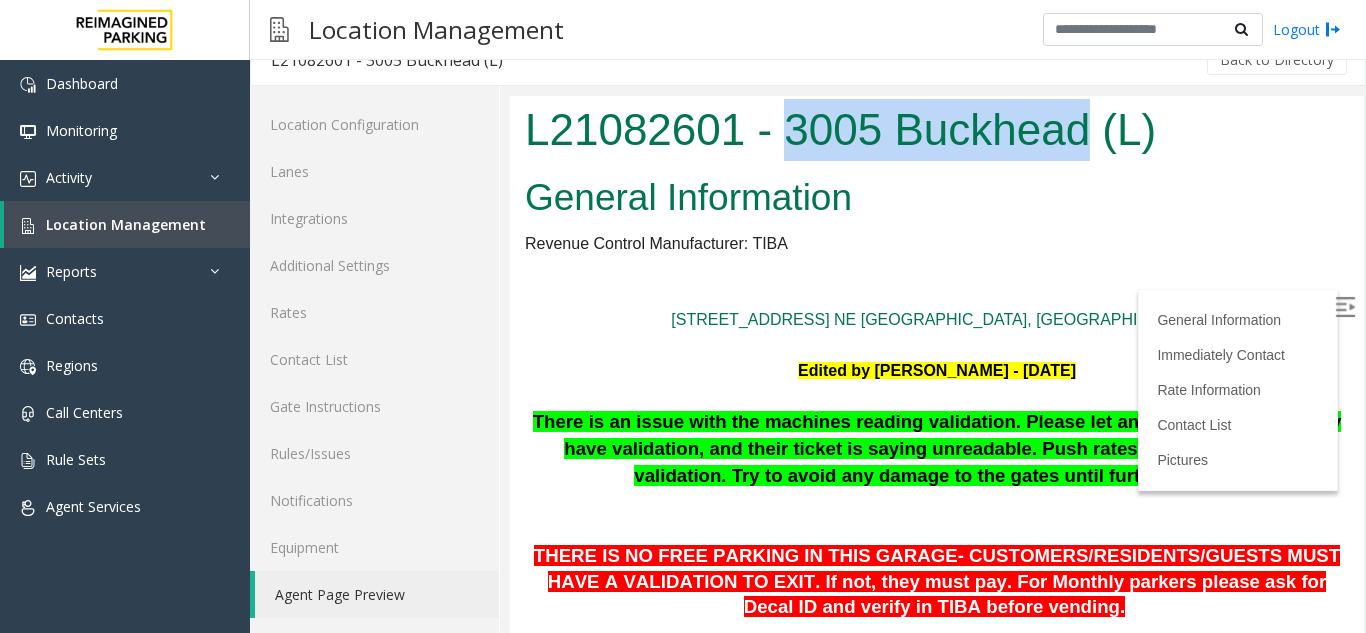 drag, startPoint x: 795, startPoint y: 147, endPoint x: 1090, endPoint y: 146, distance: 295.0017 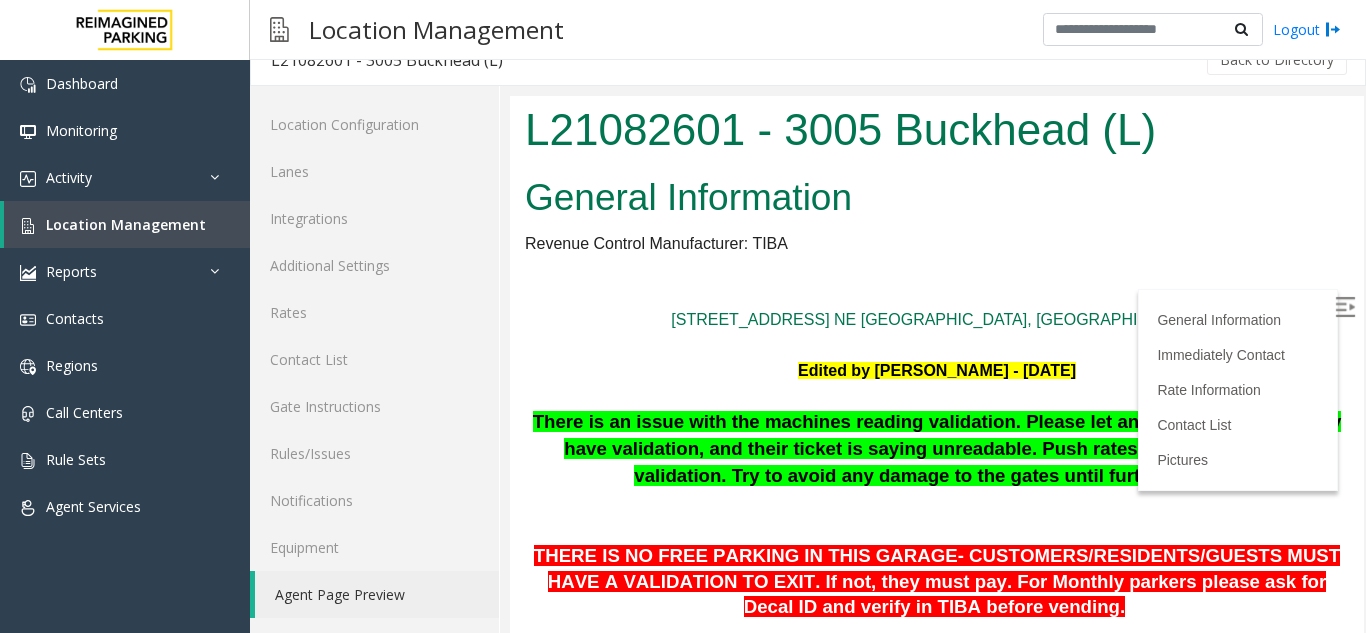 click on "General Information" at bounding box center (937, 198) 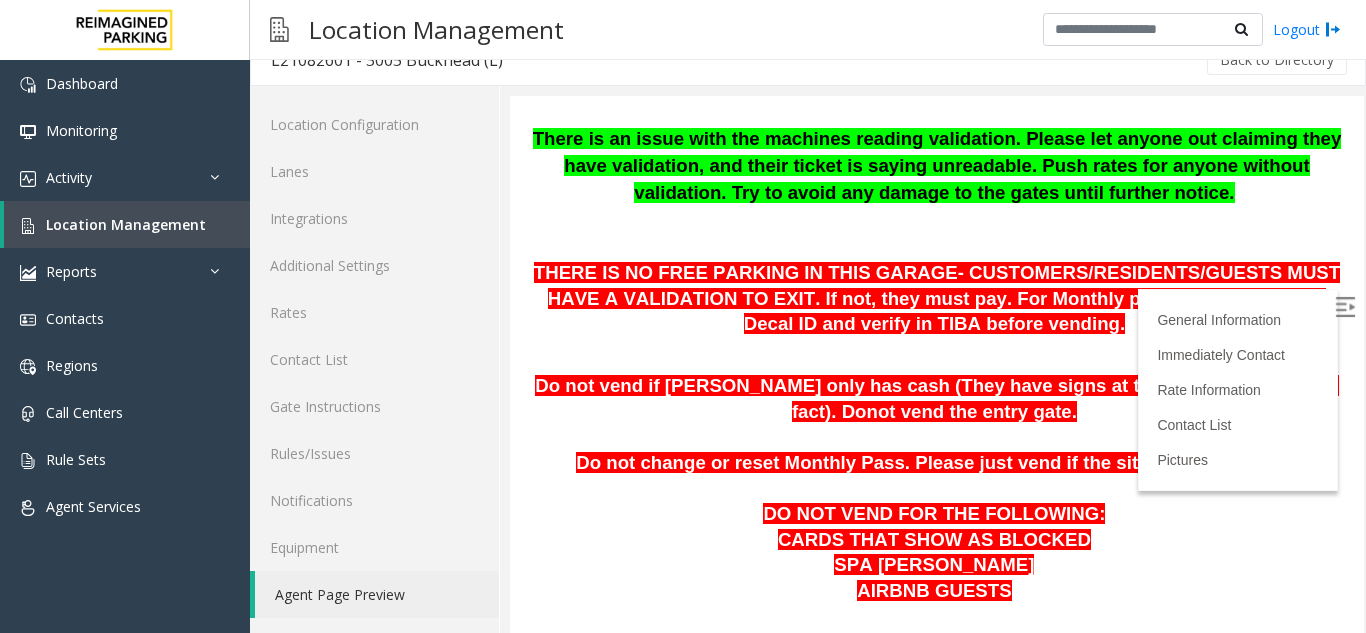 scroll, scrollTop: 300, scrollLeft: 0, axis: vertical 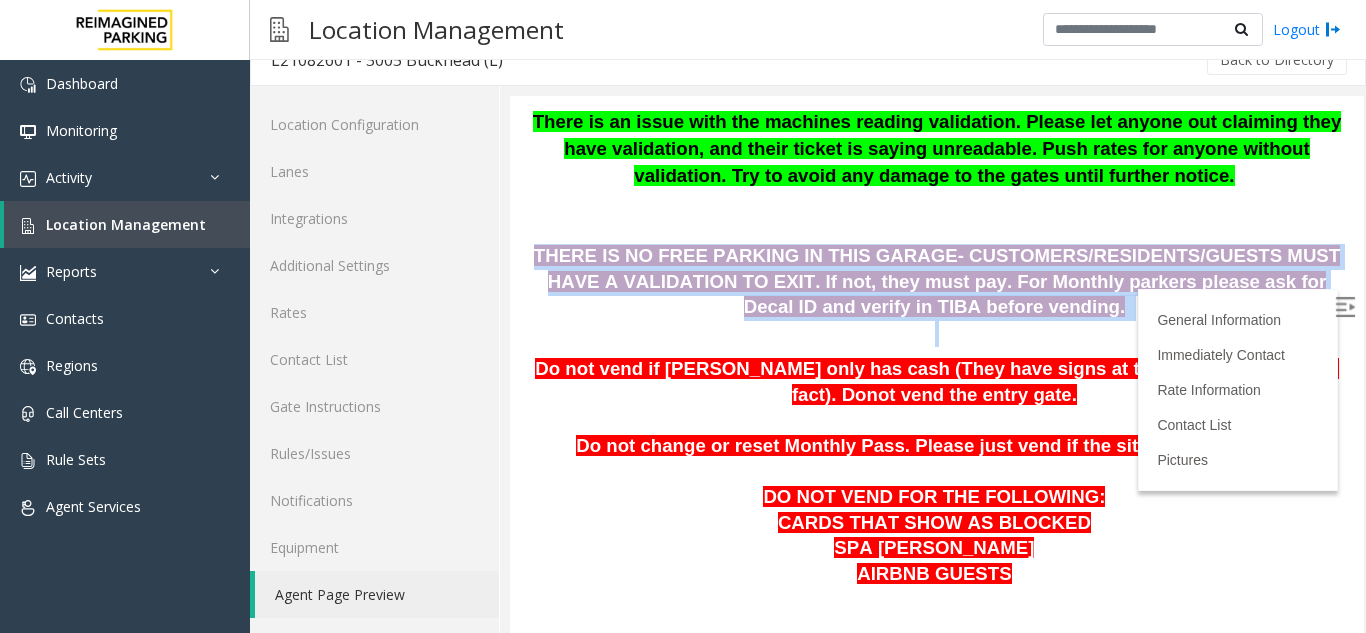 drag, startPoint x: 648, startPoint y: 282, endPoint x: 1046, endPoint y: 327, distance: 400.5359 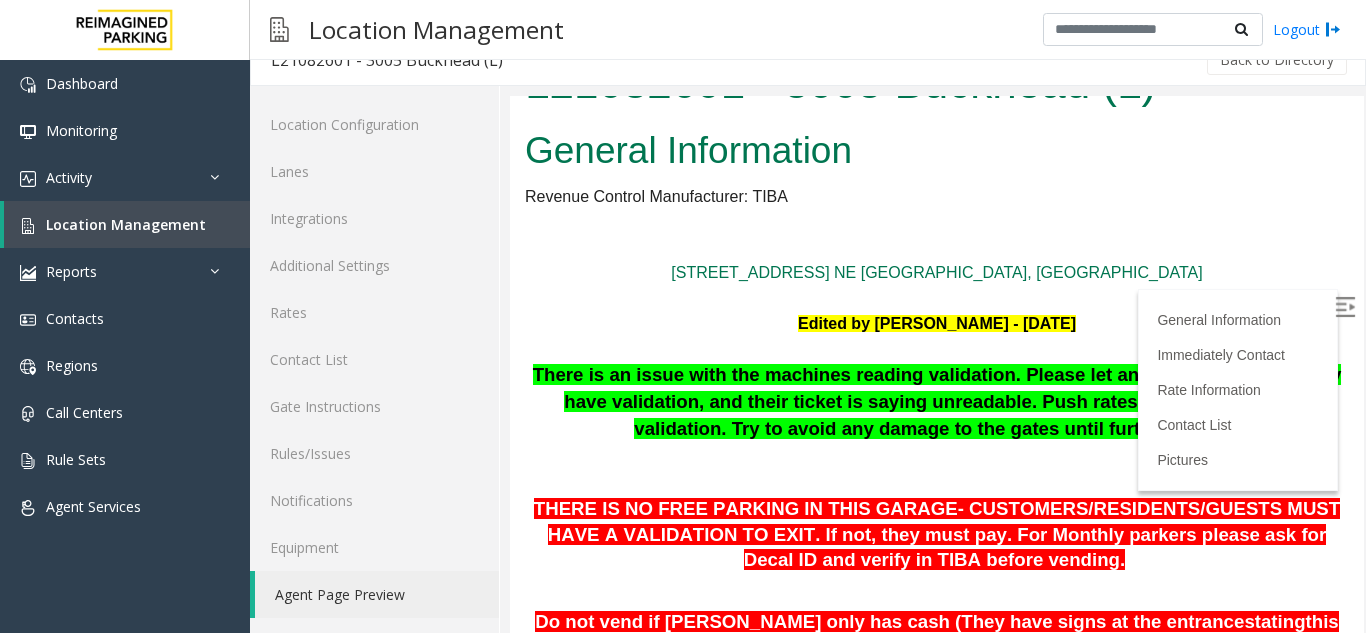 scroll, scrollTop: 0, scrollLeft: 0, axis: both 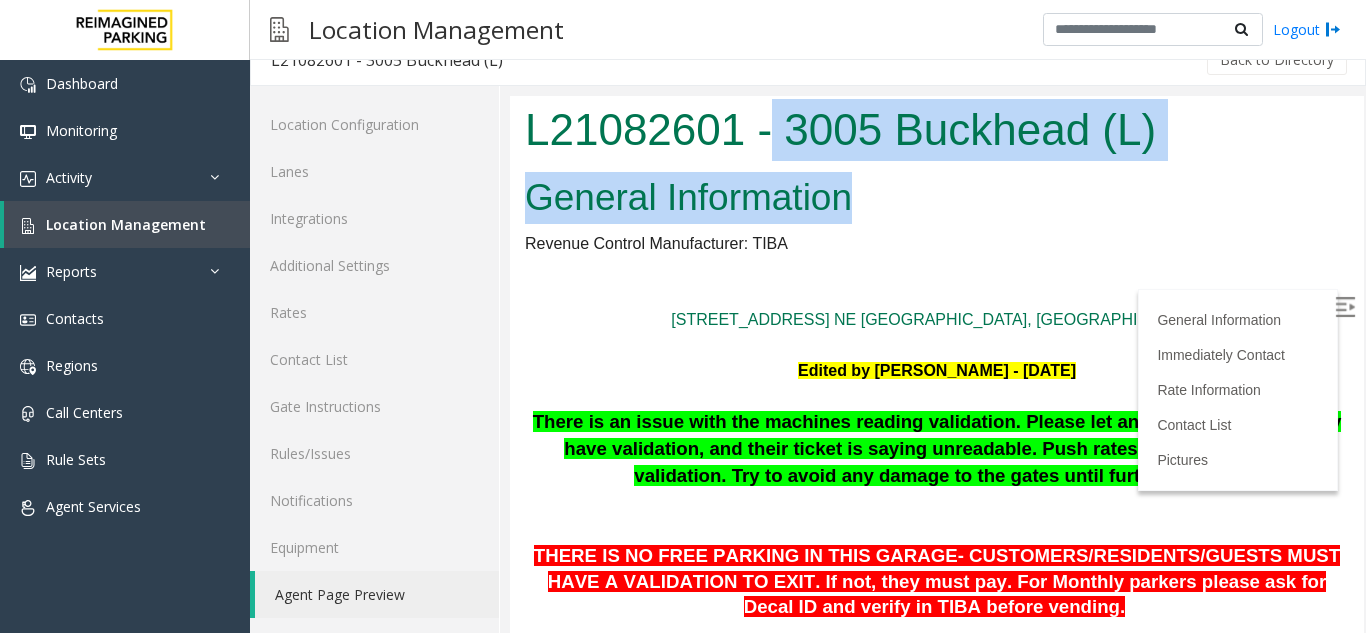 drag, startPoint x: 777, startPoint y: 133, endPoint x: 1017, endPoint y: 188, distance: 246.22145 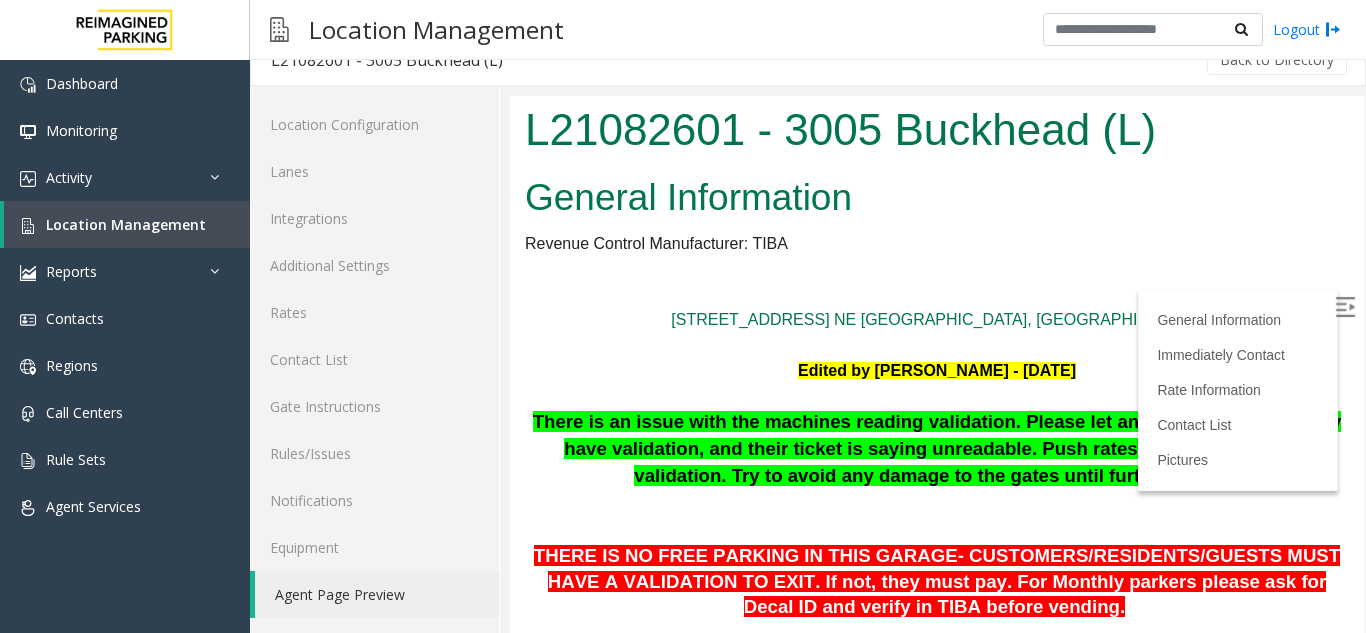 click at bounding box center (937, 294) 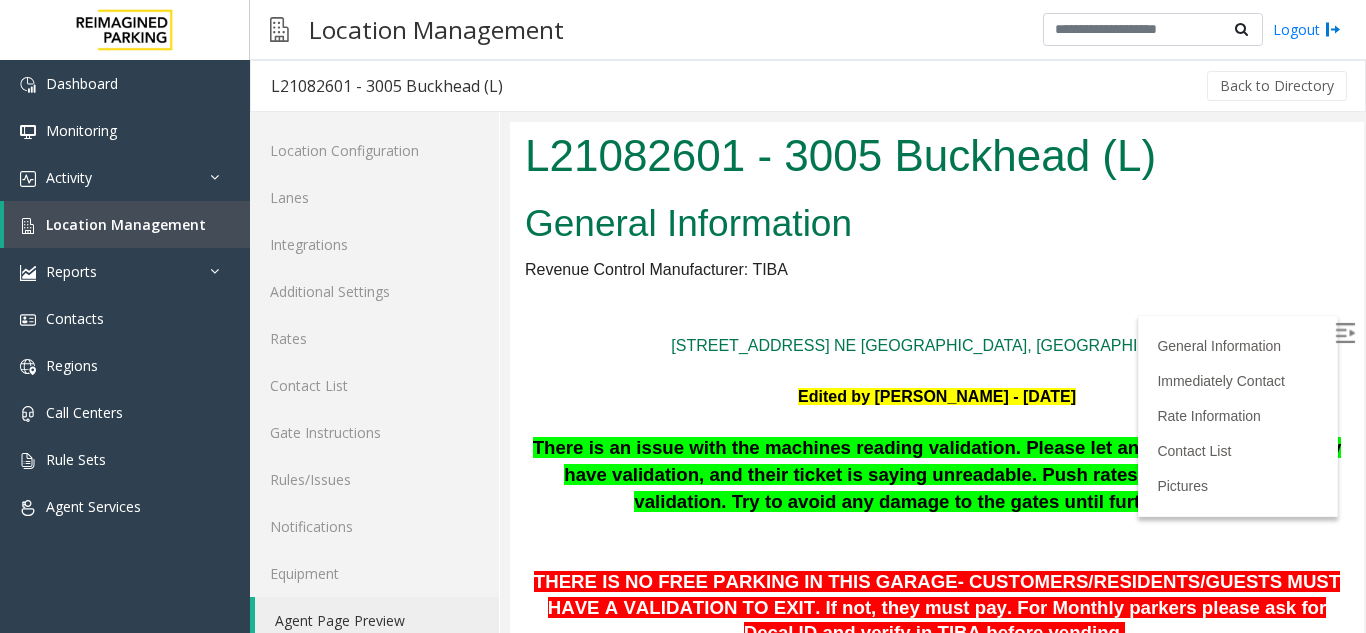 scroll, scrollTop: 0, scrollLeft: 0, axis: both 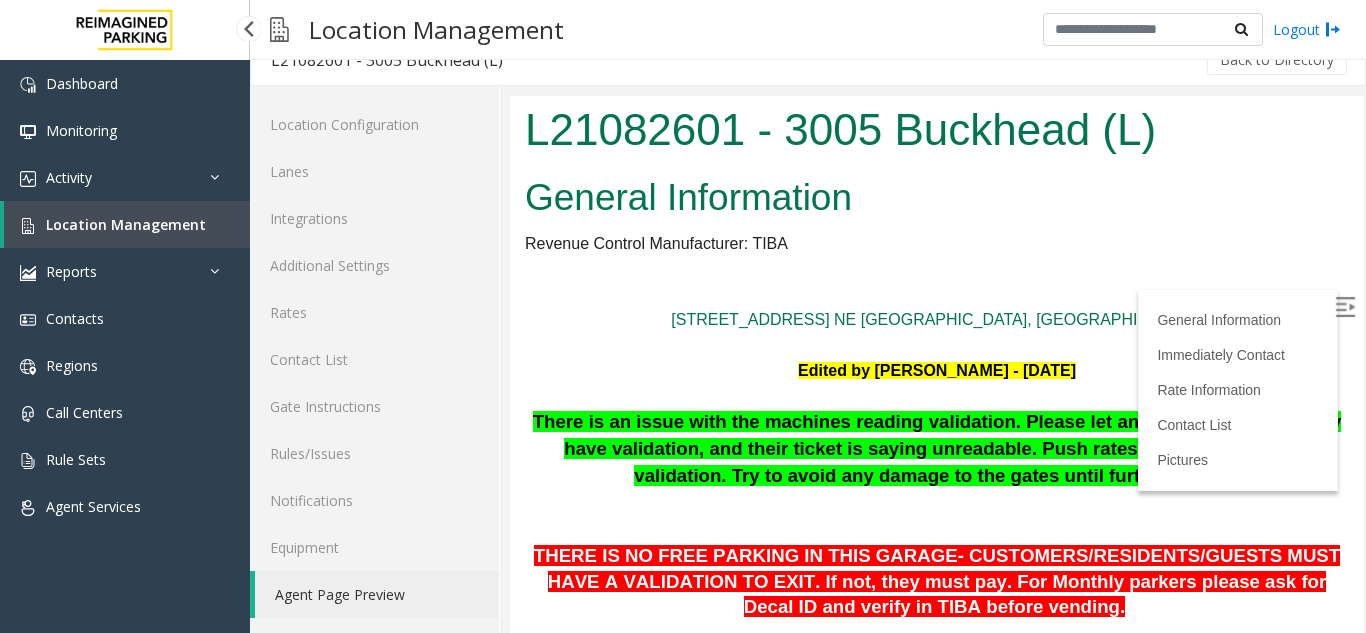 click on "Location Management" at bounding box center (126, 224) 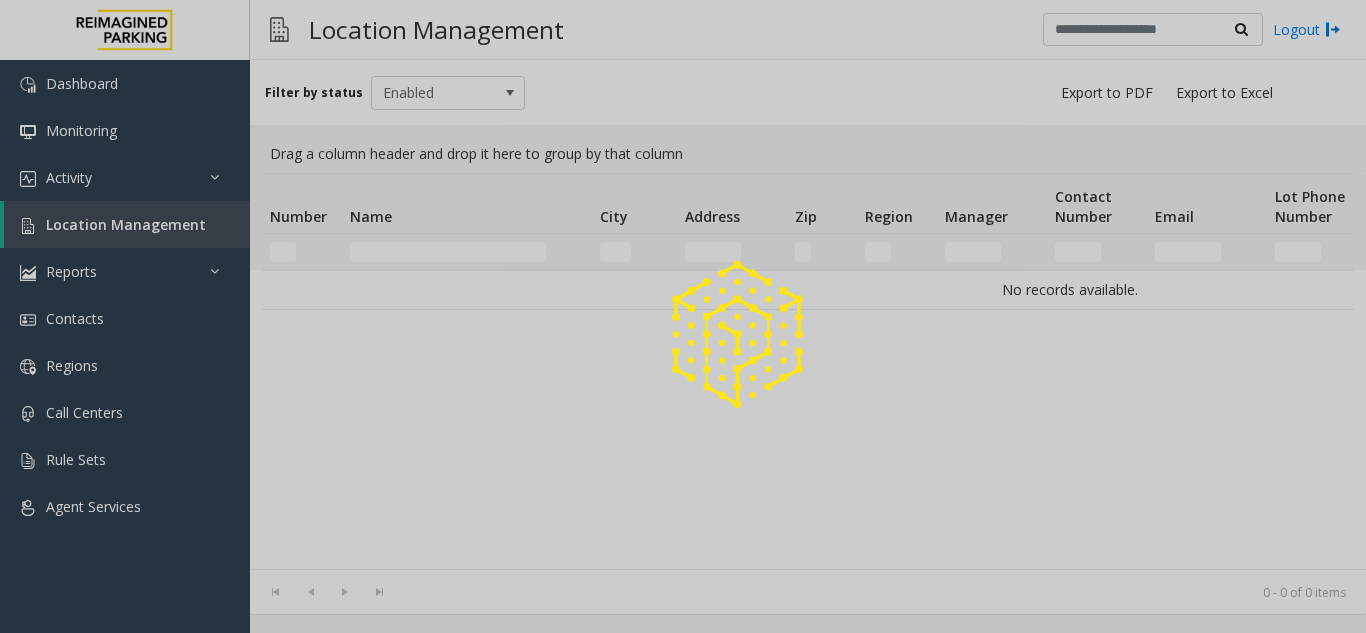scroll, scrollTop: 0, scrollLeft: 0, axis: both 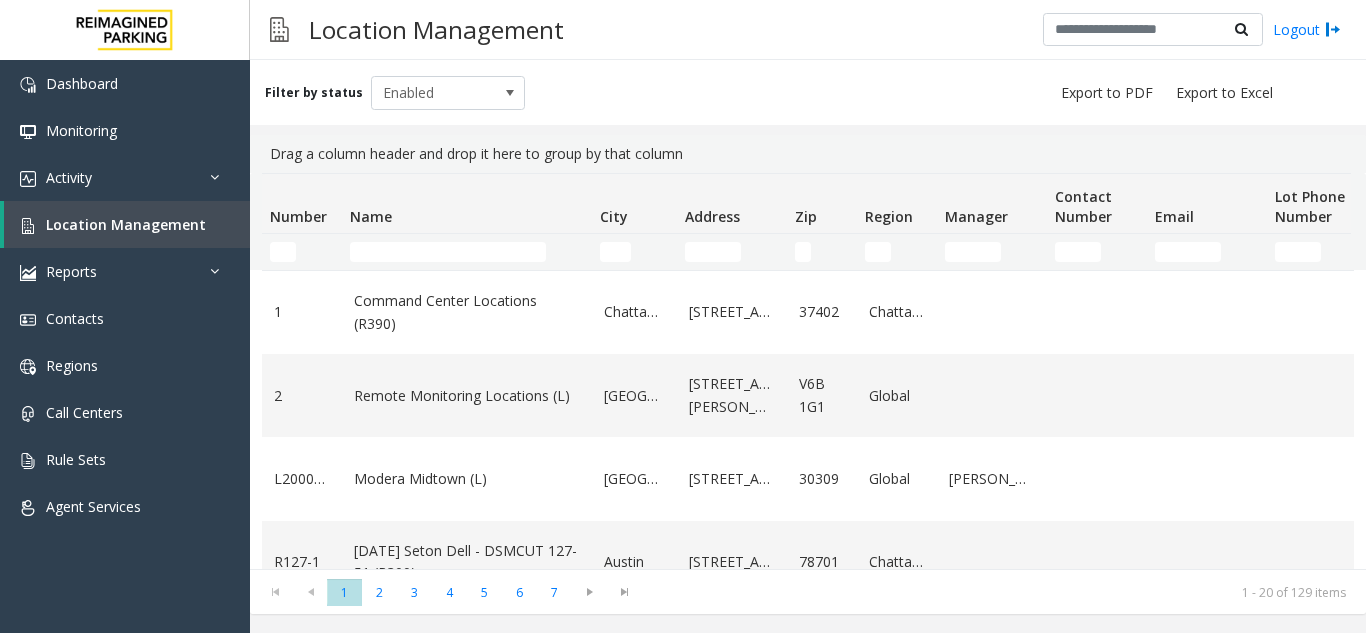 click 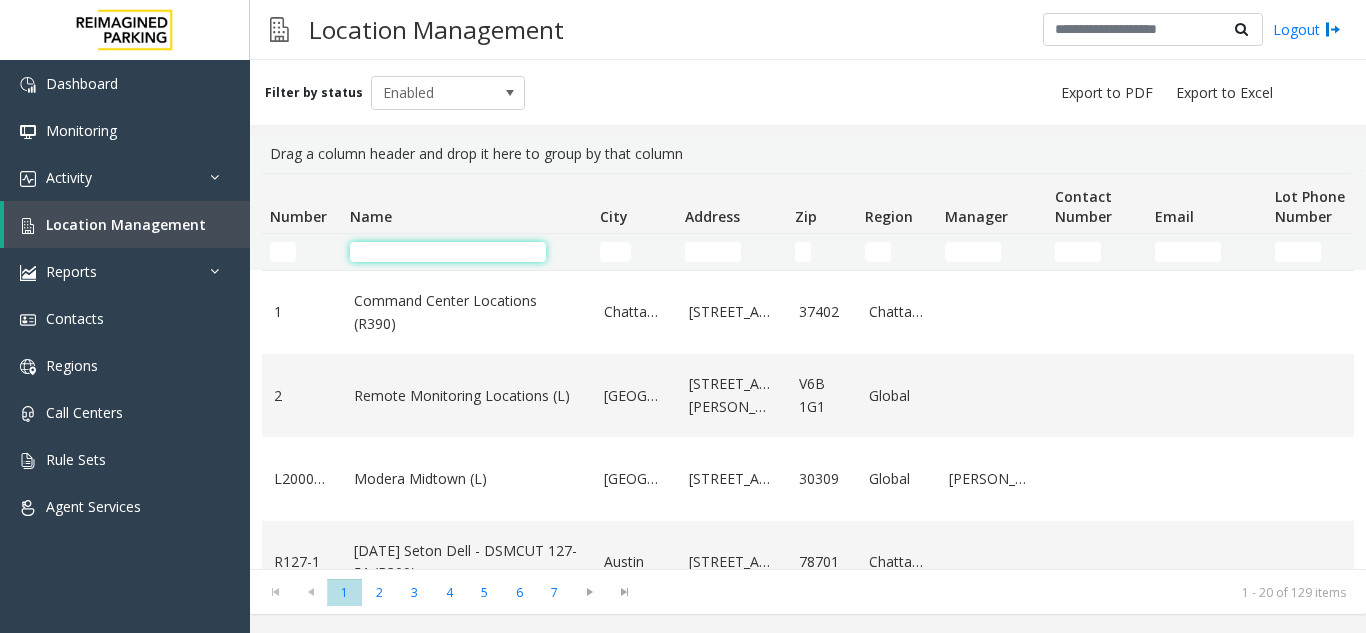 click 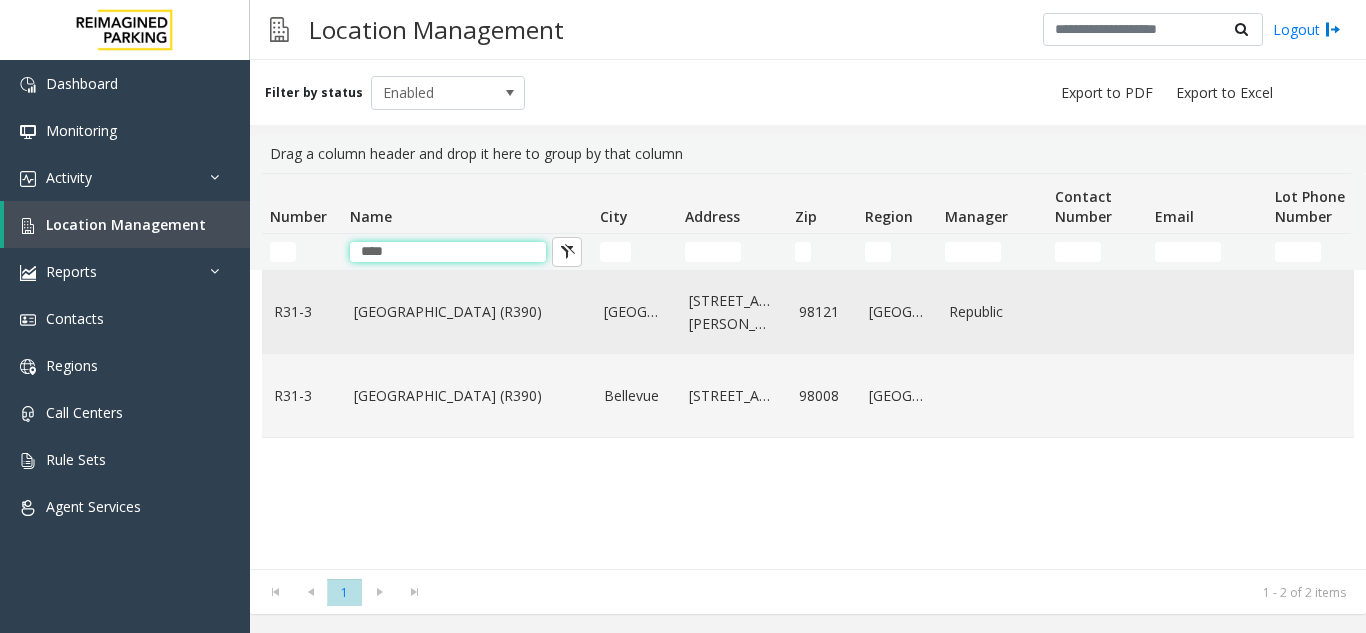 type on "****" 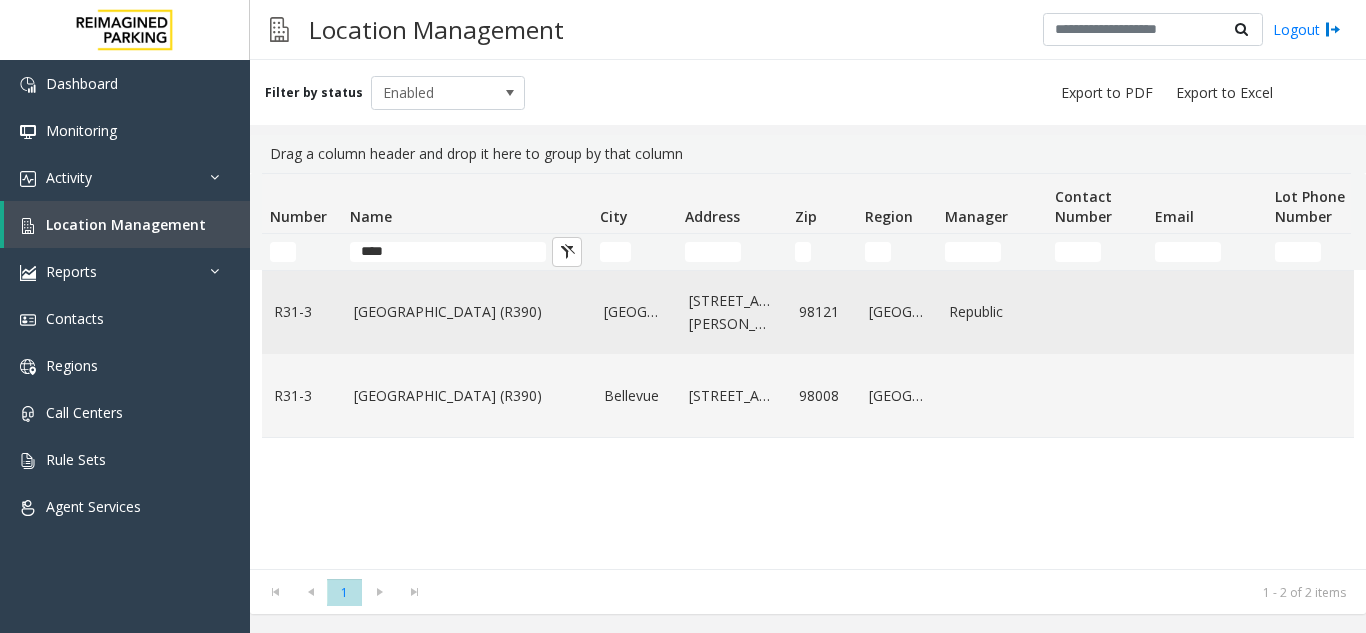 click on "[GEOGRAPHIC_DATA] (R390)" 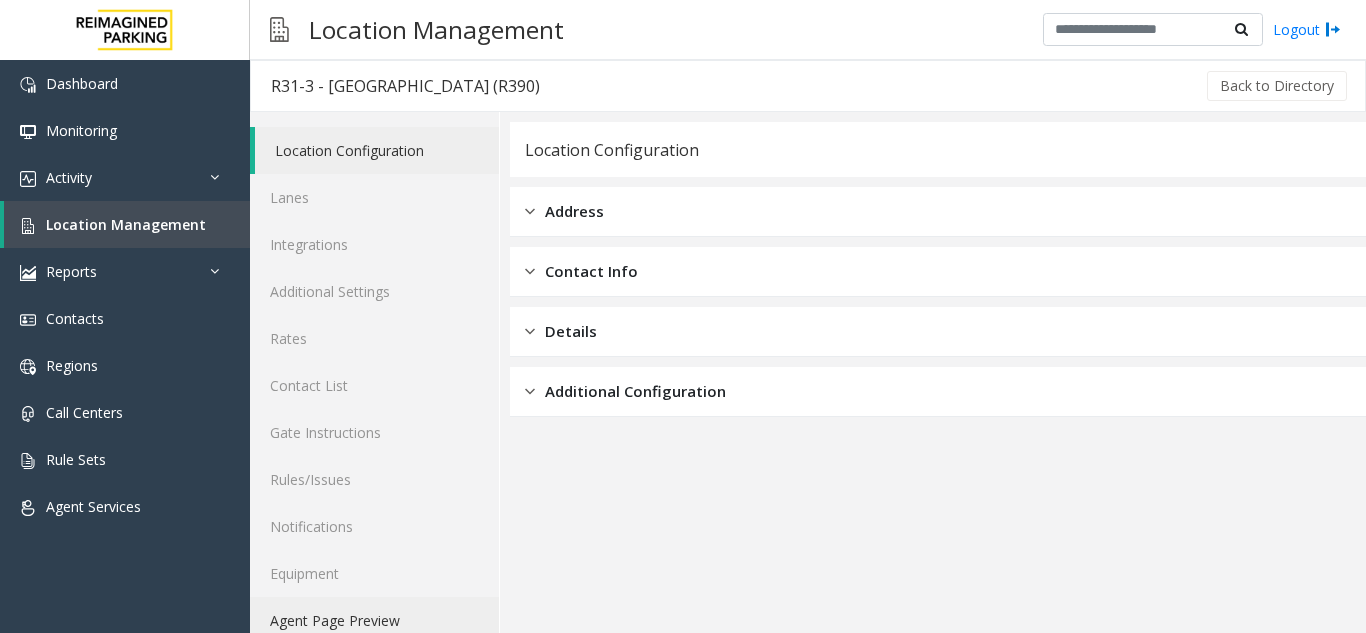 click on "Agent Page Preview" 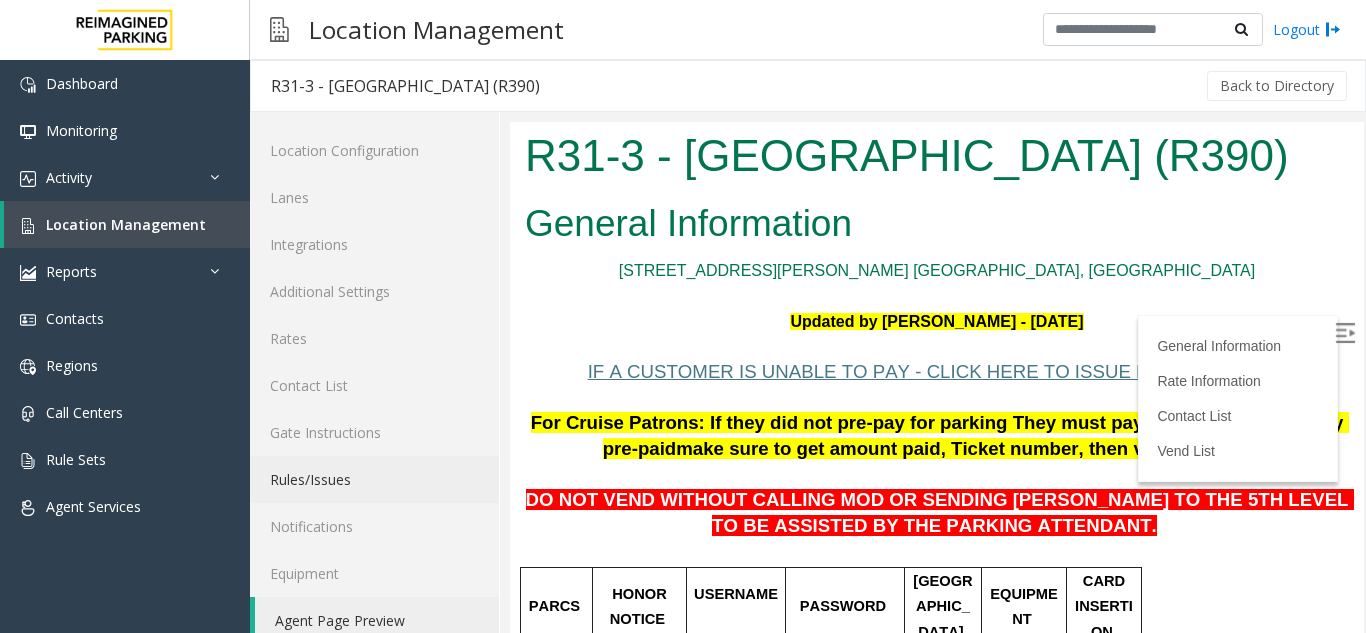scroll, scrollTop: 0, scrollLeft: 0, axis: both 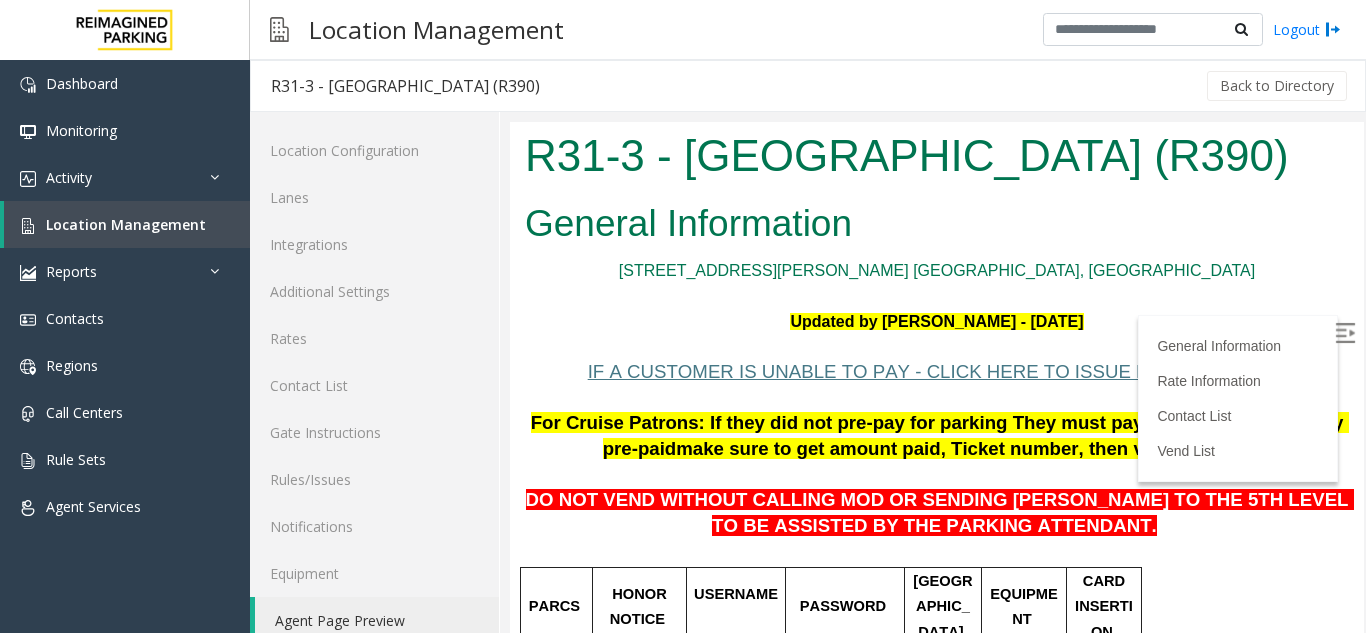 click at bounding box center (1345, 333) 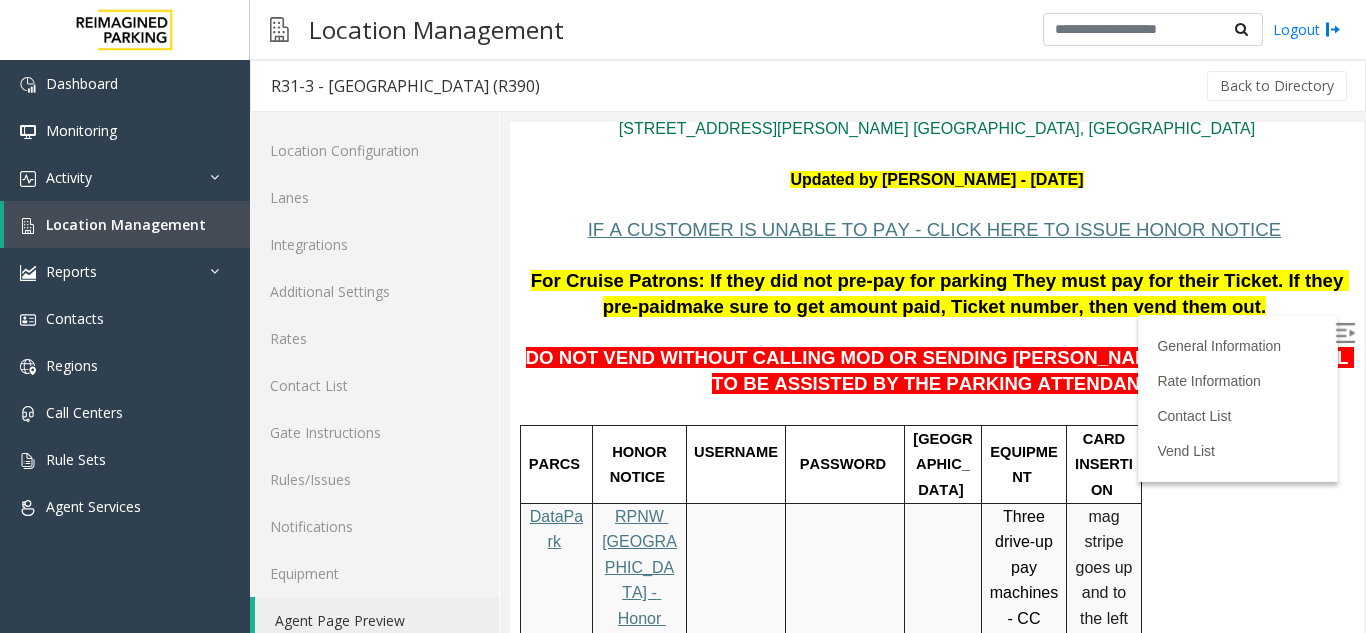 scroll, scrollTop: 0, scrollLeft: 0, axis: both 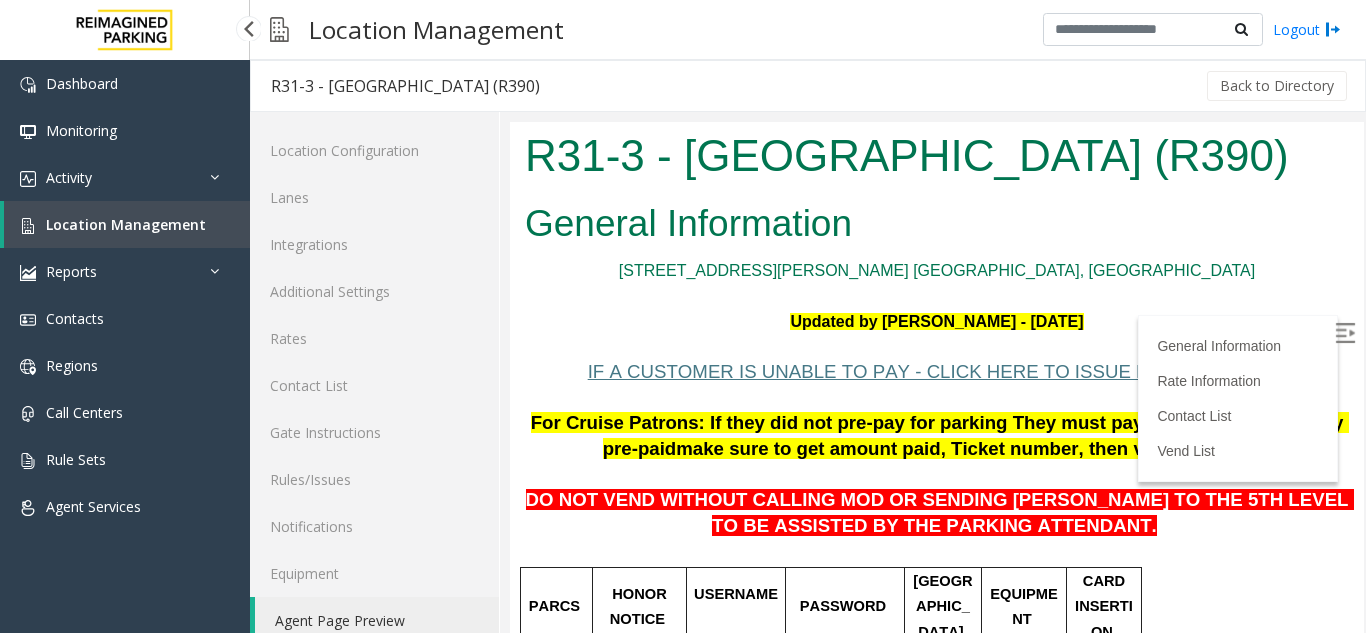 click on "Location Management" at bounding box center [127, 224] 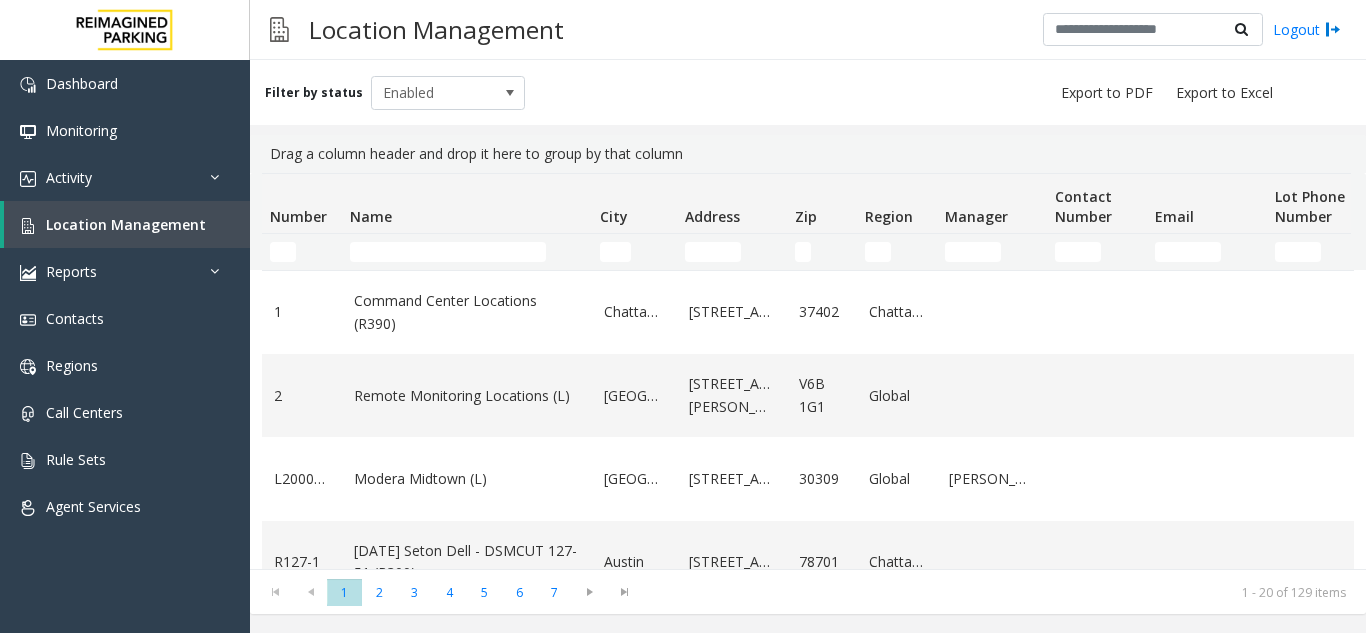 click 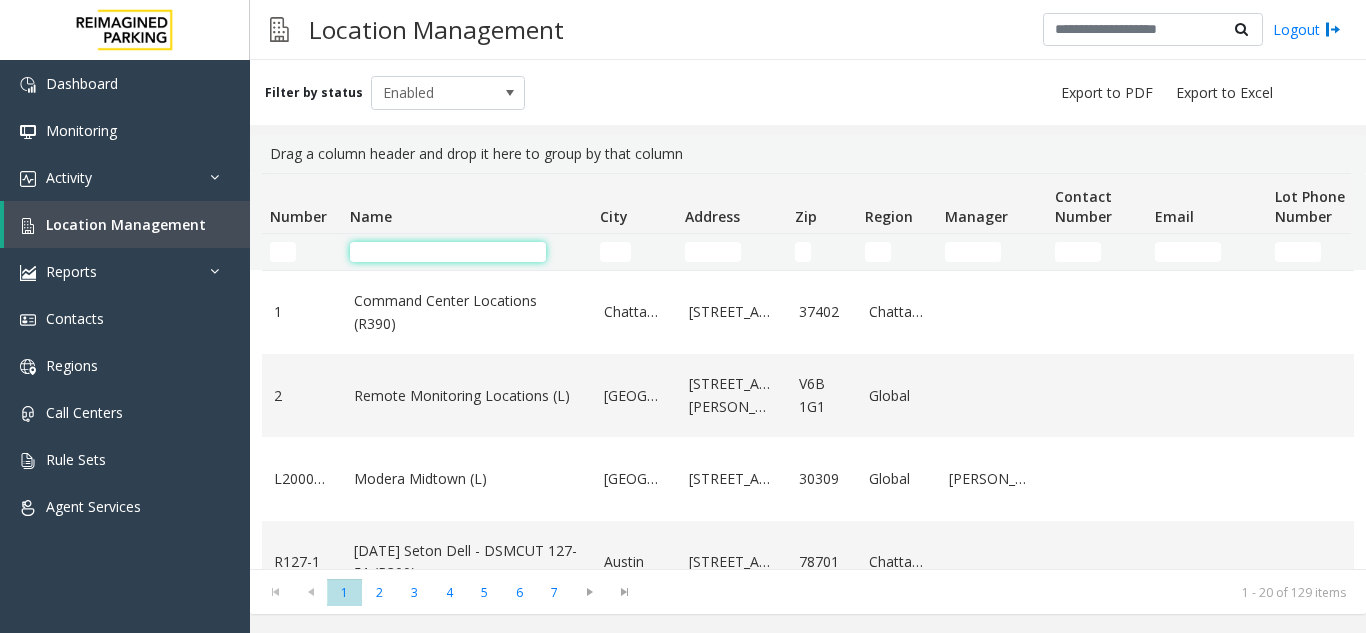 click 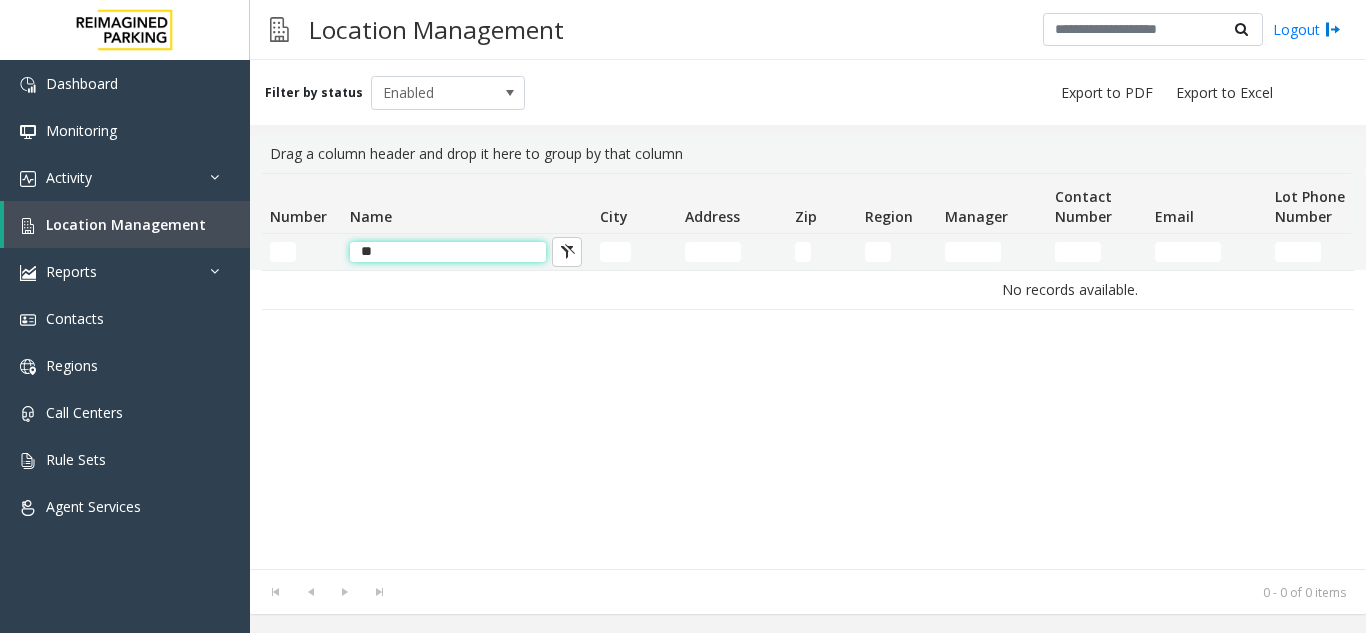 type on "*" 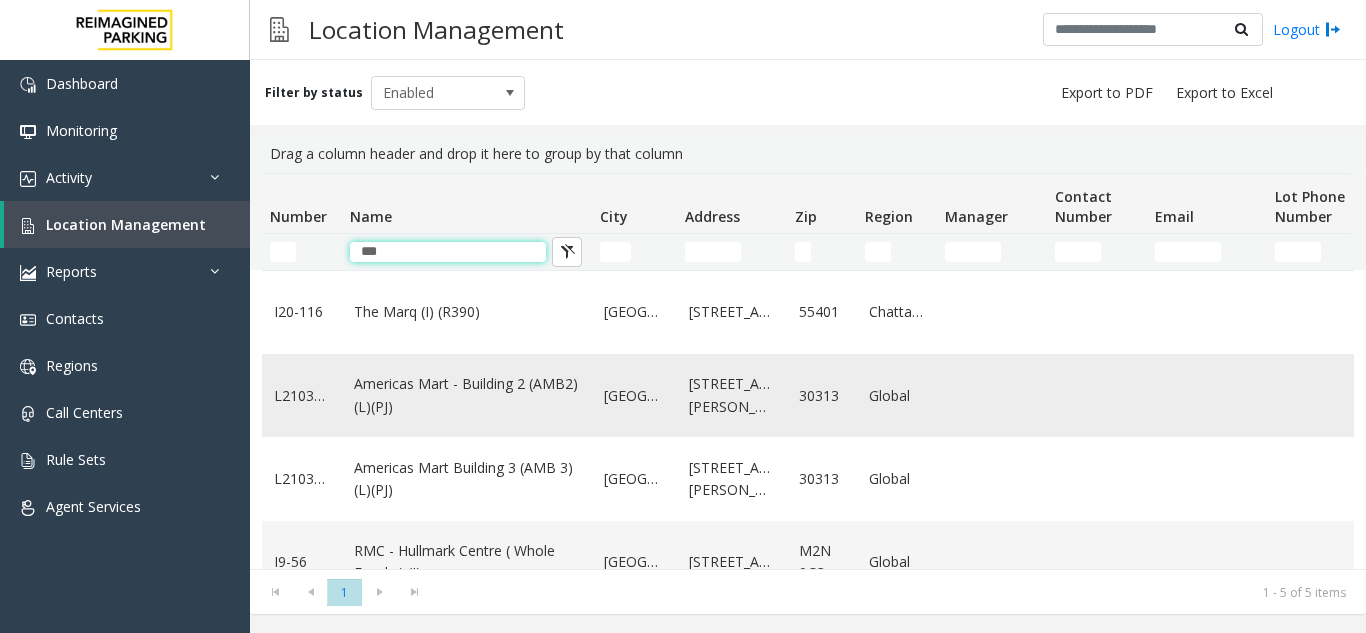 type on "***" 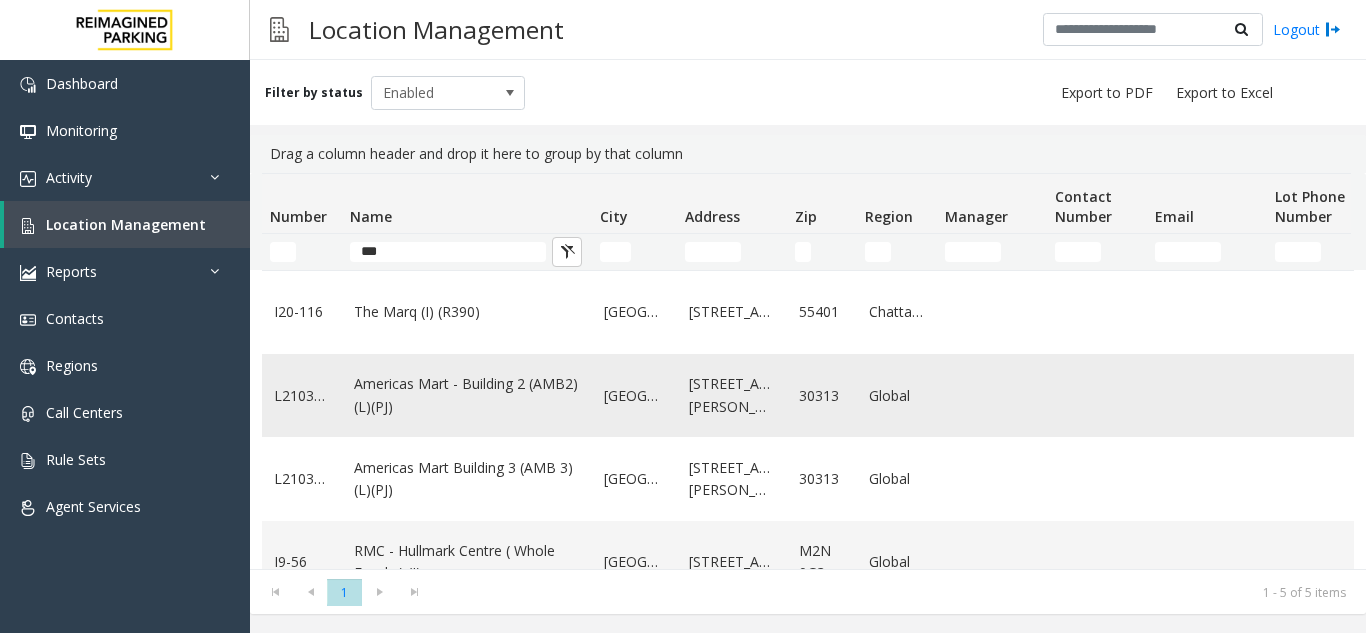 click on "Americas Mart - Building 2 (AMB2) (L)(PJ)" 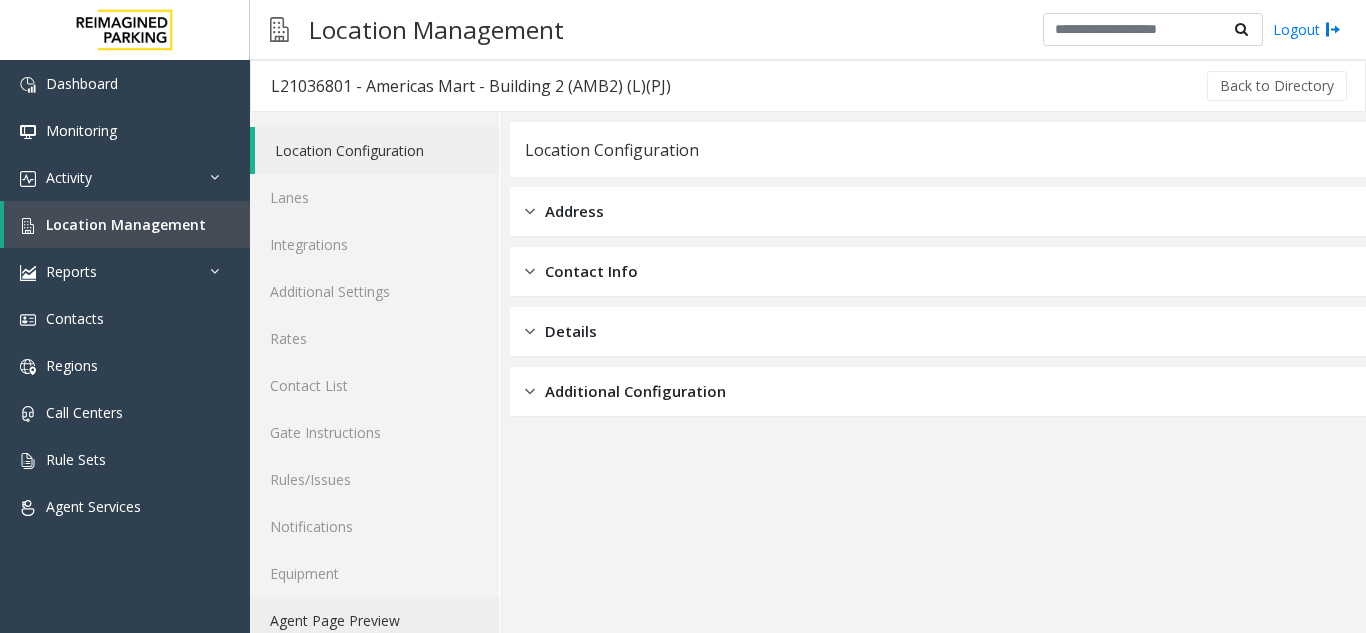 click on "Agent Page Preview" 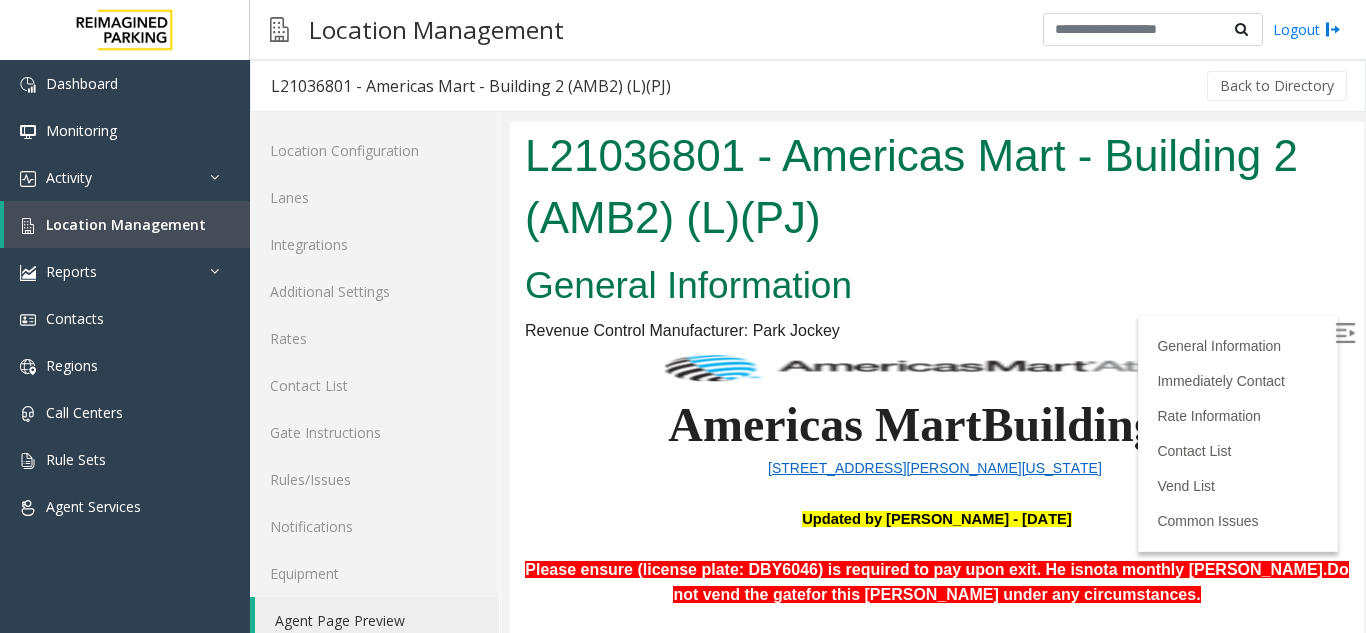 scroll, scrollTop: 0, scrollLeft: 0, axis: both 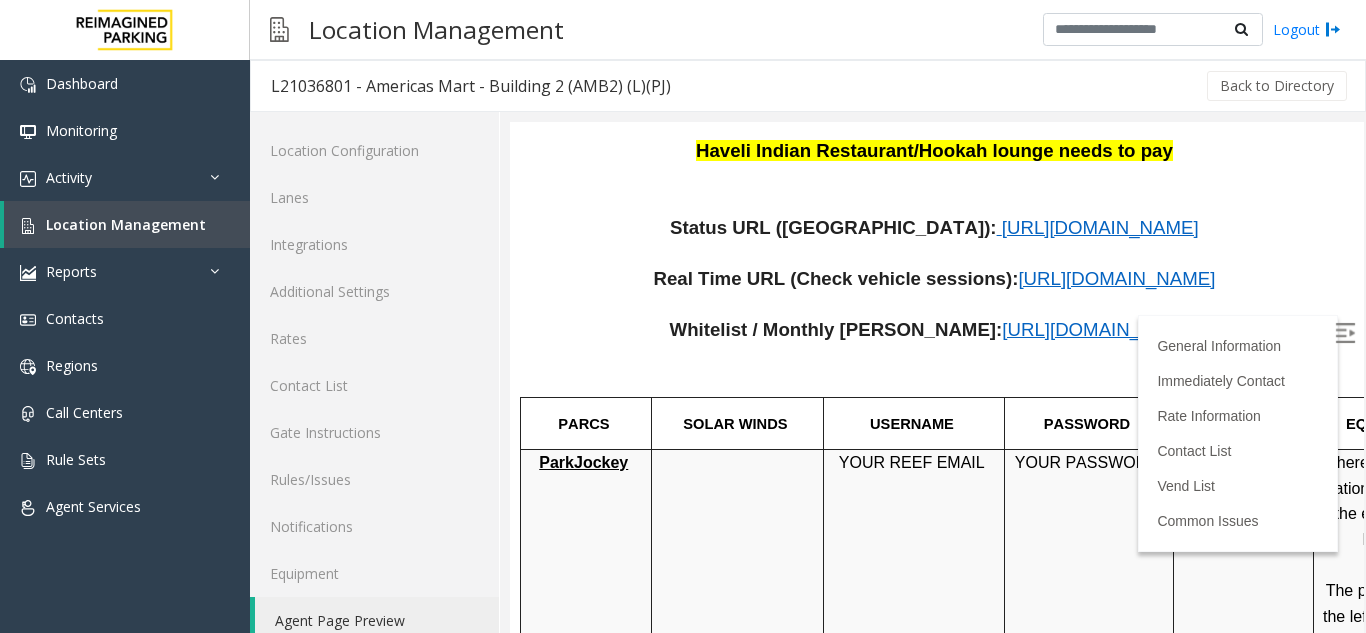 click on "[URL][DOMAIN_NAME]" at bounding box center [1100, 227] 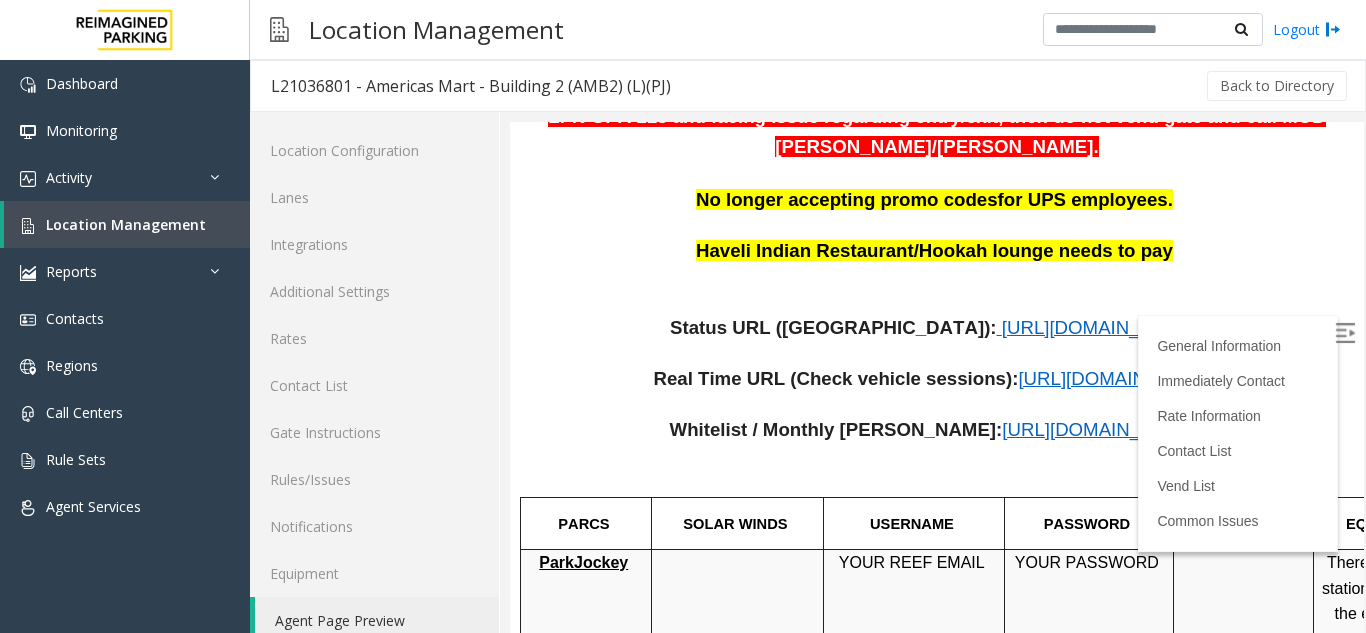 click on "[URL][DOMAIN_NAME]" at bounding box center [1100, 429] 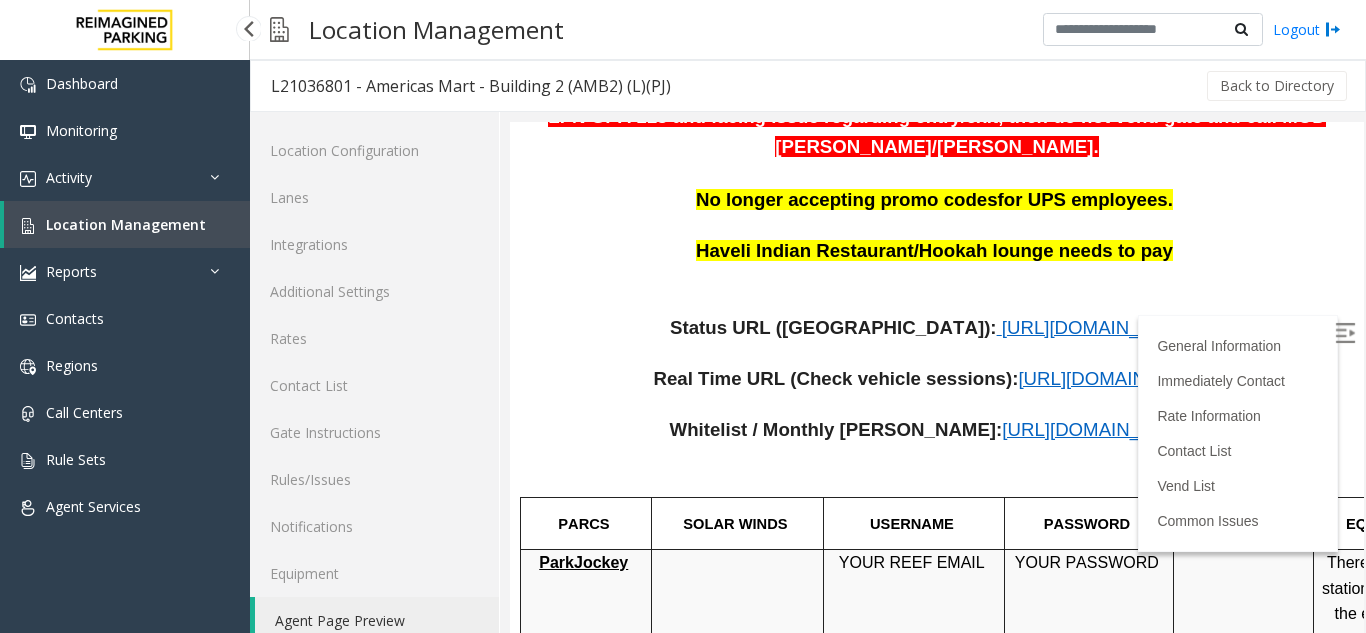 click on "Location Management" at bounding box center [126, 224] 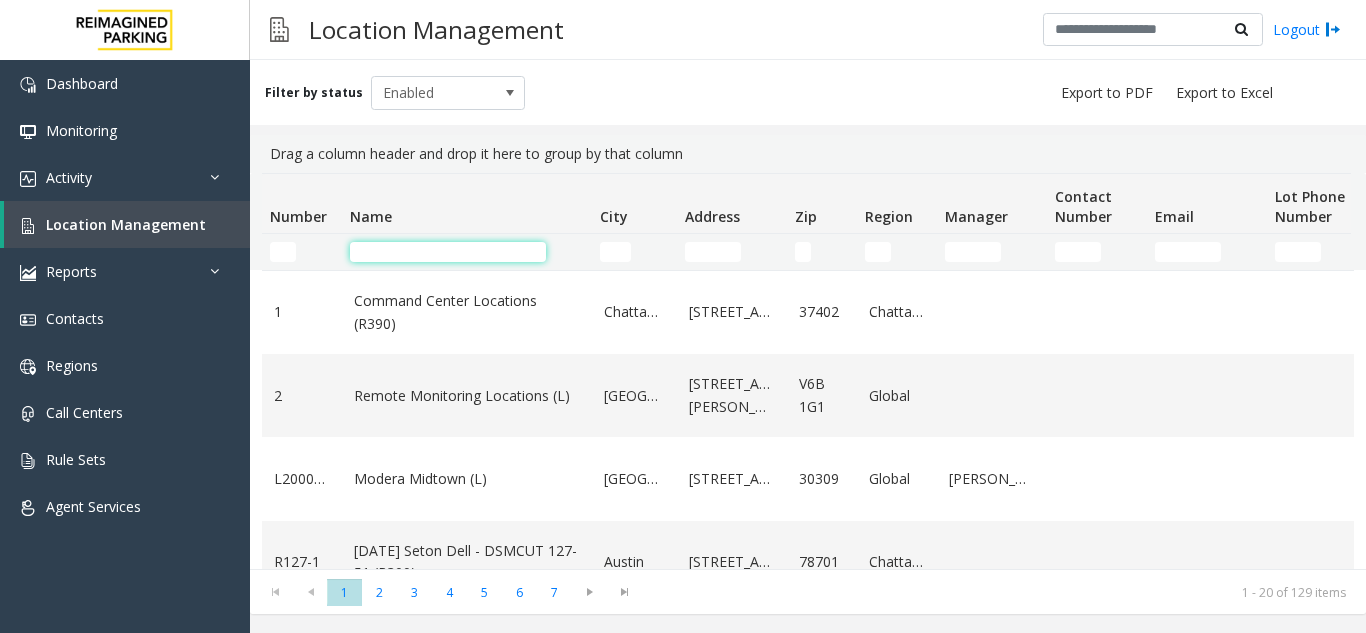 click 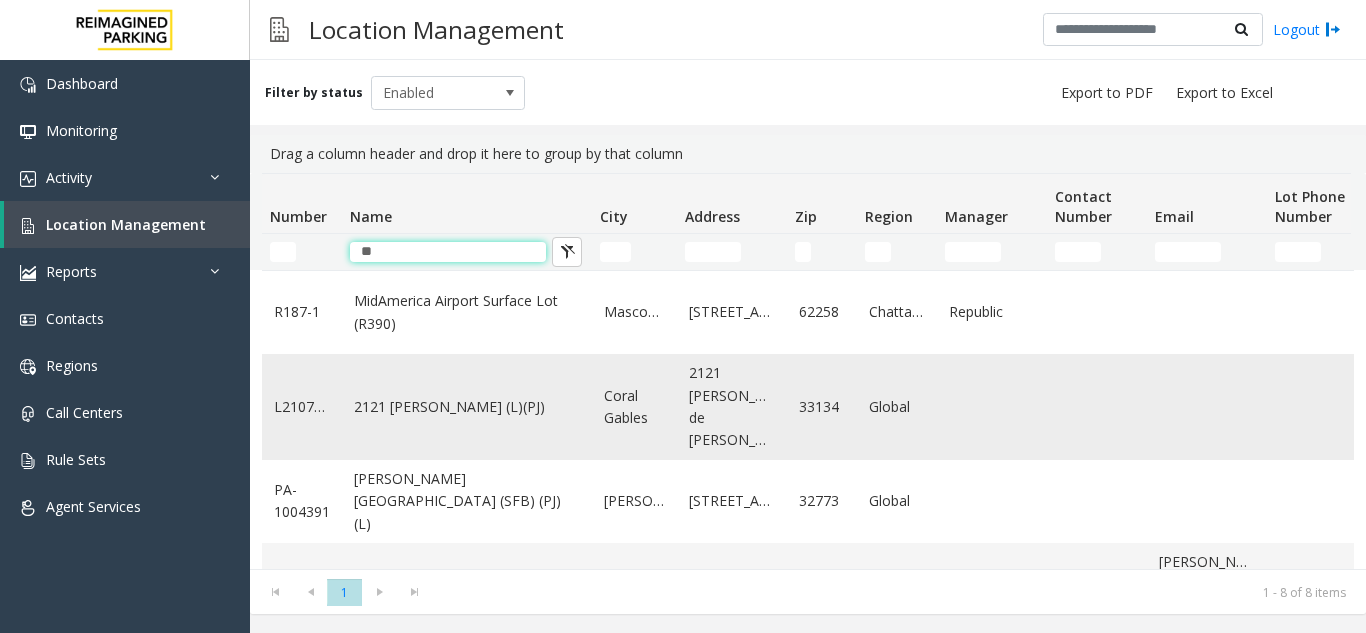 type on "**" 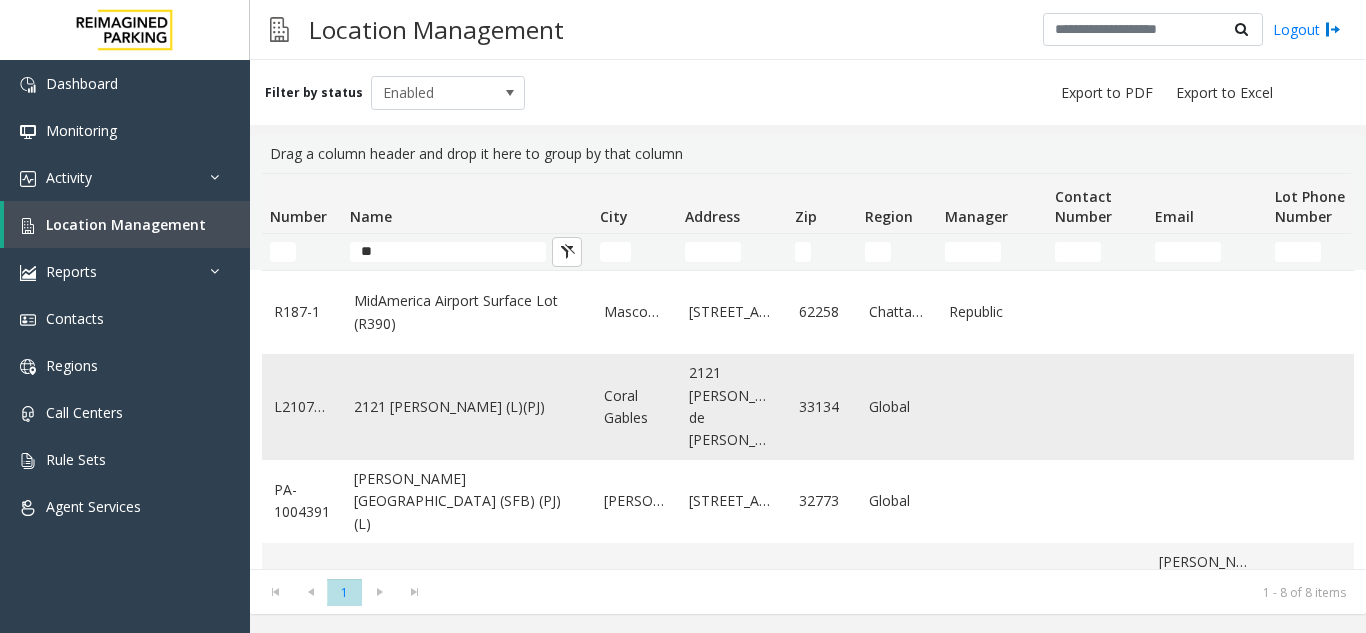 click on "2121 [PERSON_NAME] (L)(PJ)" 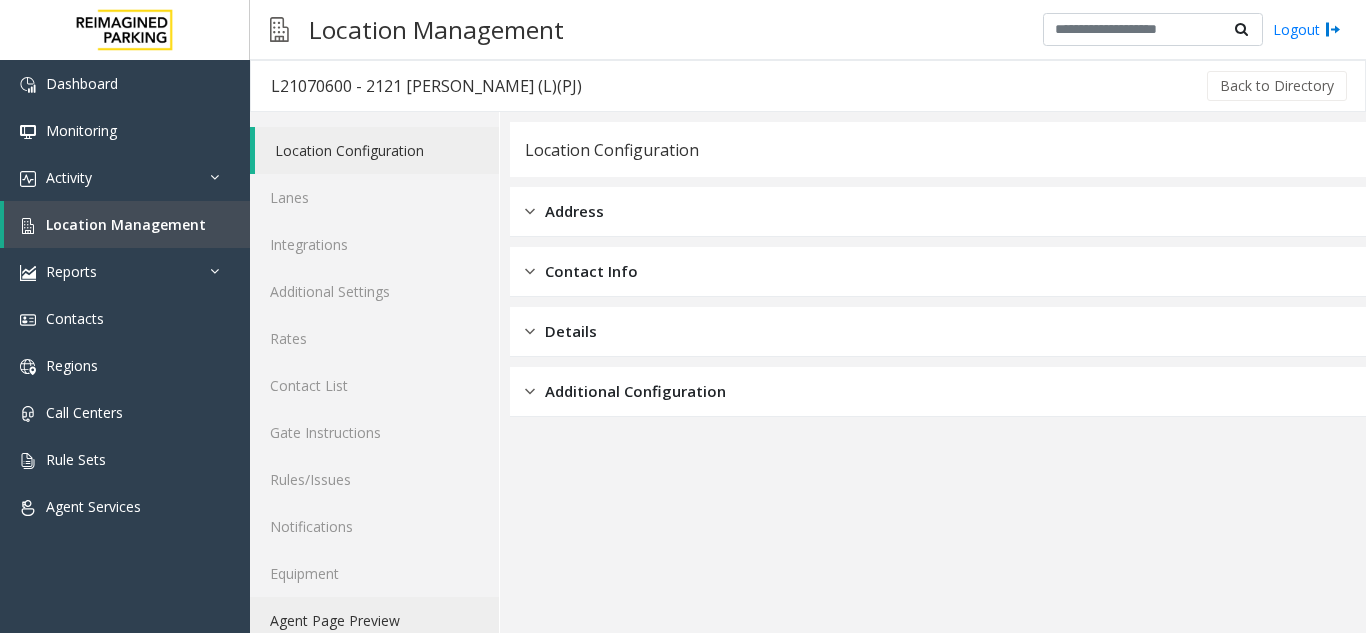 click on "Agent Page Preview" 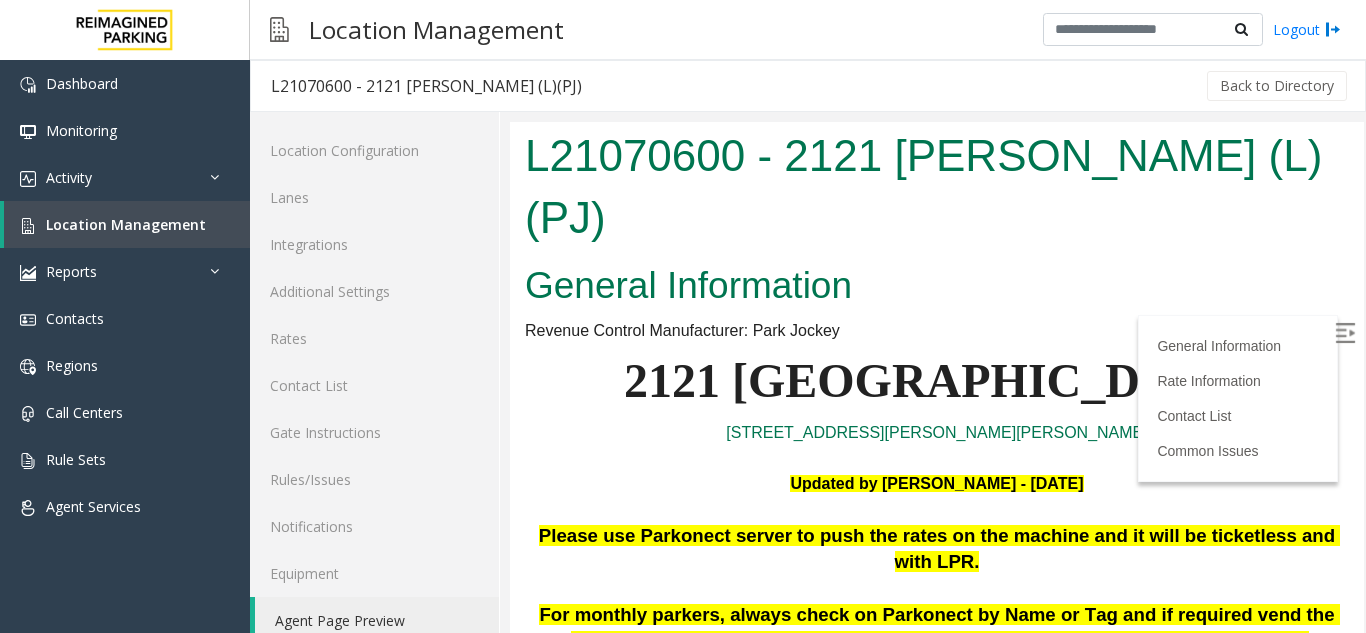 scroll, scrollTop: 300, scrollLeft: 0, axis: vertical 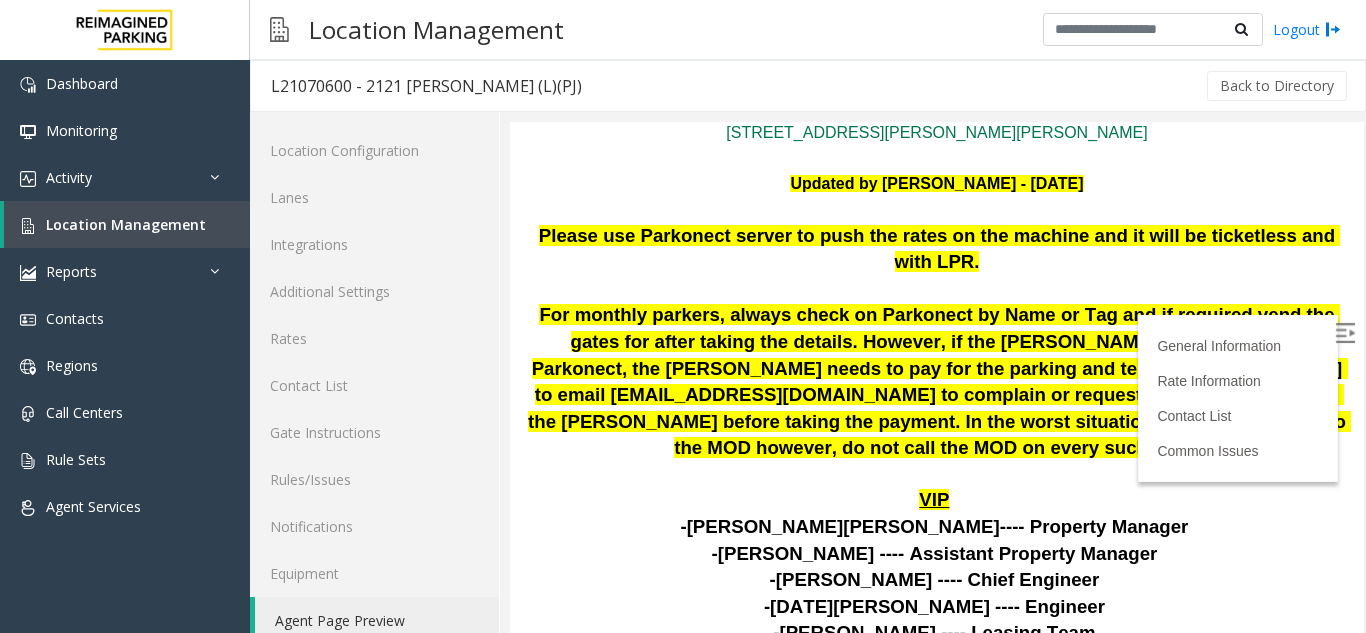 click on "General Information
Revenue Control Manufacturer: Park Jockey
[STREET_ADDRESS][PERSON_NAME][PERSON_NAME][PERSON_NAME] Updated by [PERSON_NAME] - [DATE] Please use Parkonect server to push the rates on the machine and it will be ticketless and with LPR. For monthly parkers, always check on Parkonect by Name or Tag and if required vend the gates for after taking the details. However, if the [PERSON_NAME] is not visible on Parkonect, the [PERSON_NAME] needs to pay for the parking and tell the [PERSON_NAME] to email [EMAIL_ADDRESS][DOMAIN_NAME] to complain or request a refund. Do not vend the [PERSON_NAME] before taking the payment. In the worst situation, you can reach out to the MOD however, do not call the MOD on every such calls. VIP   -[PERSON_NAME]  ---- Property Manager   -[PERSON_NAME] ---- Assistant Property Manager   -[PERSON_NAME] ---- Chief Engineer   -[DATE][PERSON_NAME] ---- Engineer   -[PERSON_NAME] ---- Leasing Team   -[PERSON_NAME] ---- Leasing Team   Vend Code : 9# PARCS" at bounding box center (937, 1078) 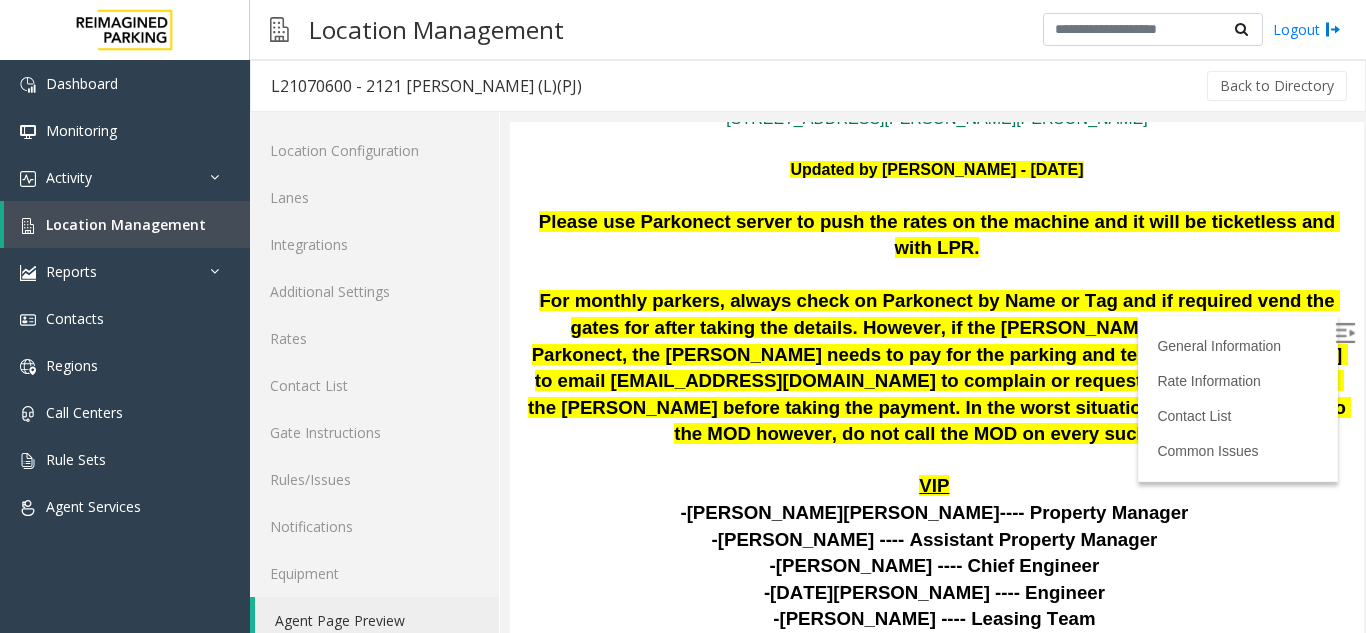 scroll, scrollTop: 700, scrollLeft: 0, axis: vertical 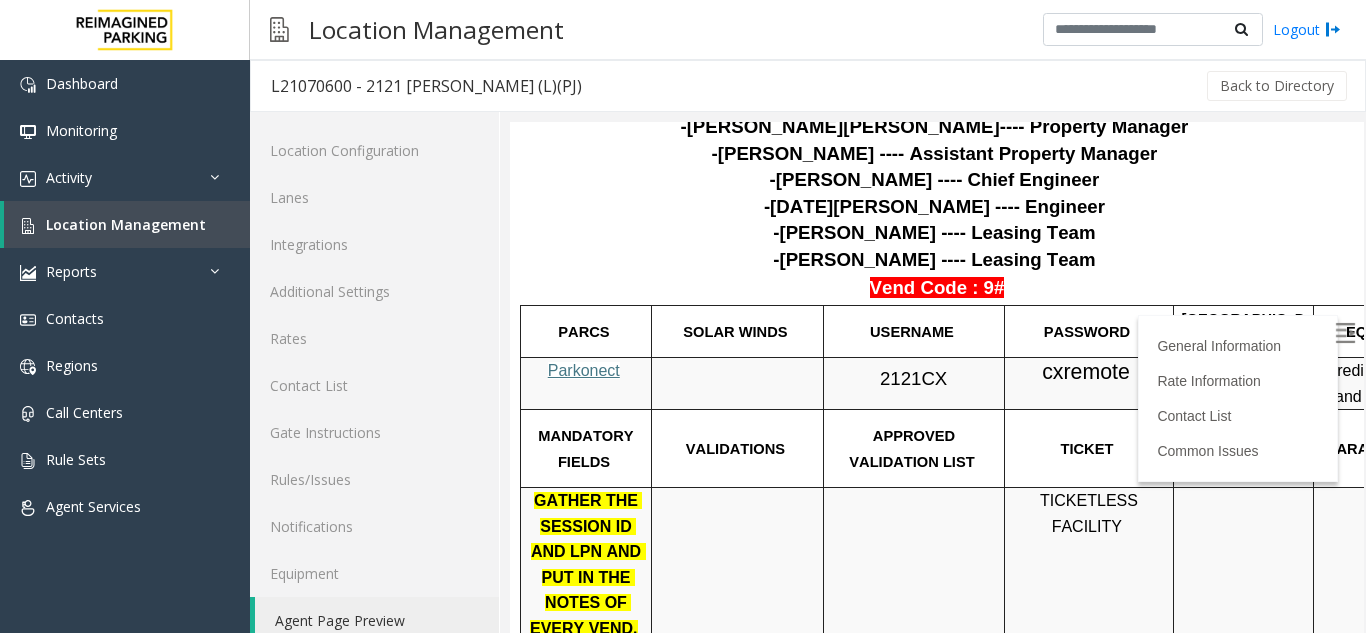 click on "Parkonect" at bounding box center (584, 370) 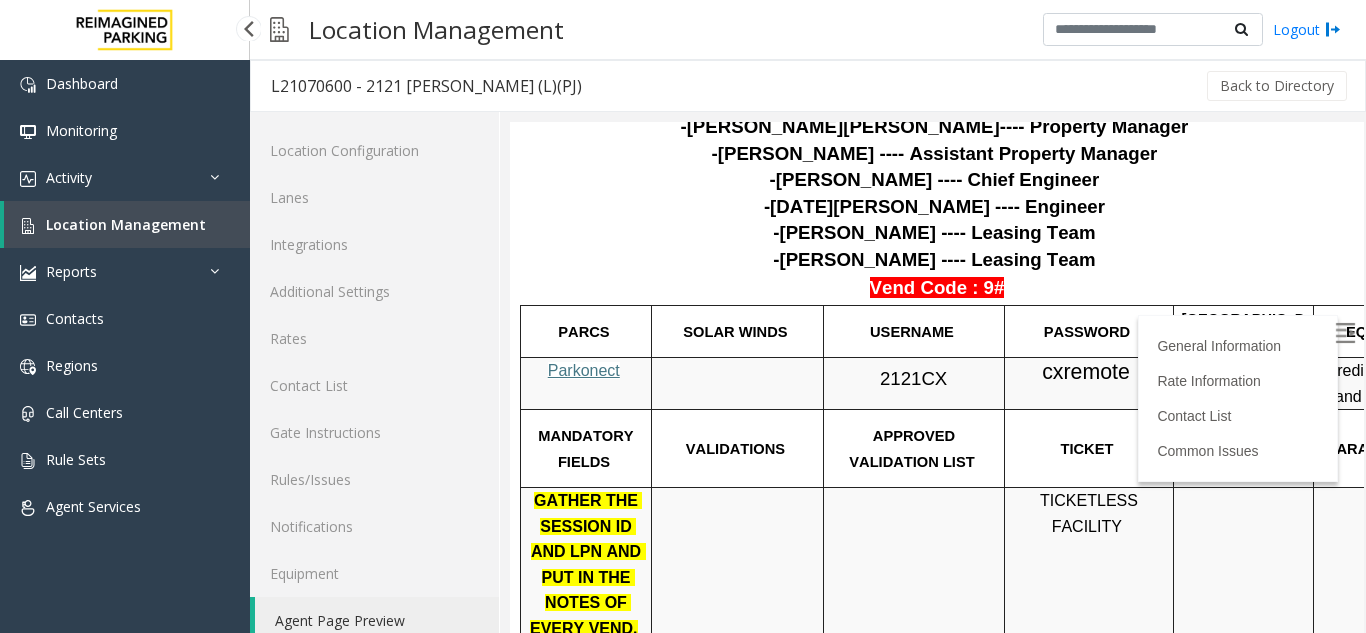click on "Location Management" at bounding box center (127, 224) 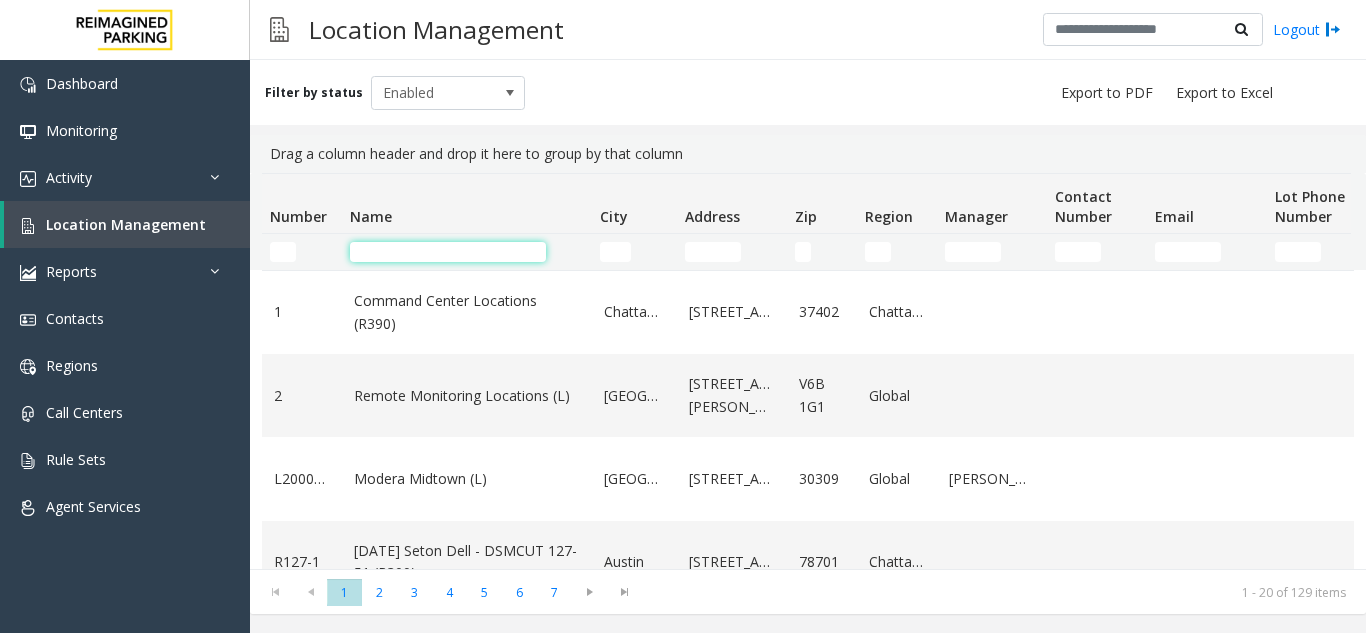 click 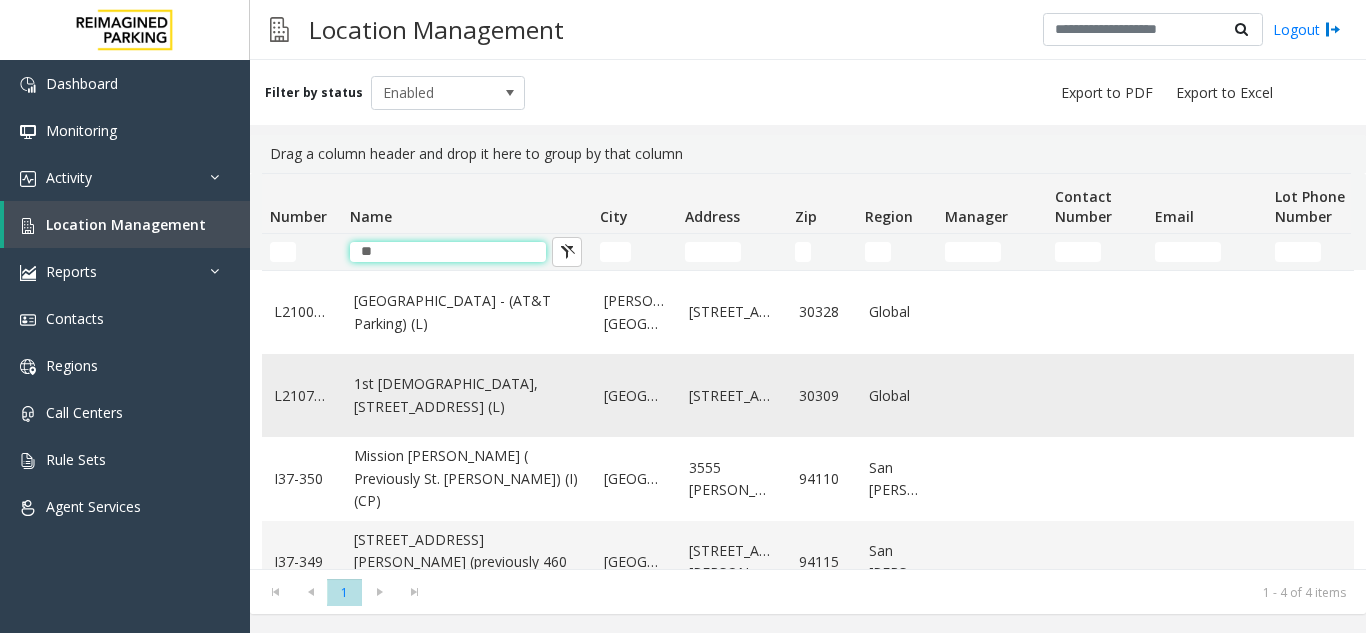 type on "**" 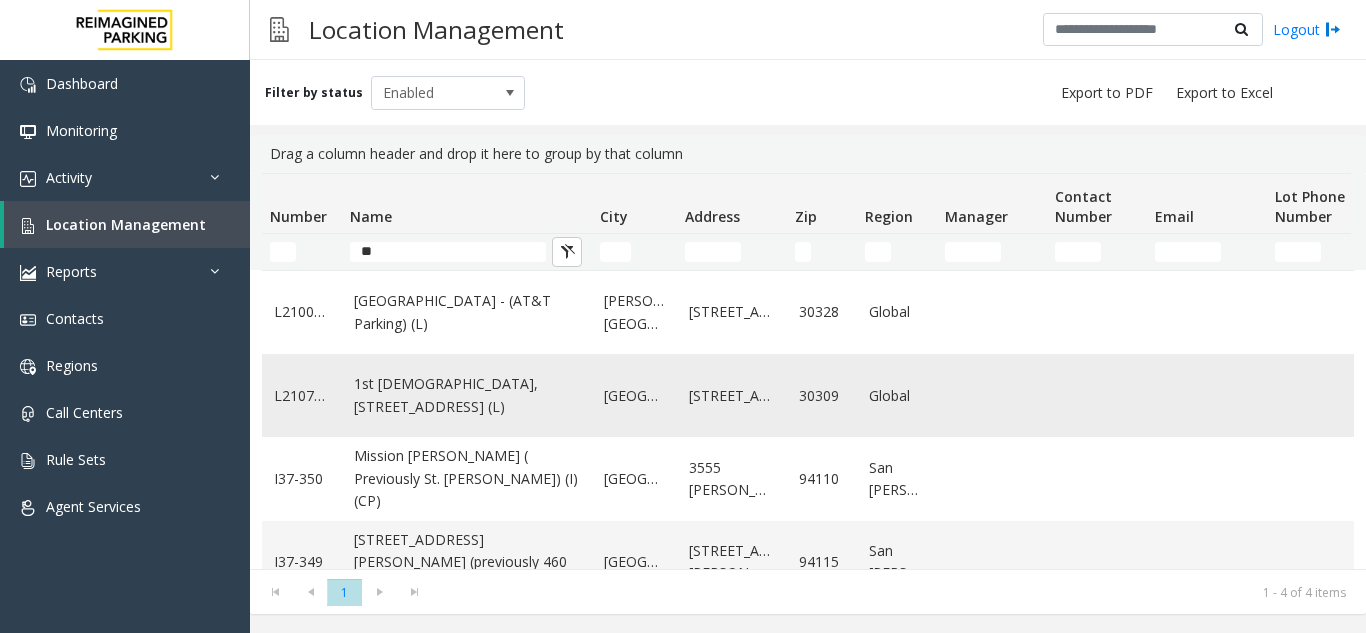 click on "1st [DEMOGRAPHIC_DATA], [STREET_ADDRESS] (L)" 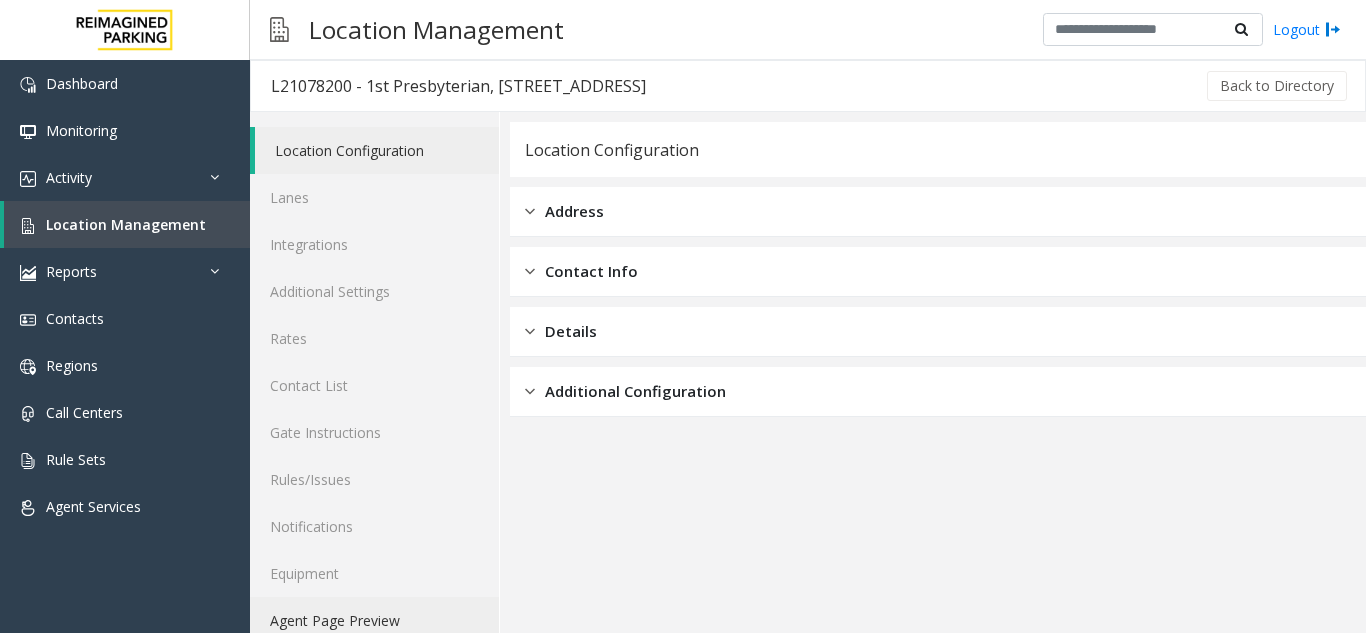 click on "Agent Page Preview" 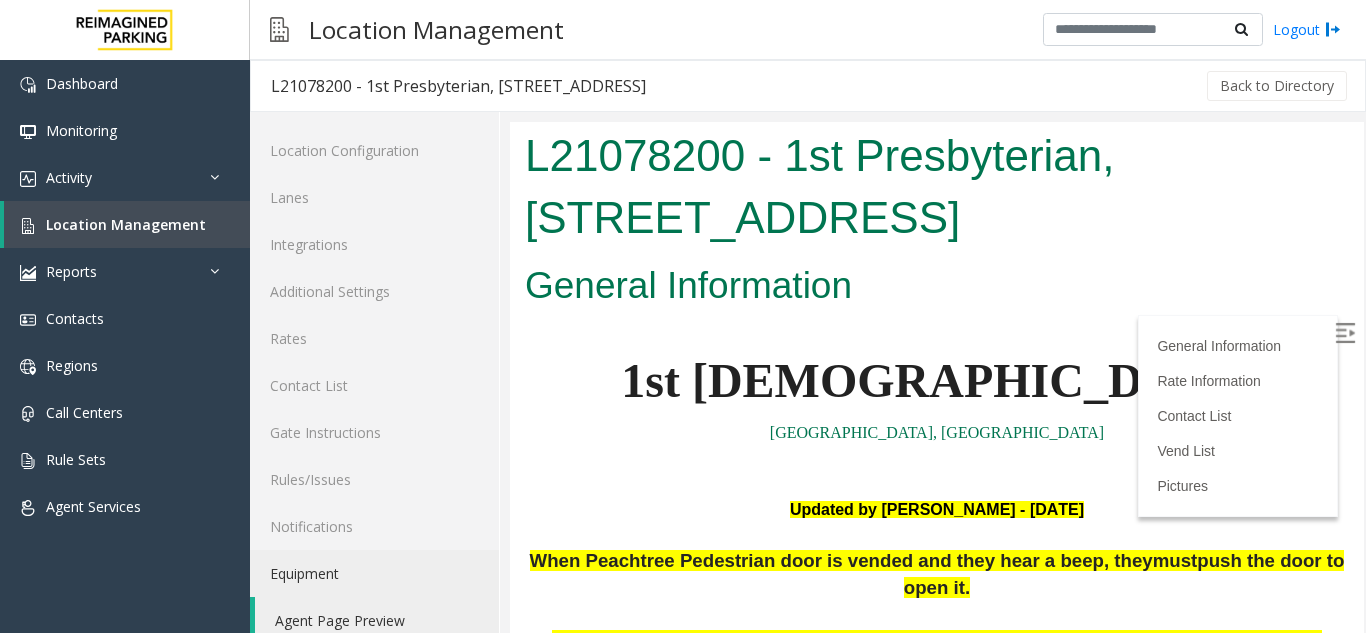 scroll, scrollTop: 0, scrollLeft: 0, axis: both 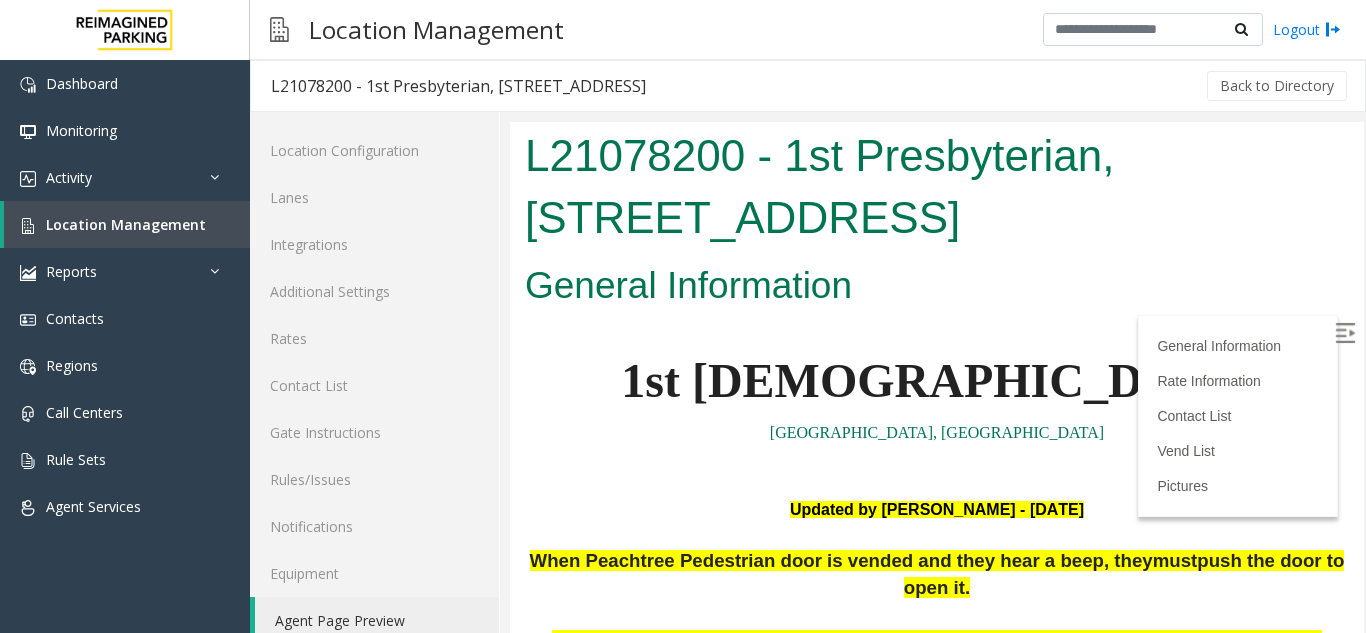 click at bounding box center [1345, 333] 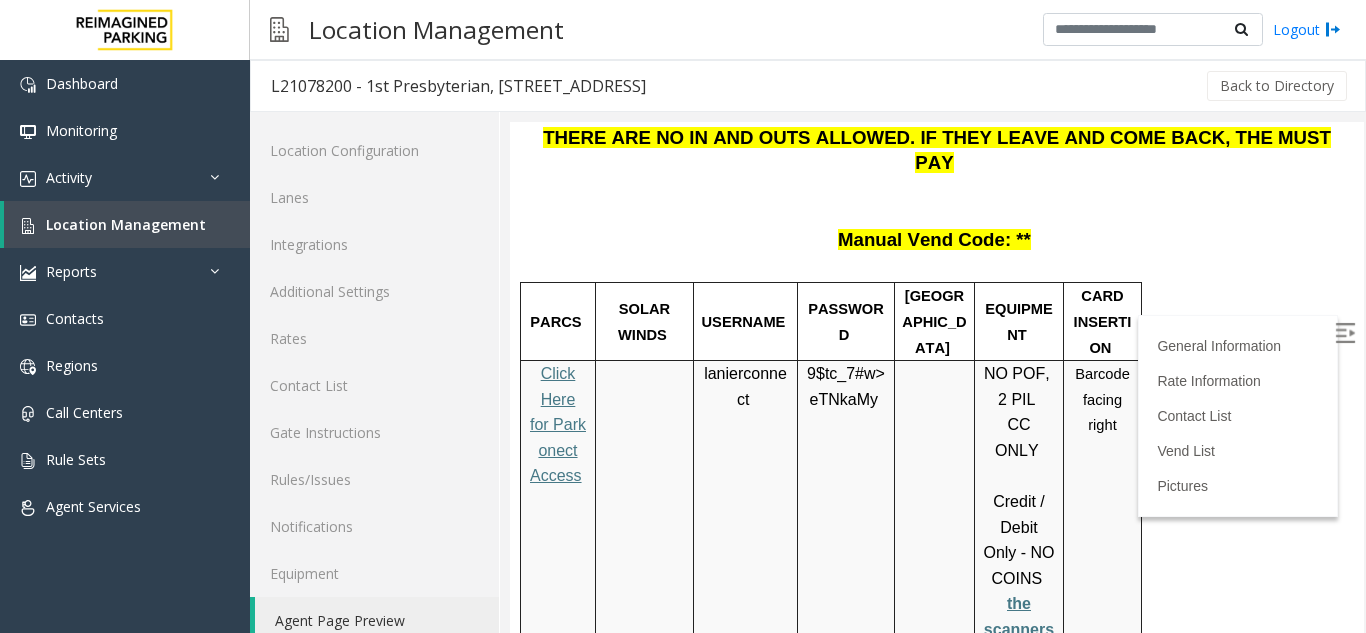 scroll, scrollTop: 2600, scrollLeft: 0, axis: vertical 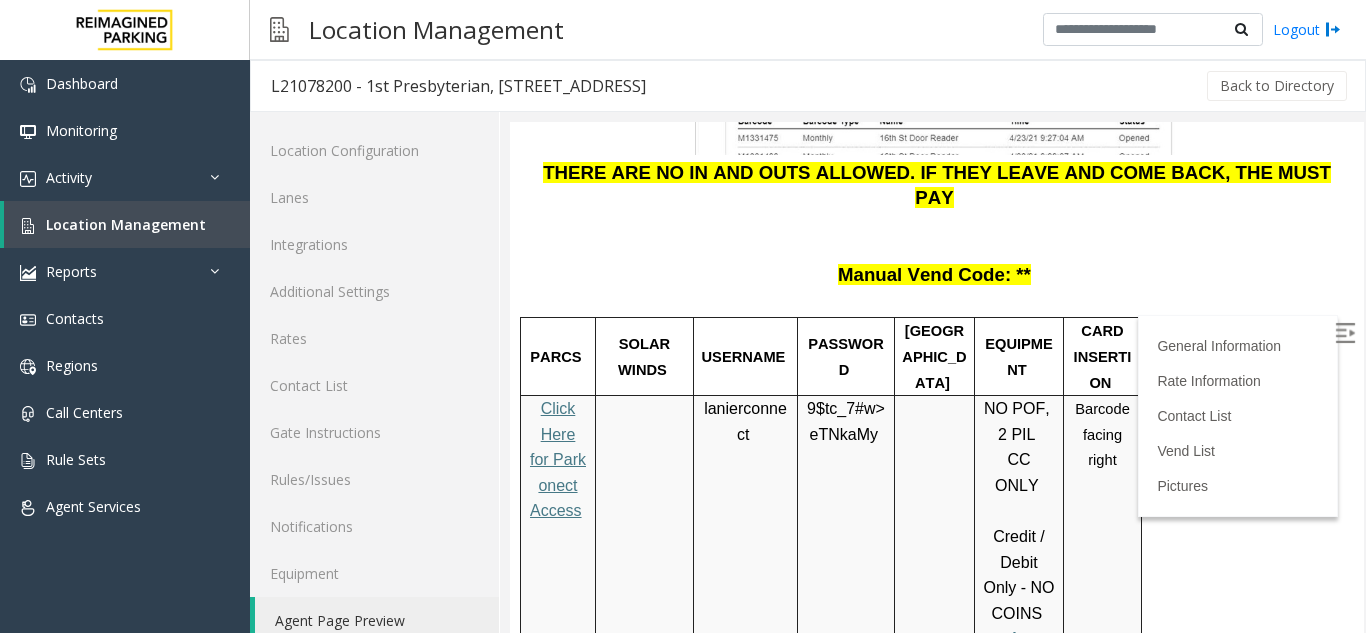 click on "Click Here for Parkonect Access" at bounding box center [558, 459] 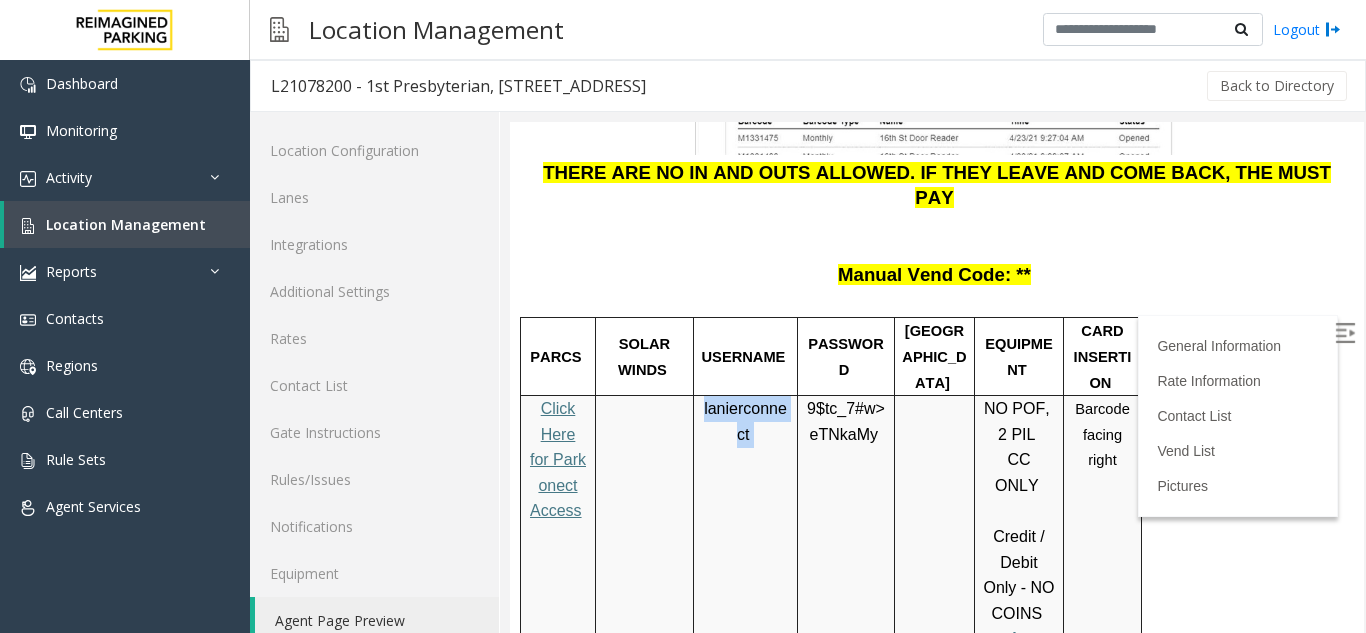 drag, startPoint x: 710, startPoint y: 221, endPoint x: 758, endPoint y: 246, distance: 54.120235 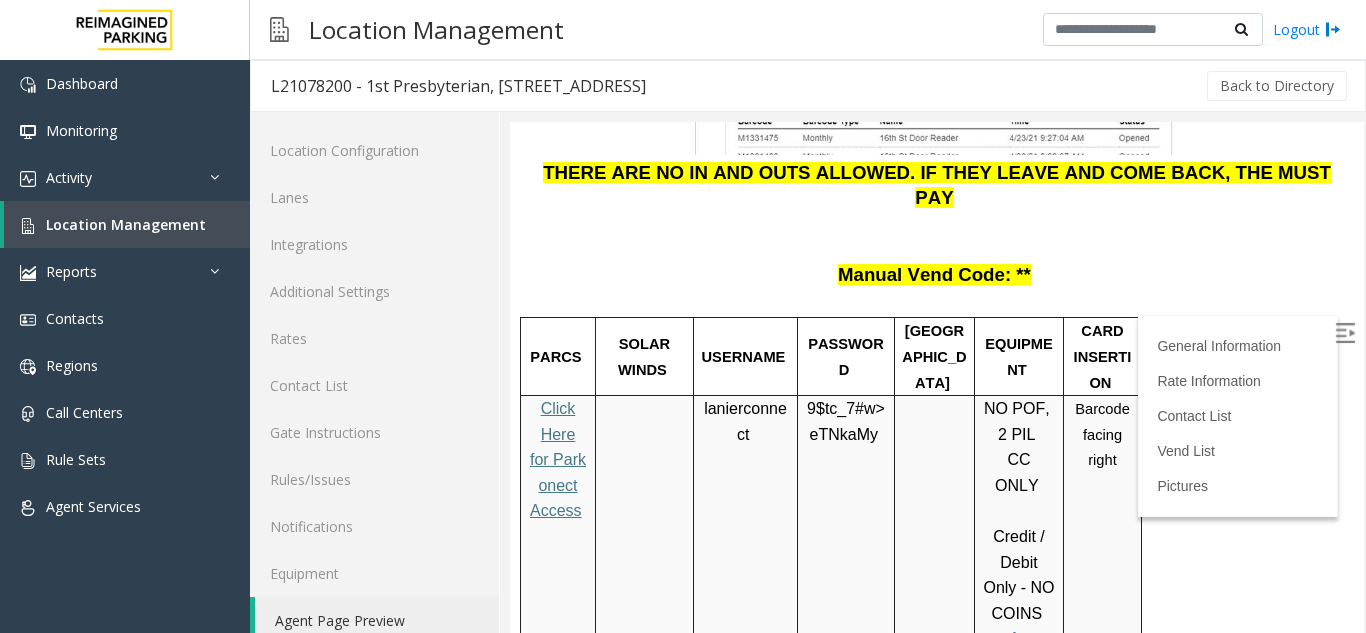 click on "9$tc_7#w> eTNkaMy" at bounding box center [846, 550] 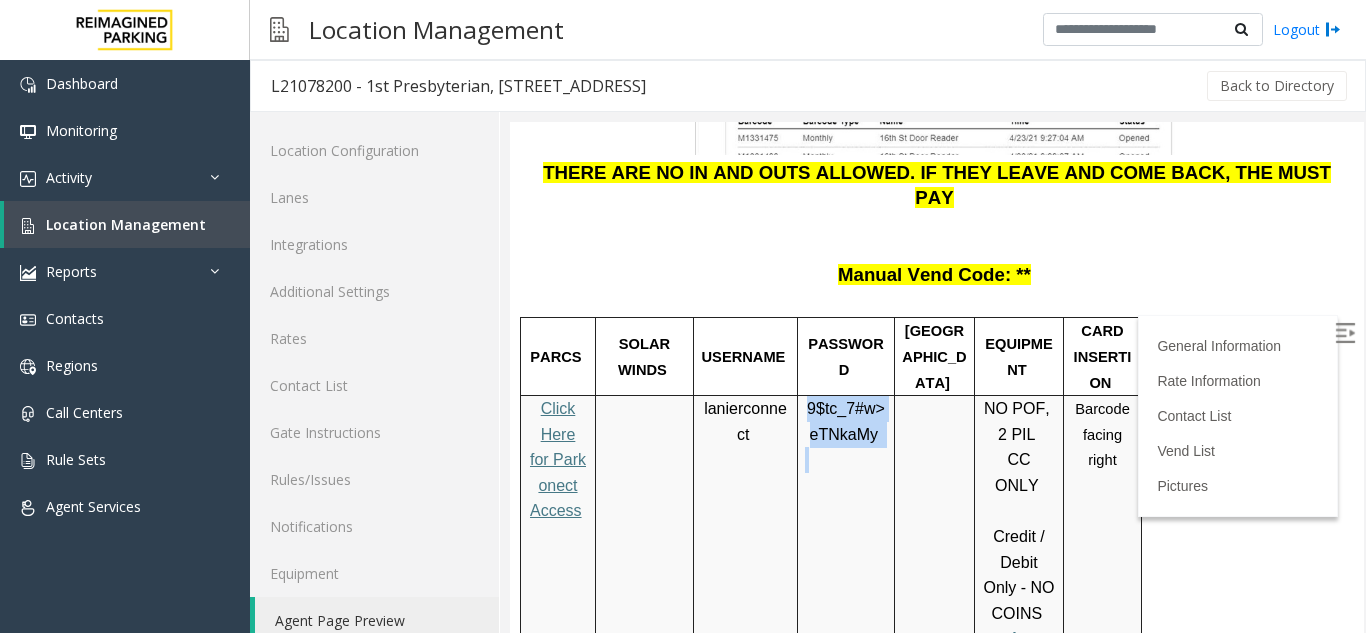 drag, startPoint x: 804, startPoint y: 218, endPoint x: 874, endPoint y: 260, distance: 81.63332 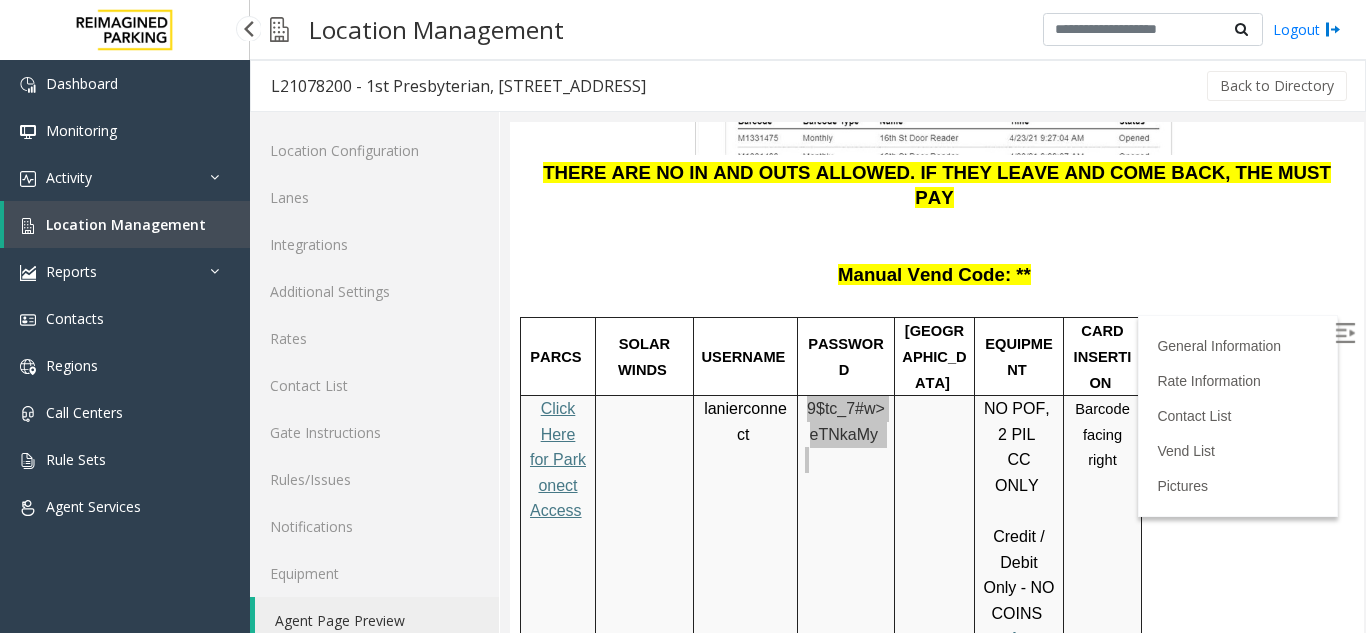 click on "Location Management" at bounding box center [126, 224] 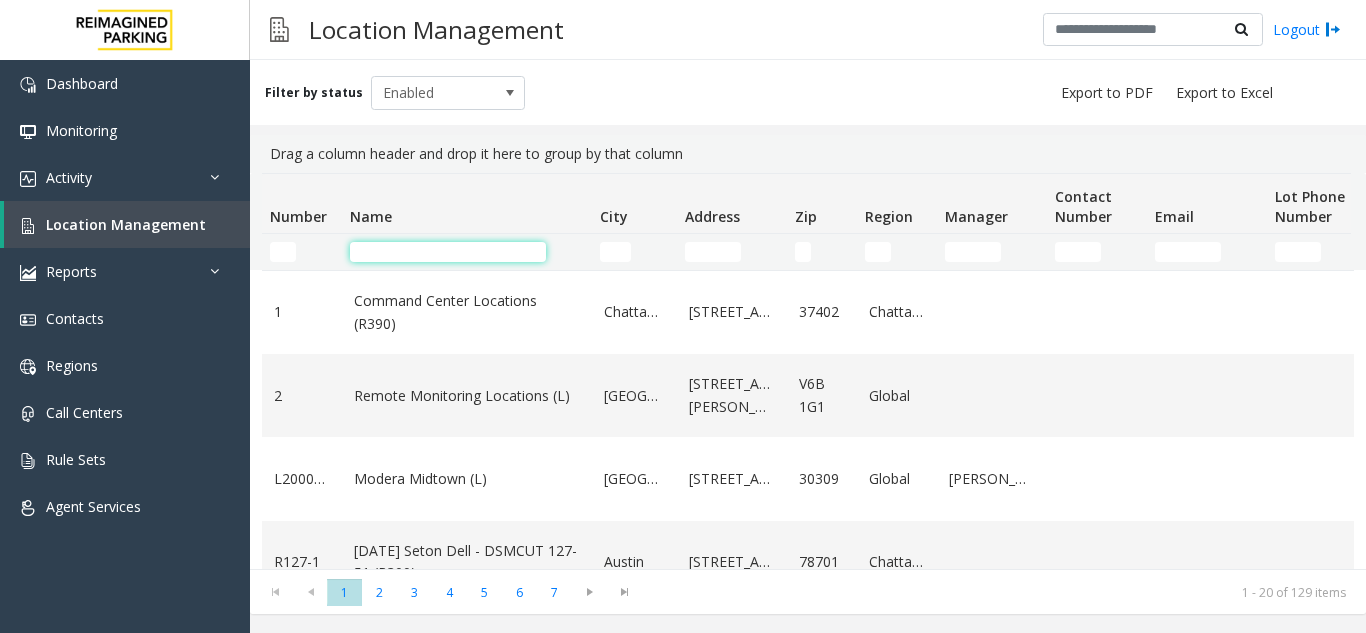 click 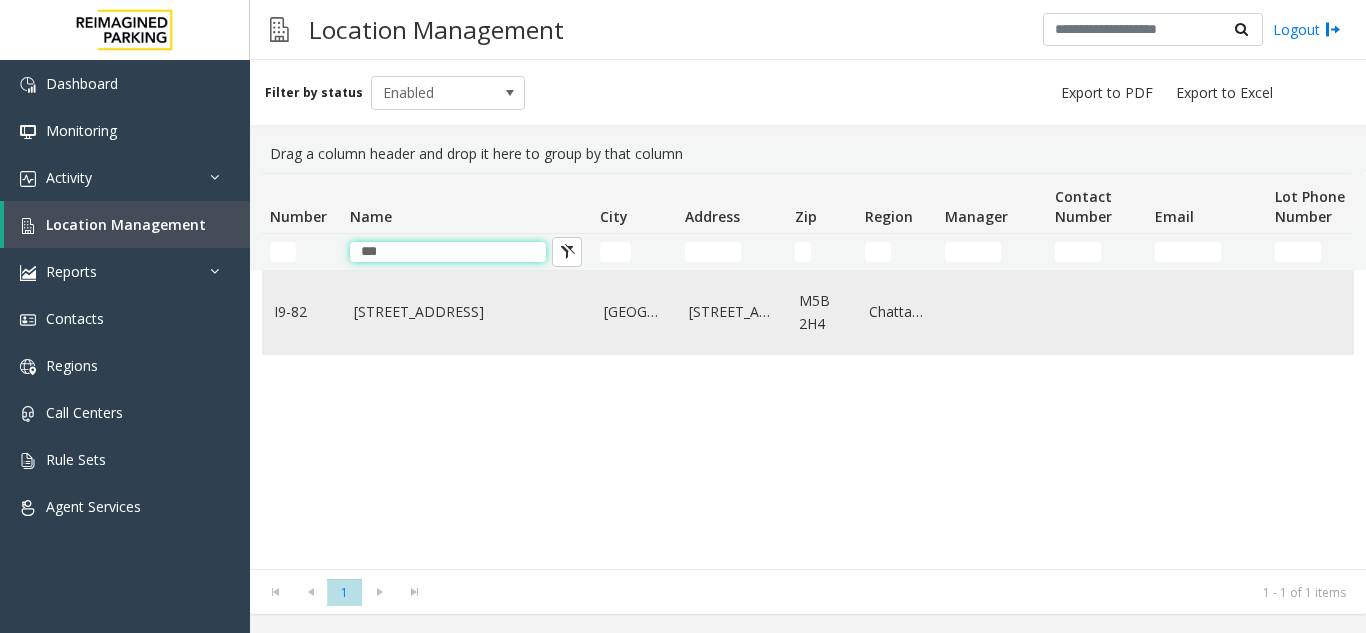 type on "***" 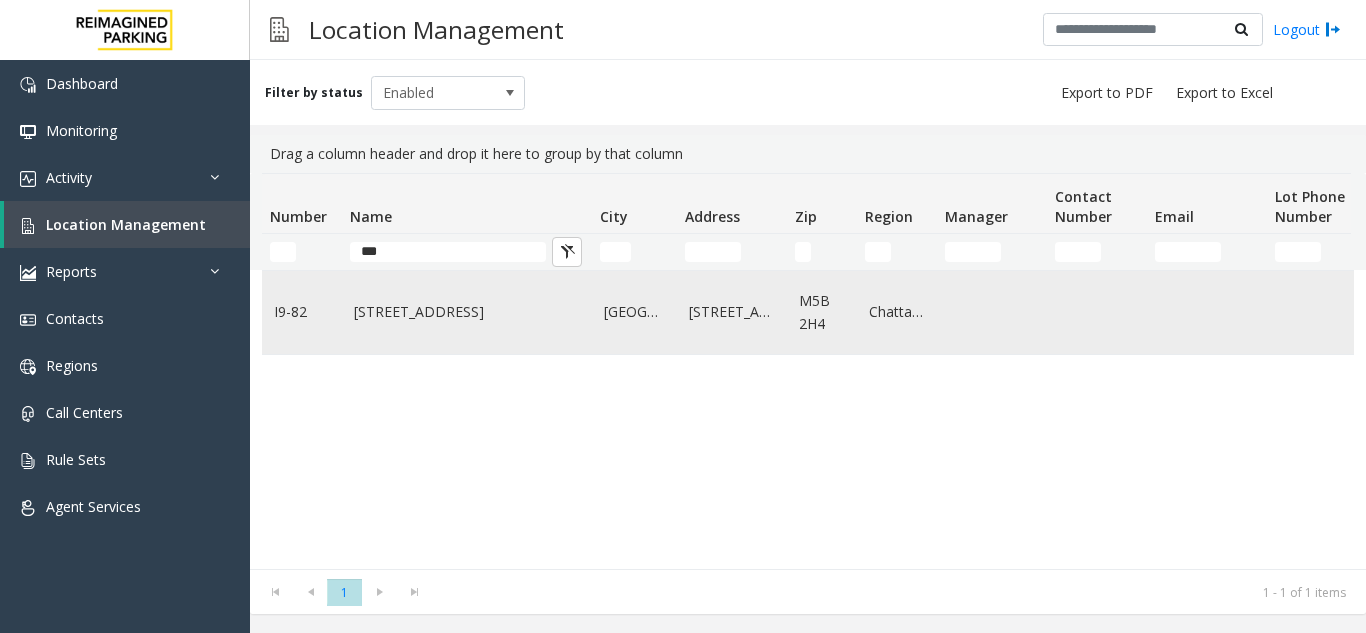 click on "[STREET_ADDRESS]" 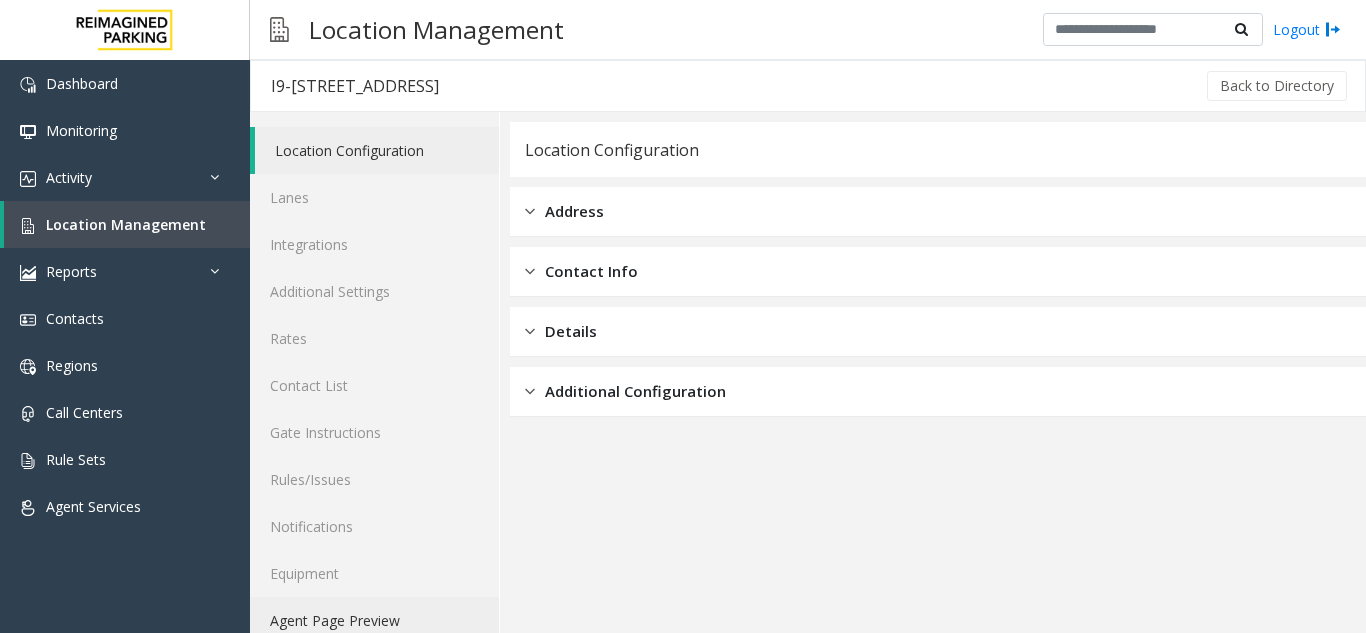 click on "Agent Page Preview" 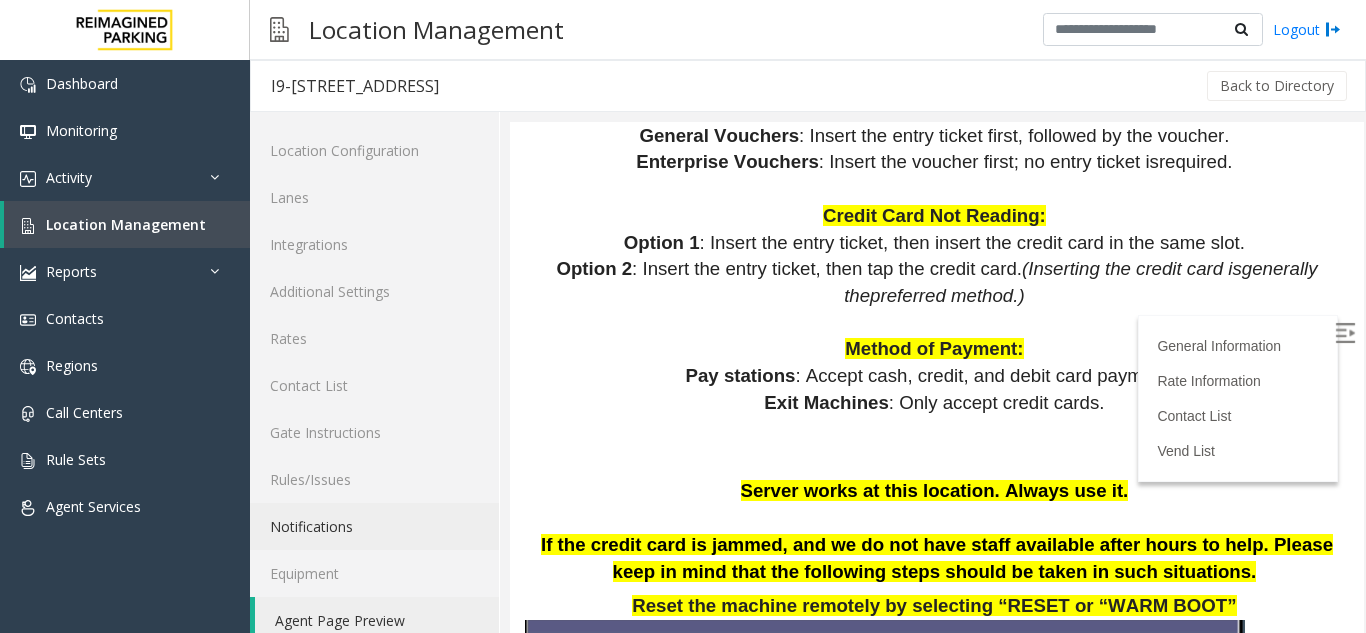 scroll, scrollTop: 1600, scrollLeft: 0, axis: vertical 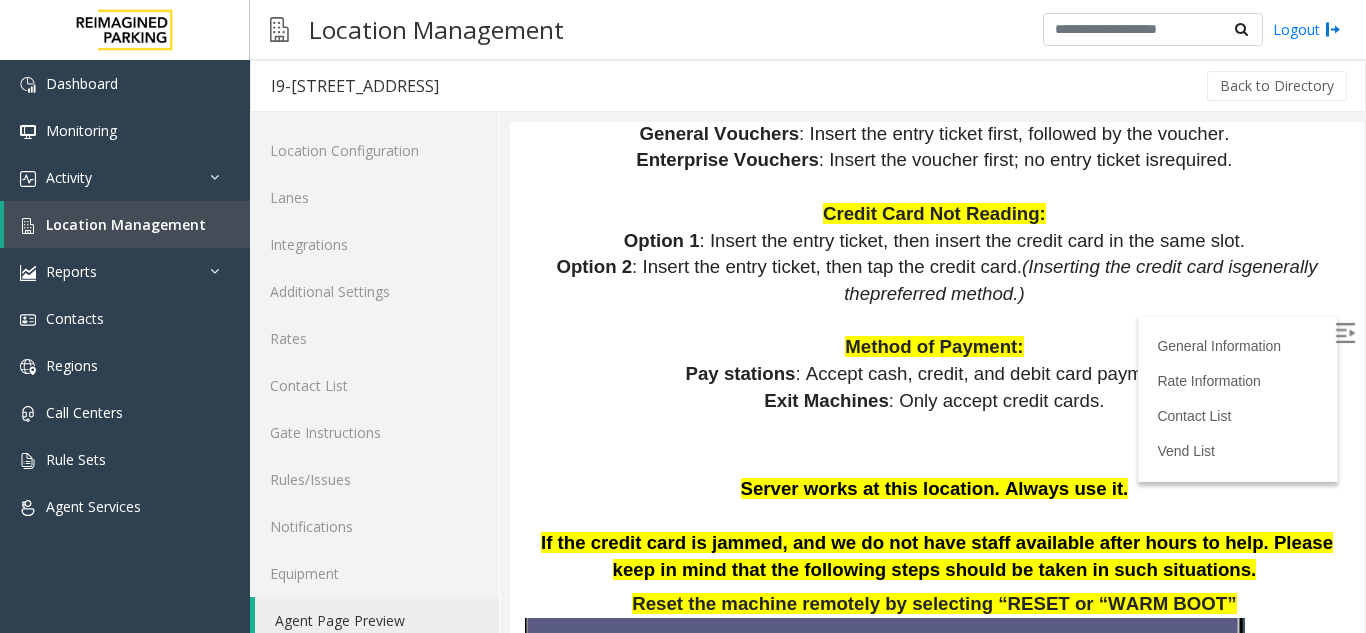 click at bounding box center [1347, 336] 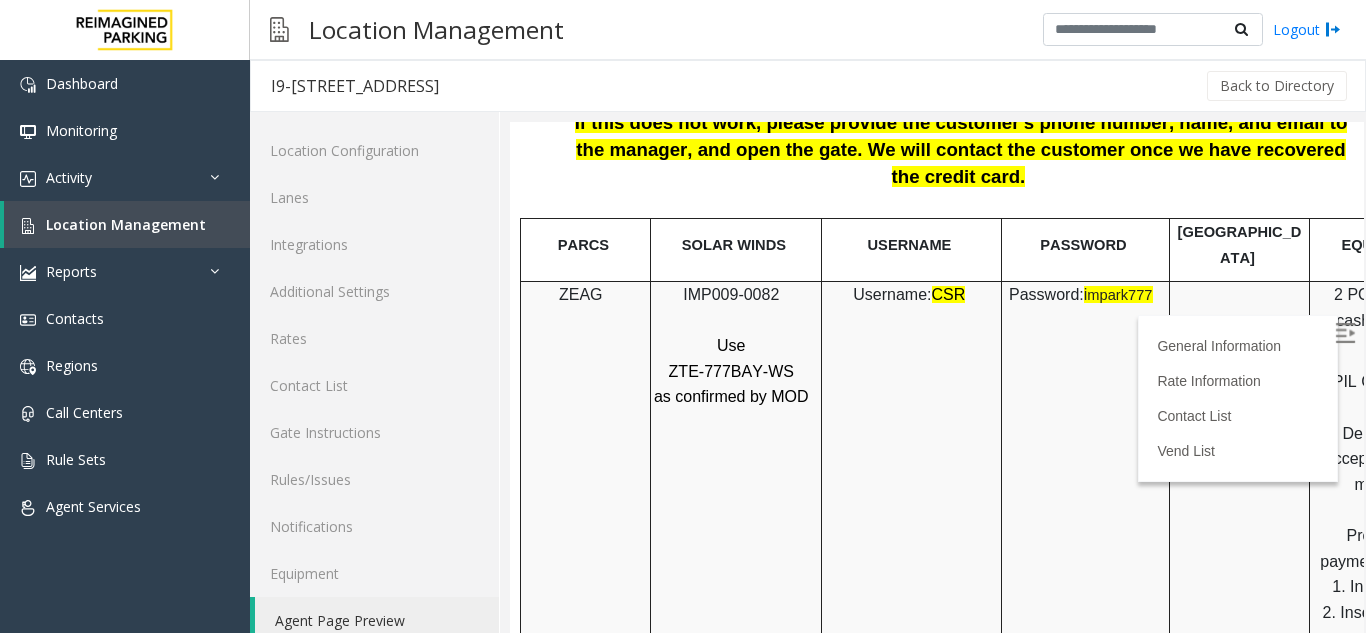 scroll, scrollTop: 2400, scrollLeft: 0, axis: vertical 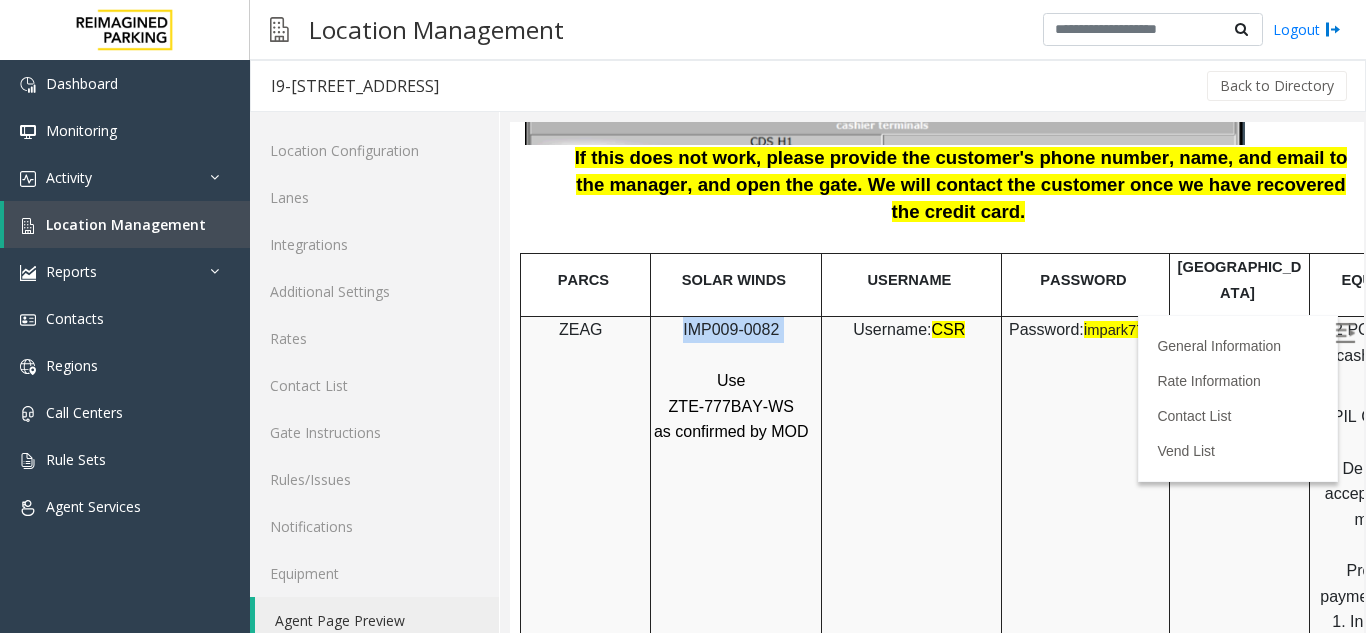 drag, startPoint x: 796, startPoint y: 284, endPoint x: 688, endPoint y: 287, distance: 108.04166 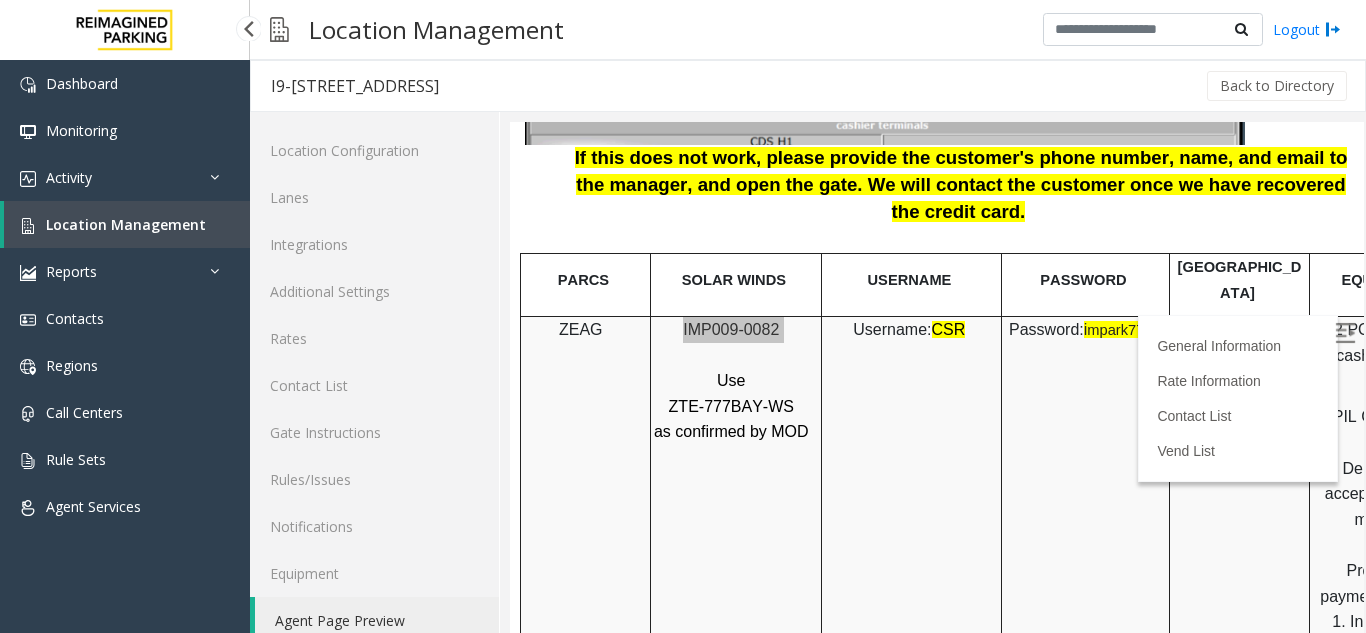 click on "Location Management" at bounding box center (126, 224) 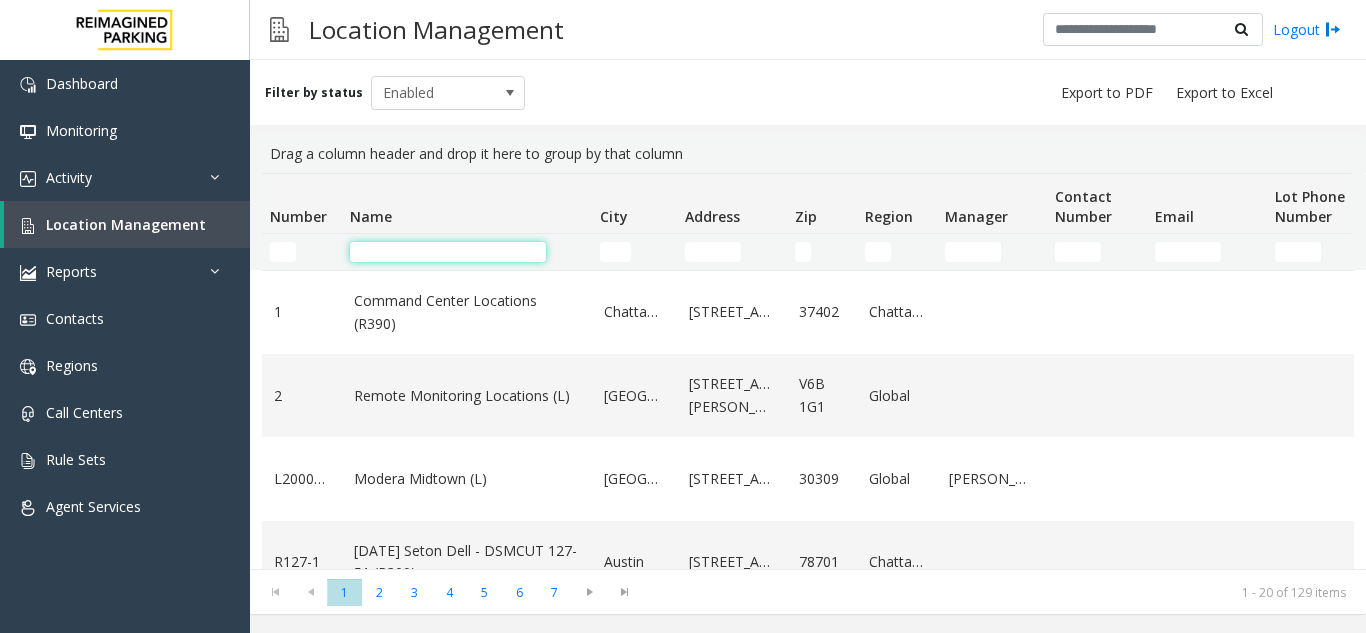 click 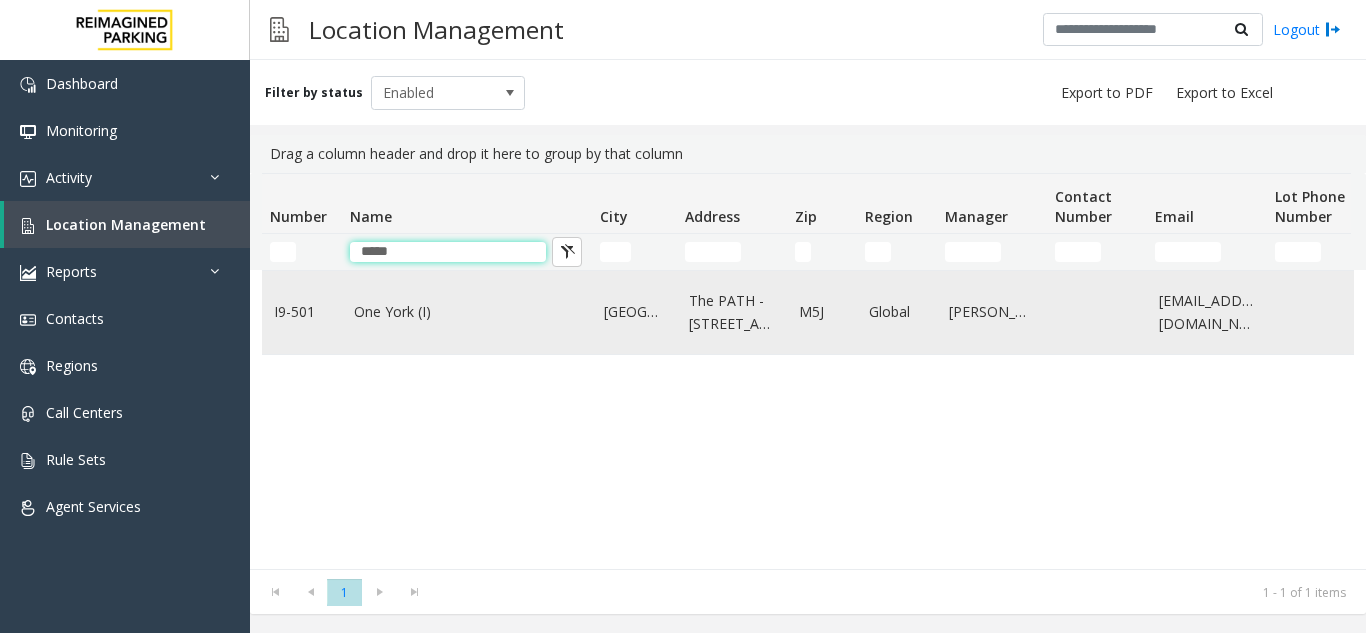 type on "*****" 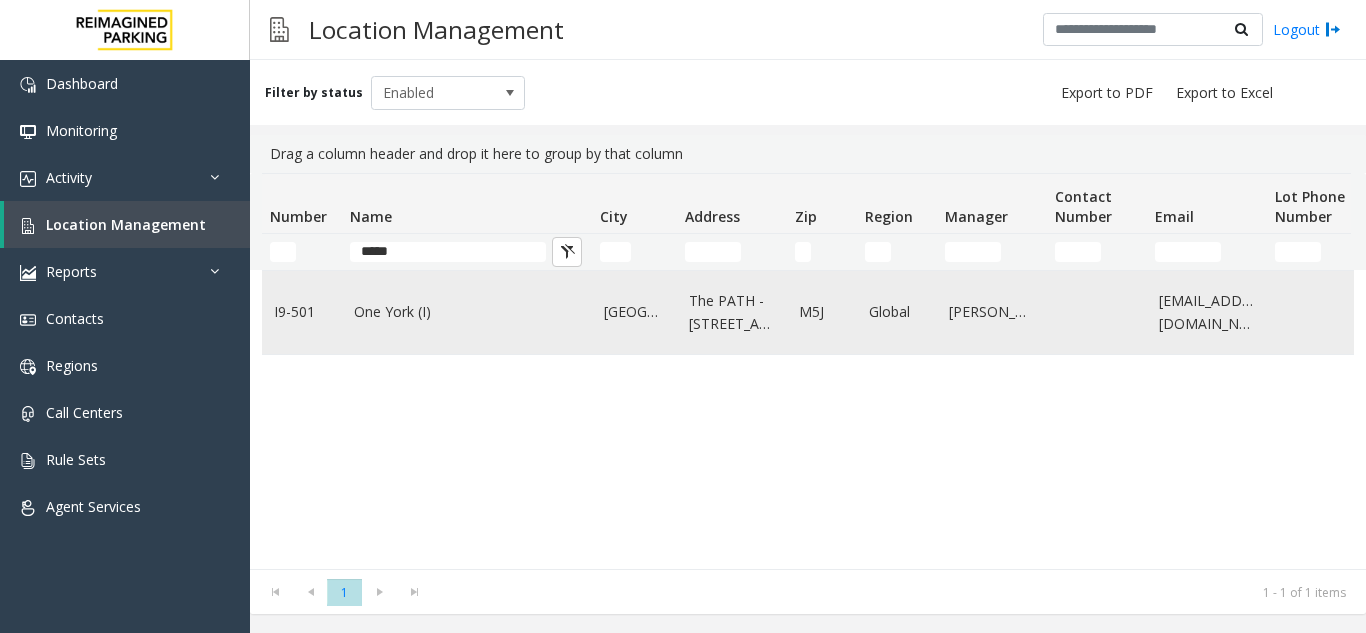 click on "One York (I)" 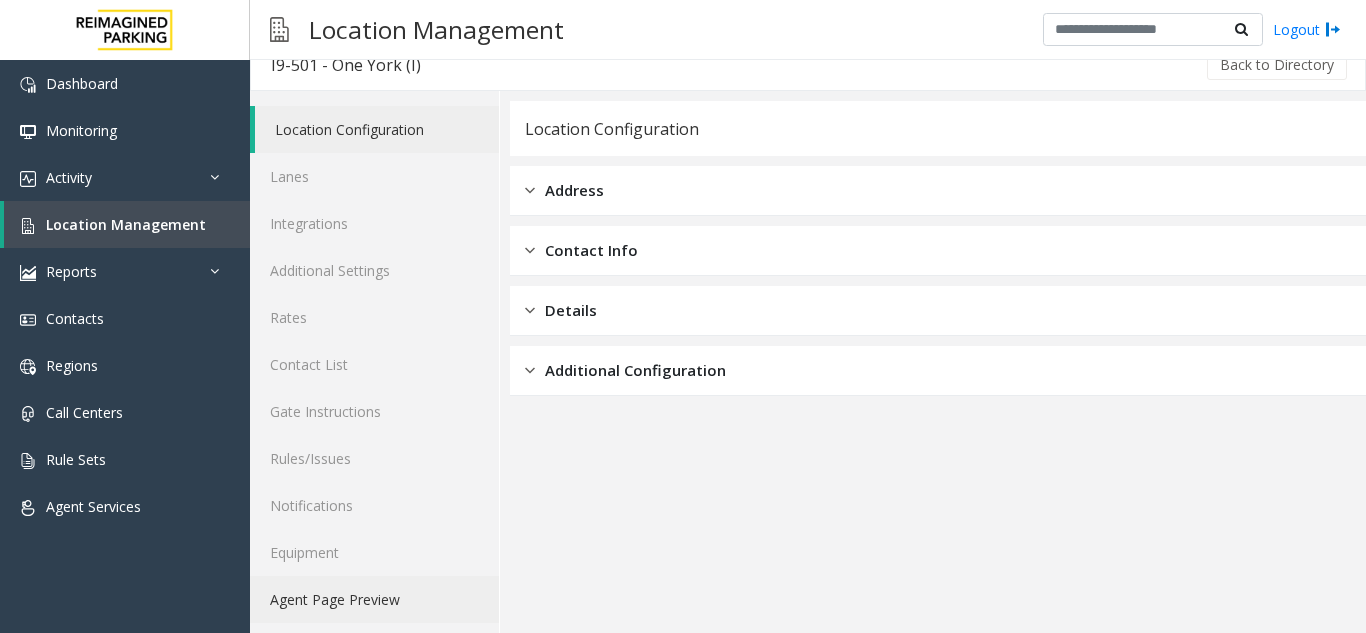scroll, scrollTop: 26, scrollLeft: 0, axis: vertical 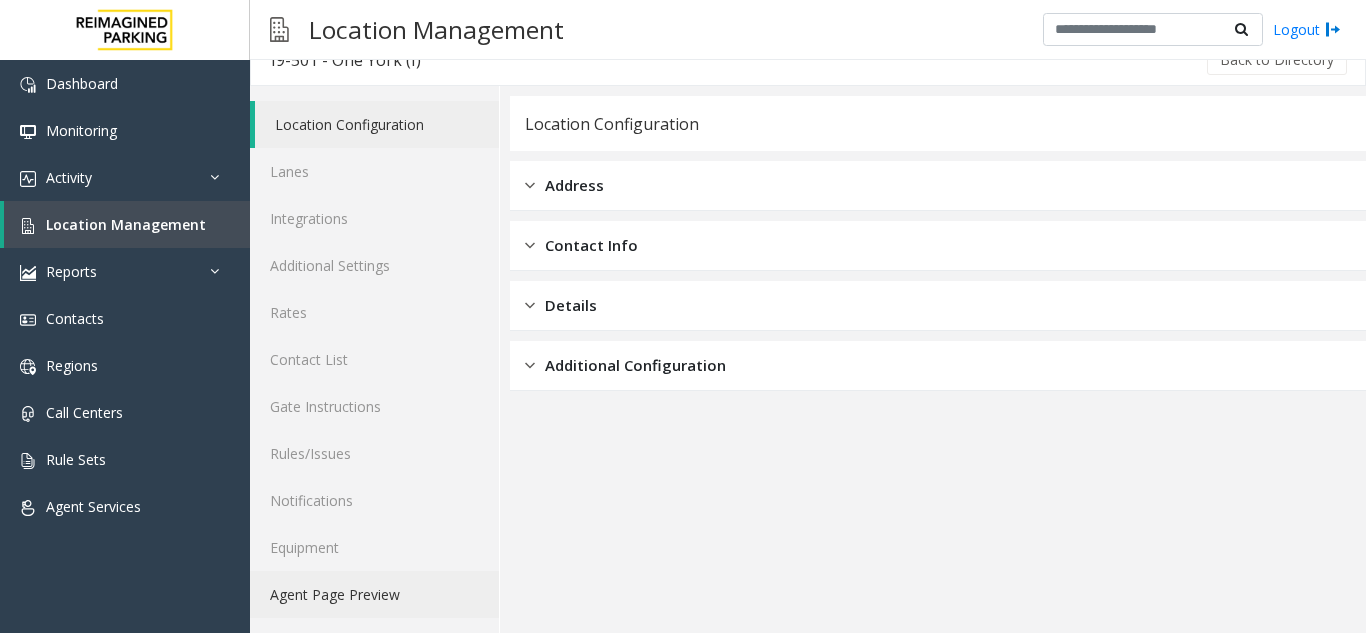 click on "Agent Page Preview" 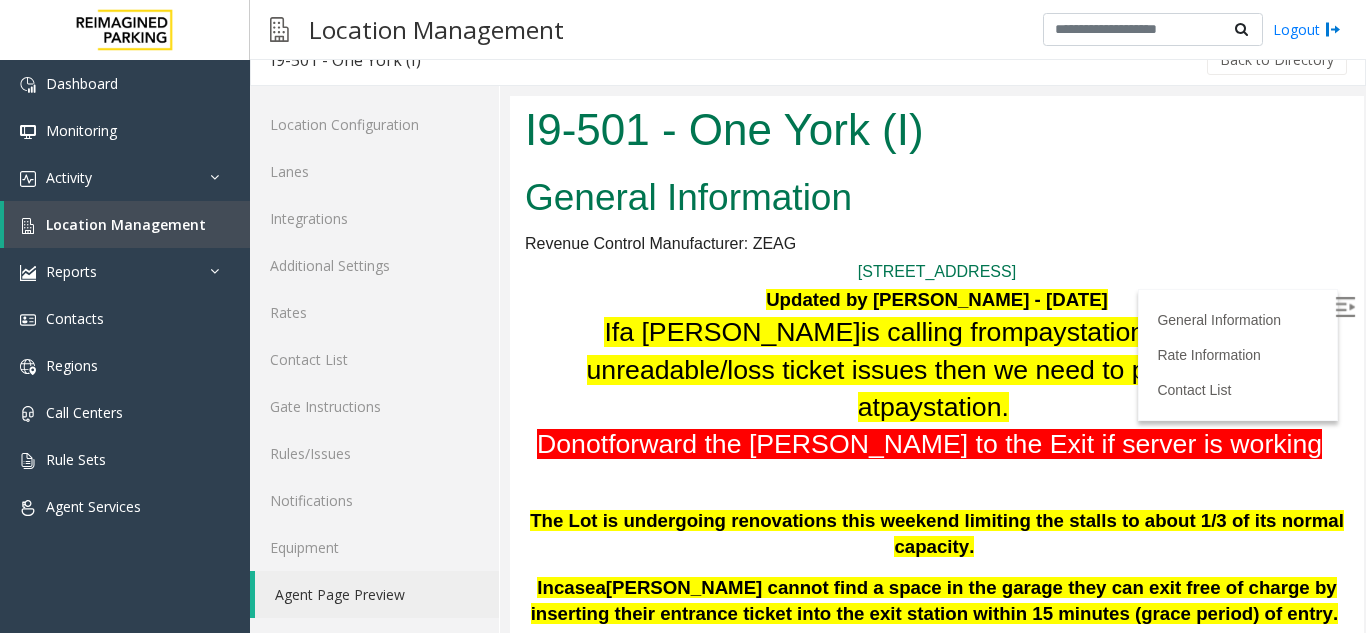 scroll, scrollTop: 0, scrollLeft: 0, axis: both 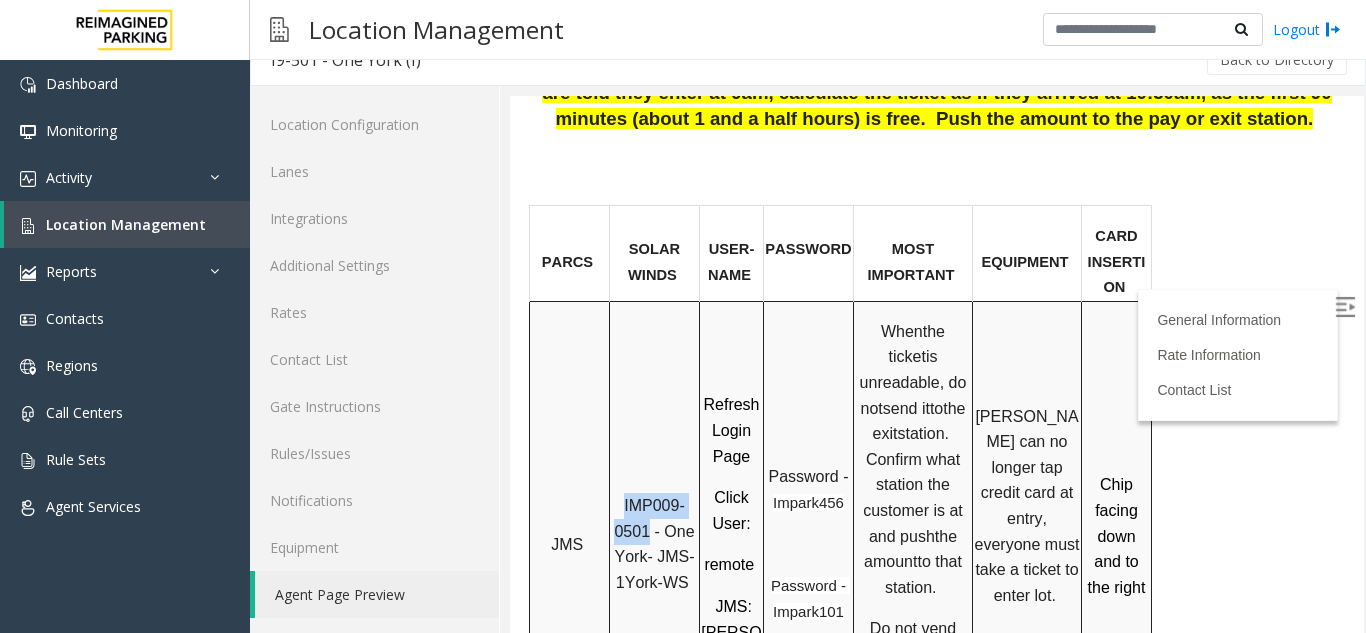 drag, startPoint x: 626, startPoint y: 429, endPoint x: 651, endPoint y: 465, distance: 43.829212 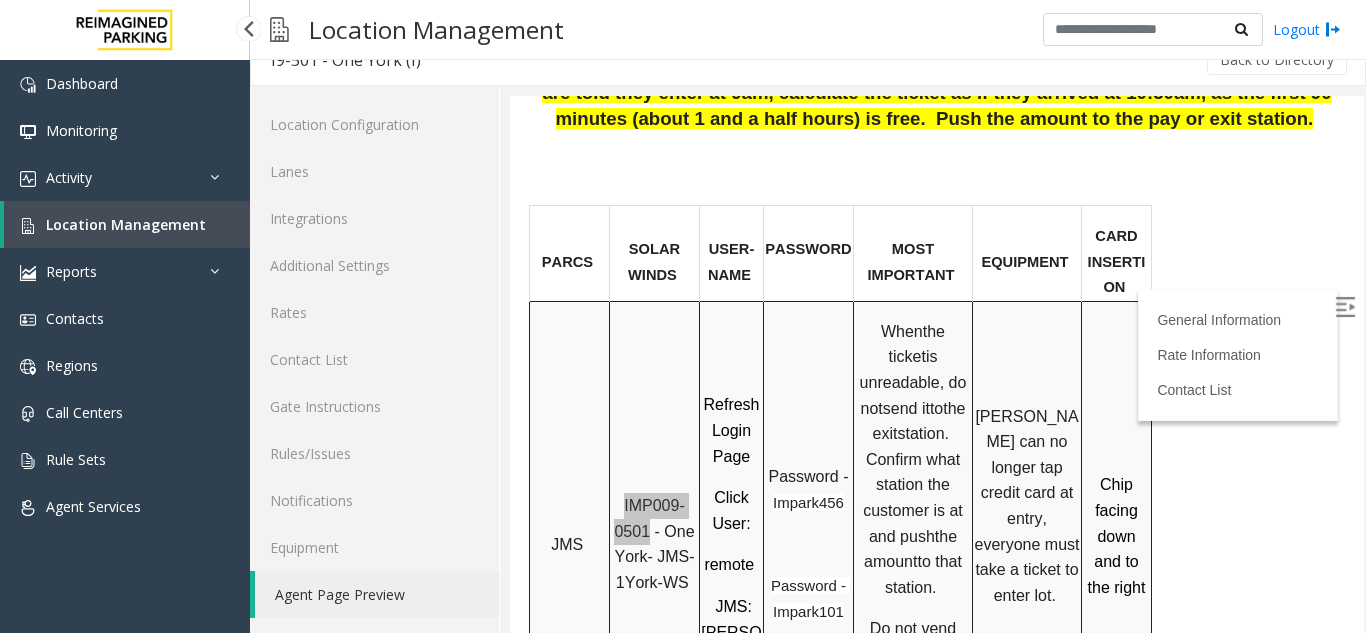 click on "Location Management" at bounding box center [126, 224] 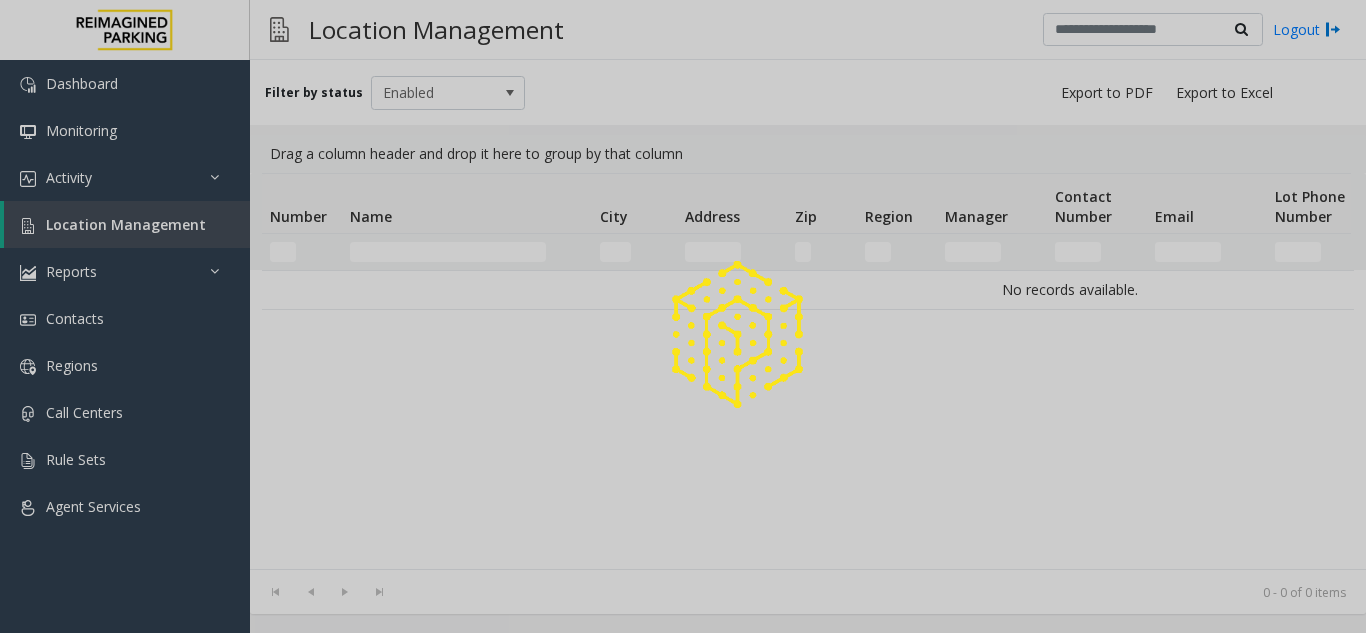 click 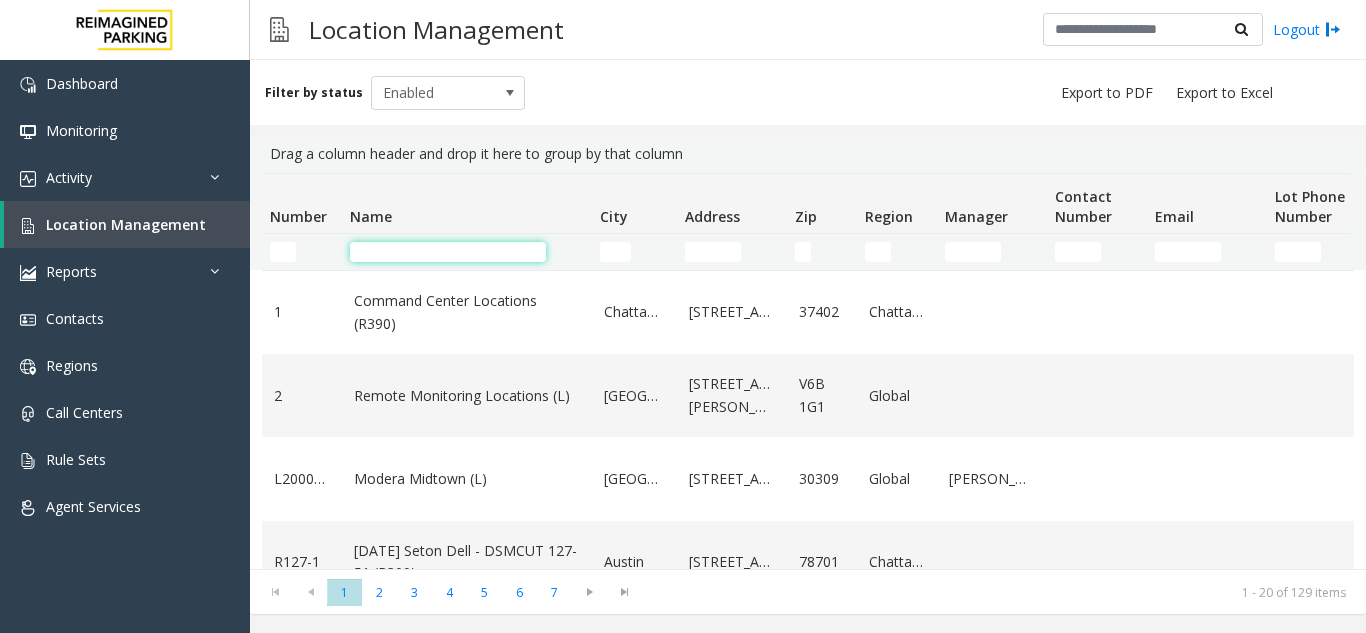 click 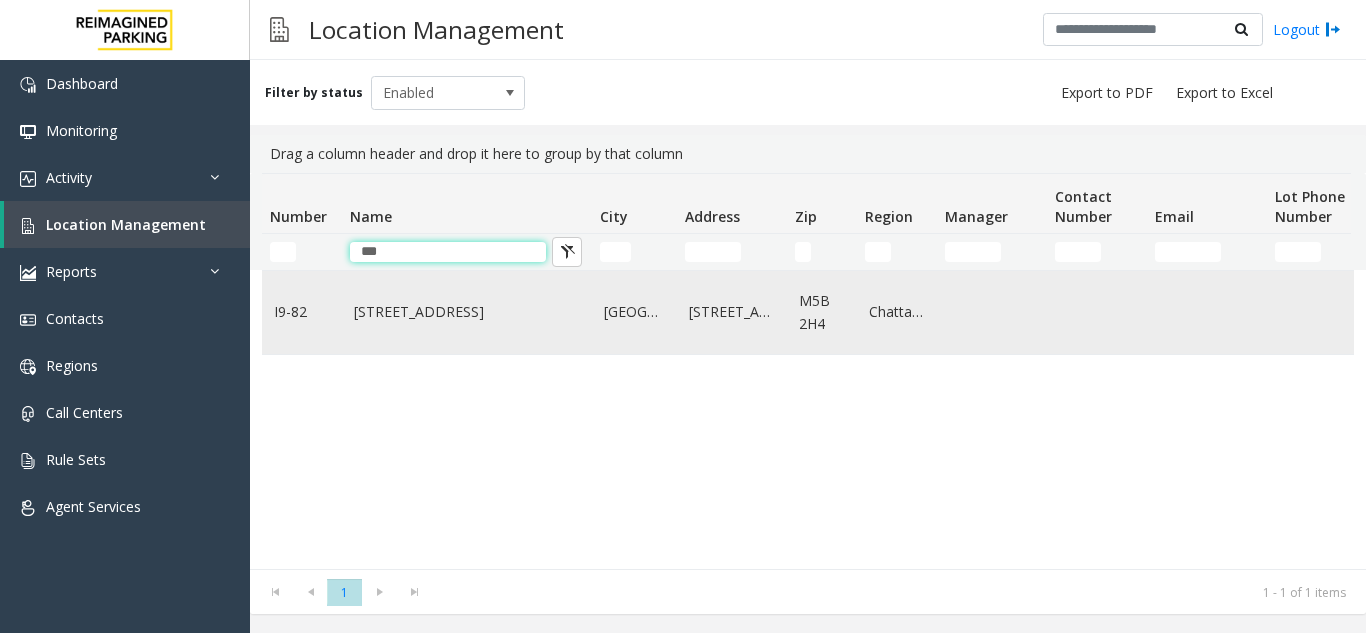type on "***" 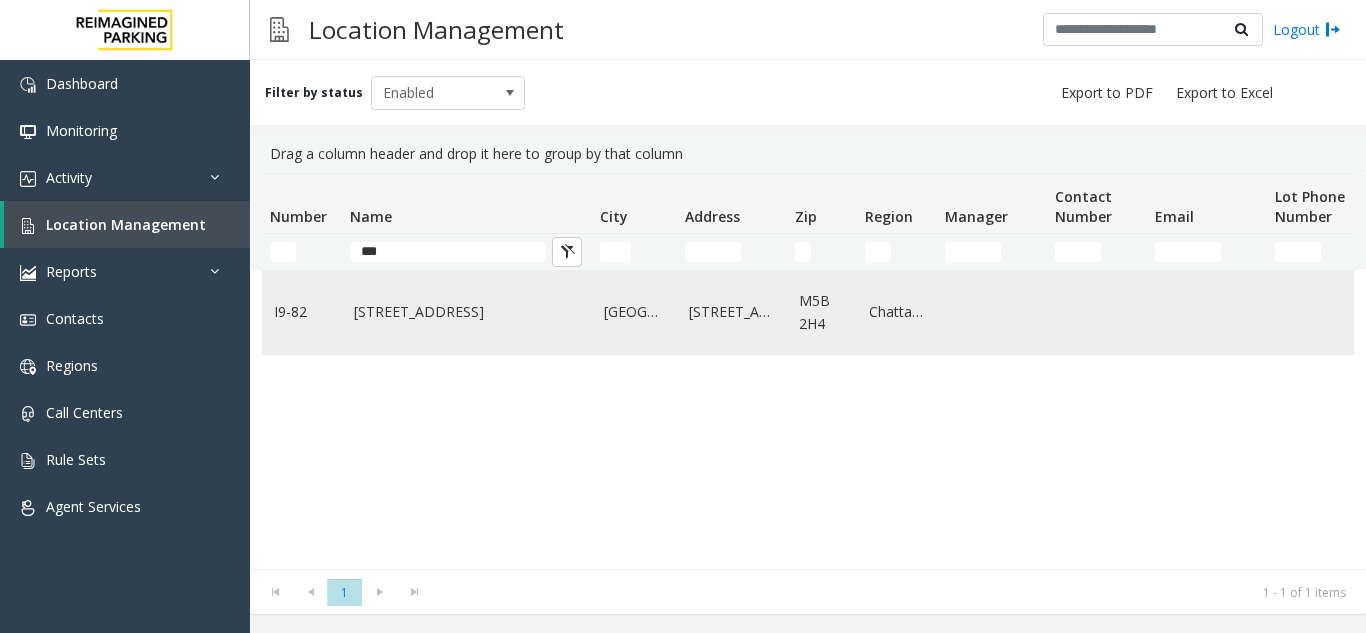 click on "[STREET_ADDRESS]" 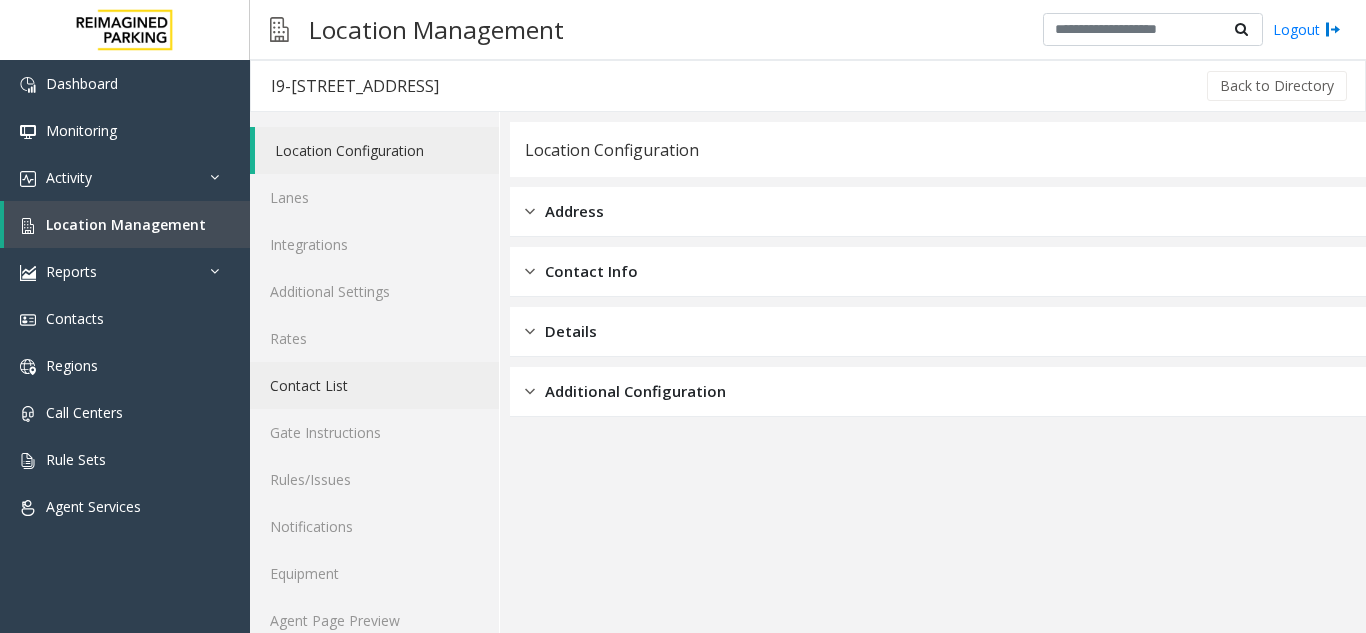 scroll, scrollTop: 26, scrollLeft: 0, axis: vertical 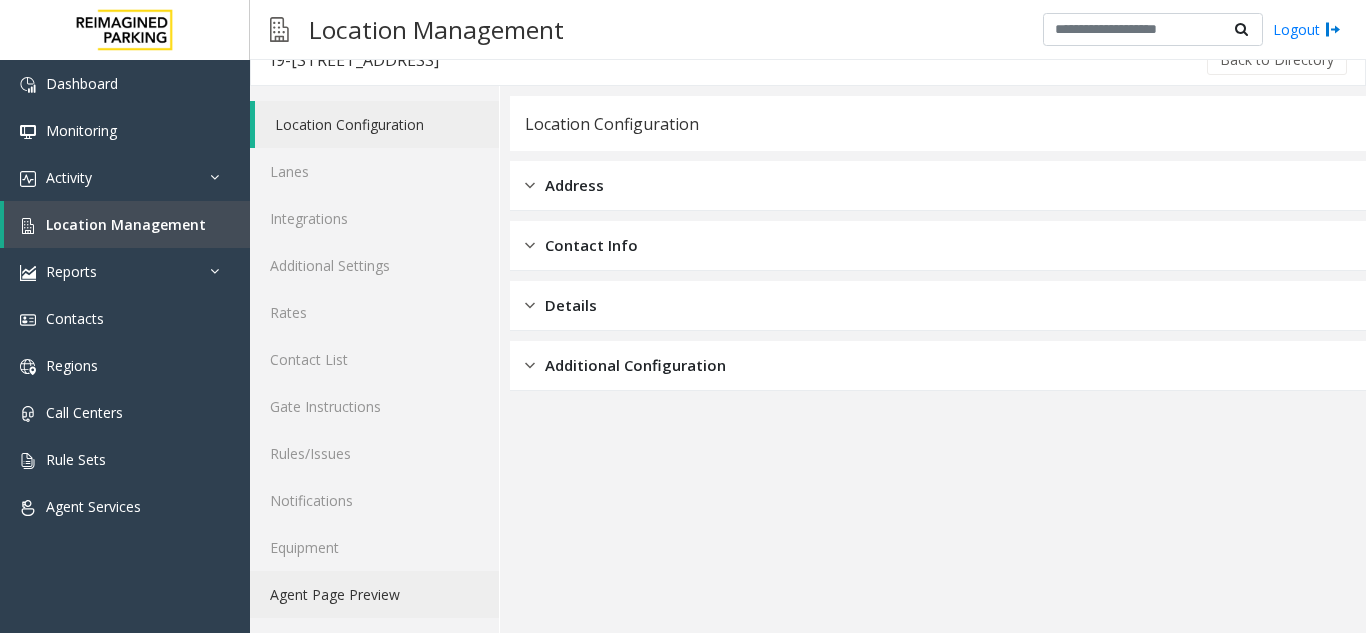 click on "Agent Page Preview" 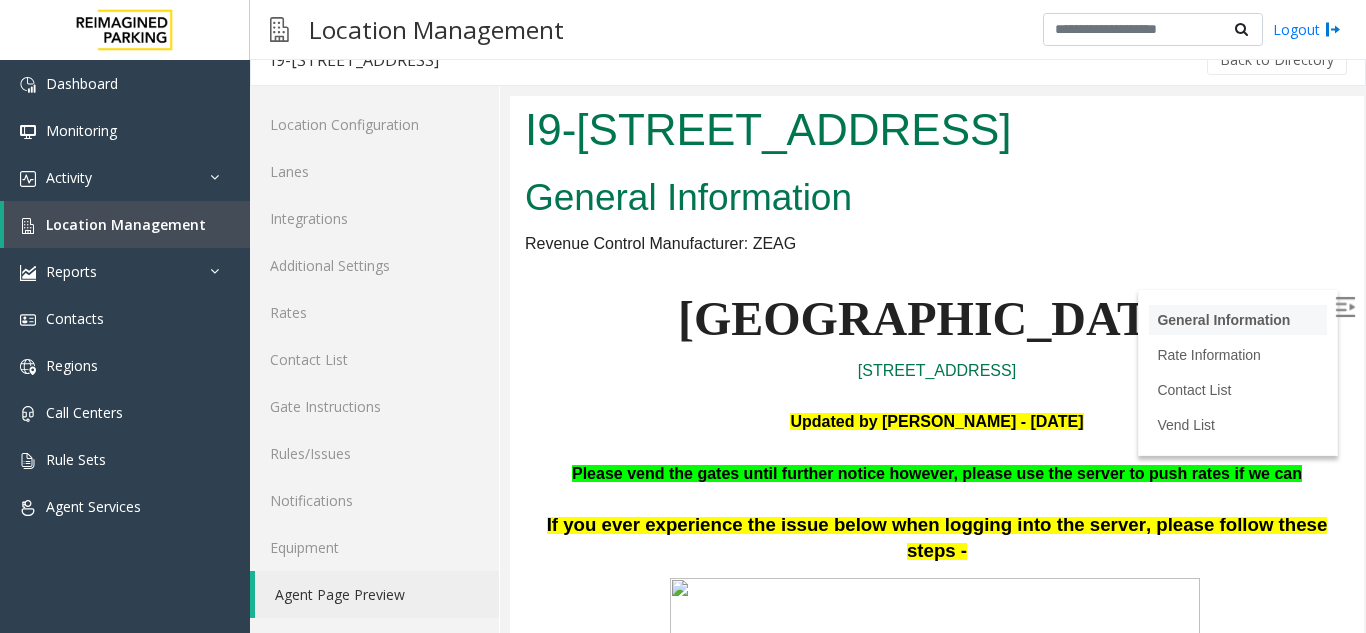 scroll, scrollTop: 0, scrollLeft: 0, axis: both 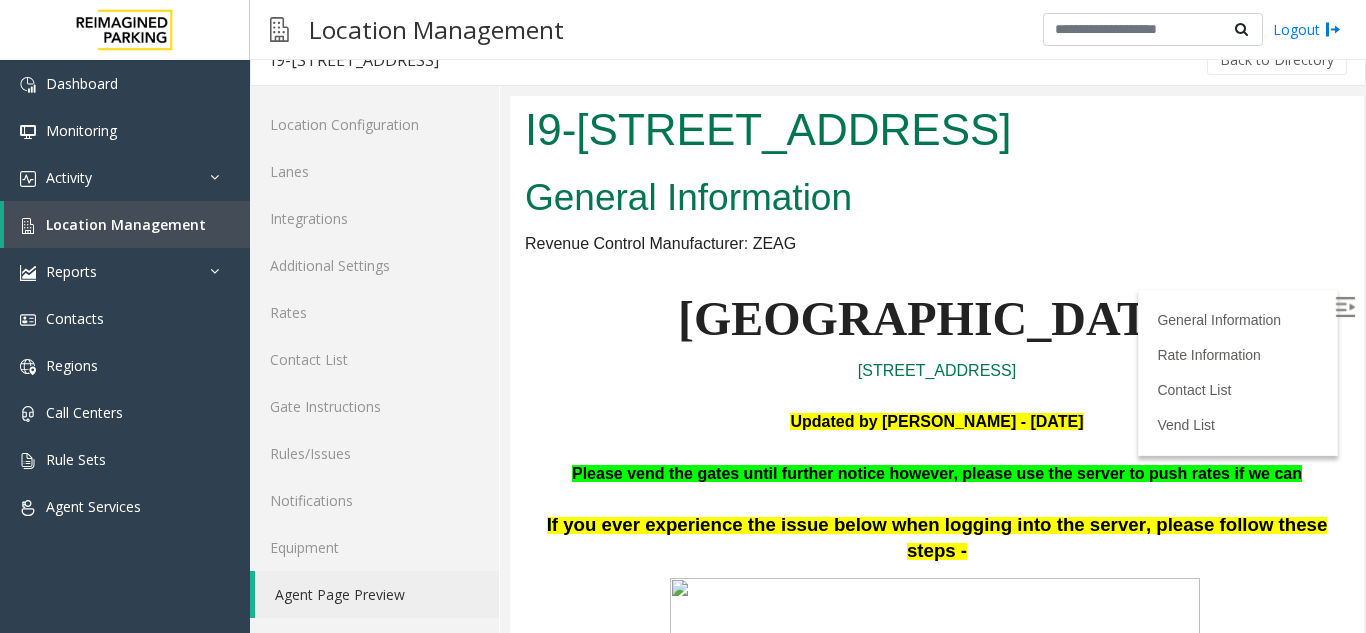 click at bounding box center (1345, 307) 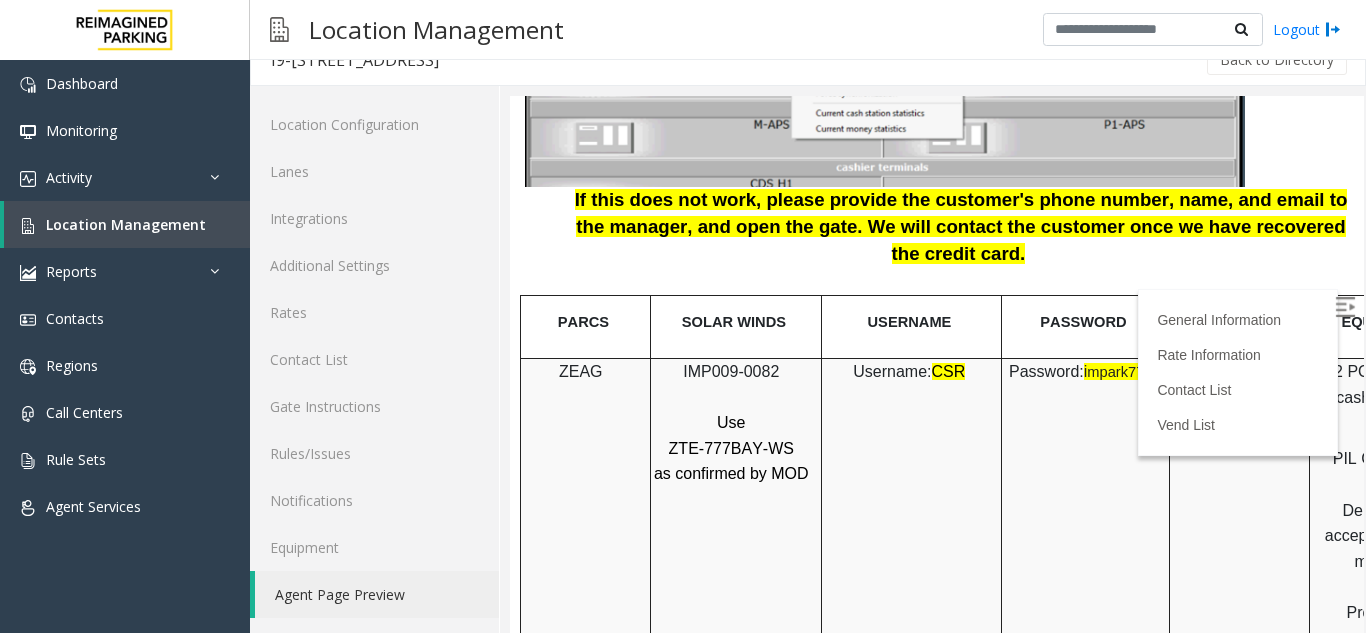 scroll, scrollTop: 2500, scrollLeft: 0, axis: vertical 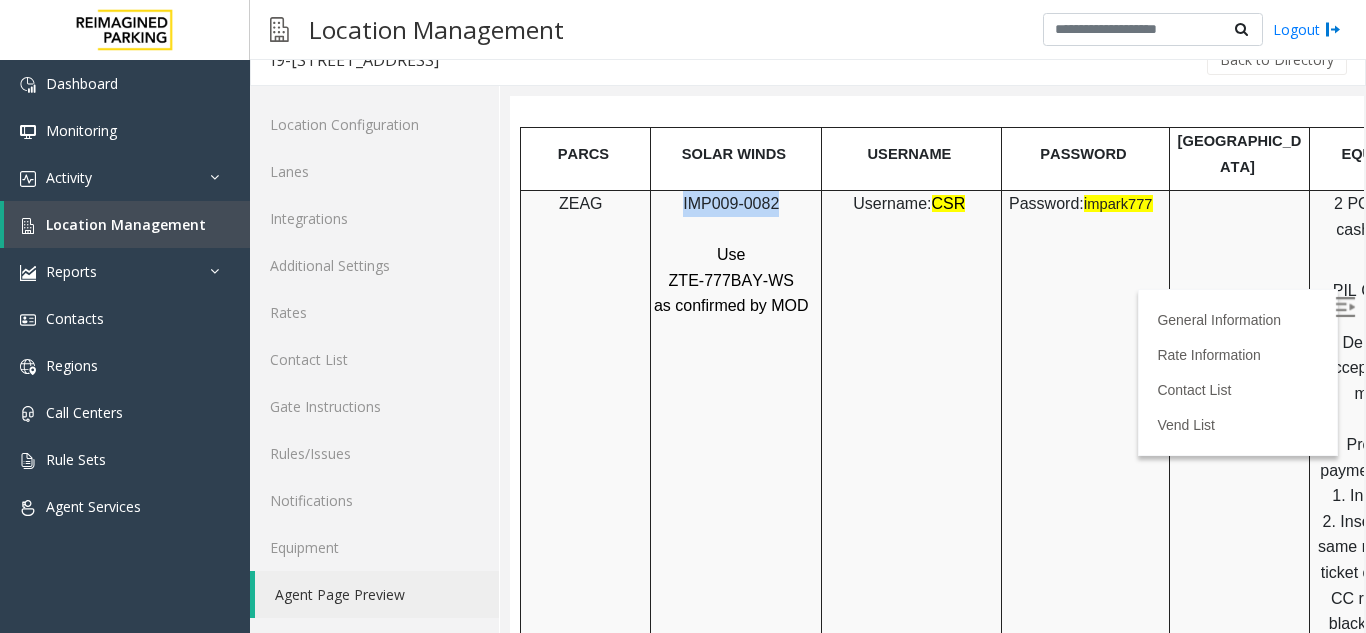 drag, startPoint x: 687, startPoint y: 154, endPoint x: 773, endPoint y: 148, distance: 86.209045 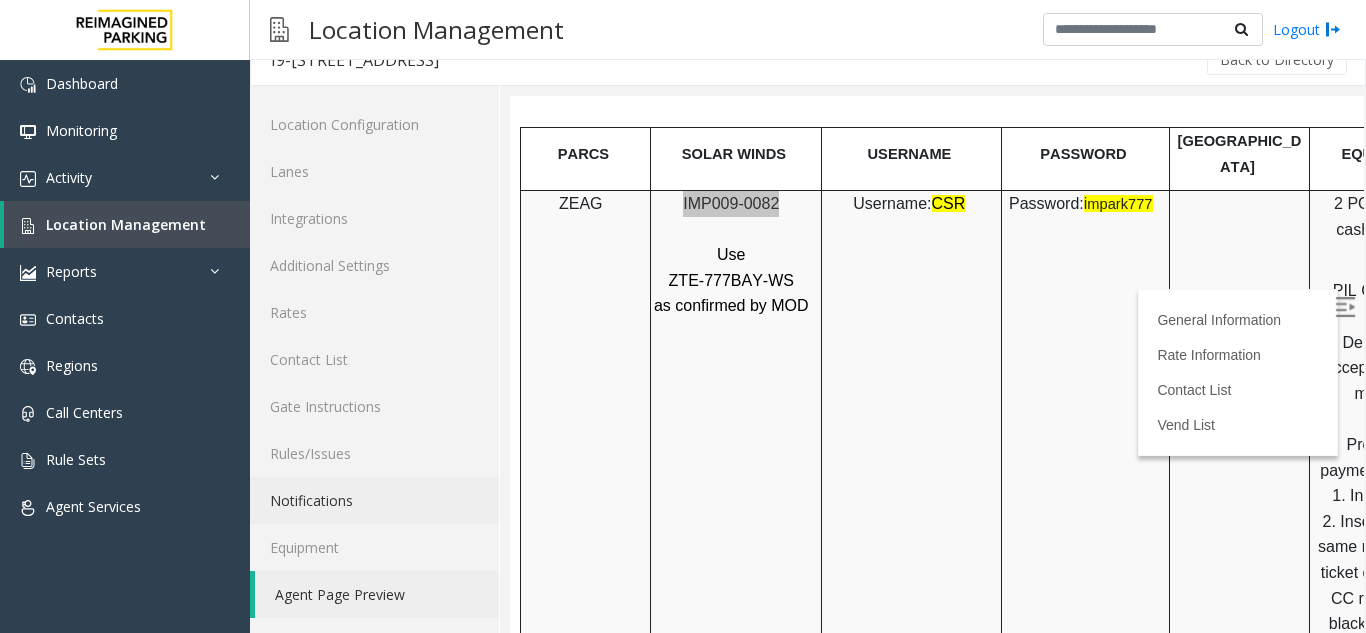 scroll, scrollTop: 0, scrollLeft: 0, axis: both 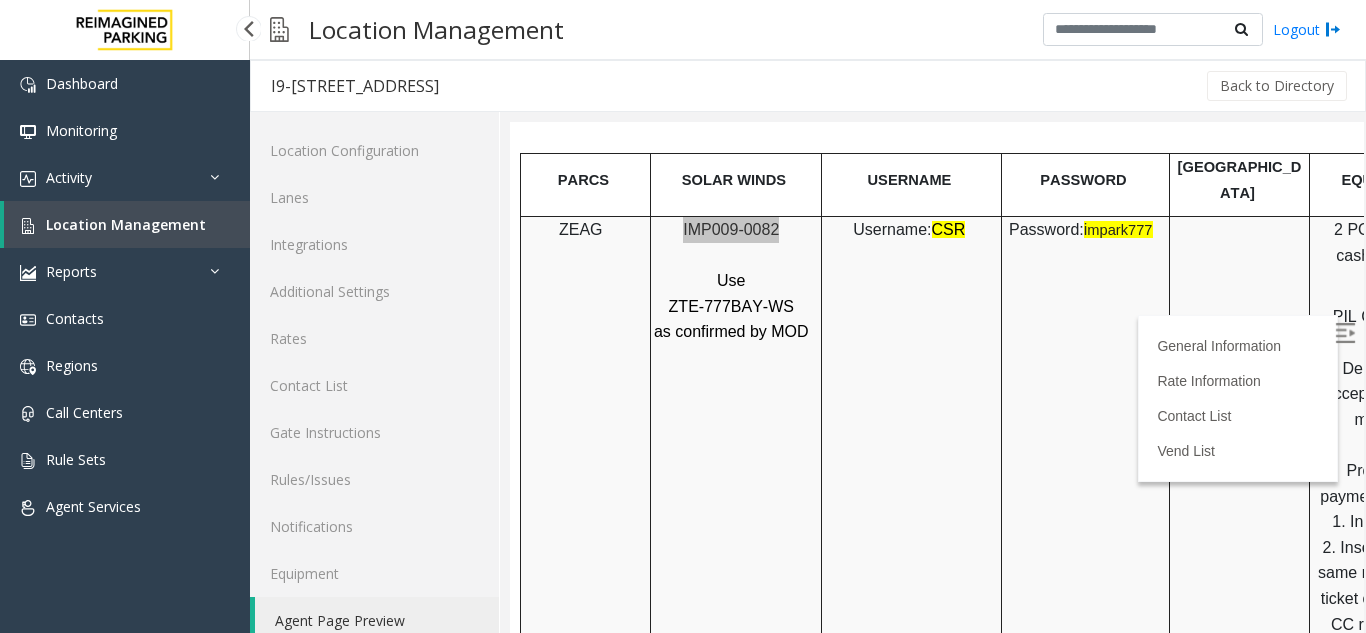 click on "Location Management" at bounding box center [126, 224] 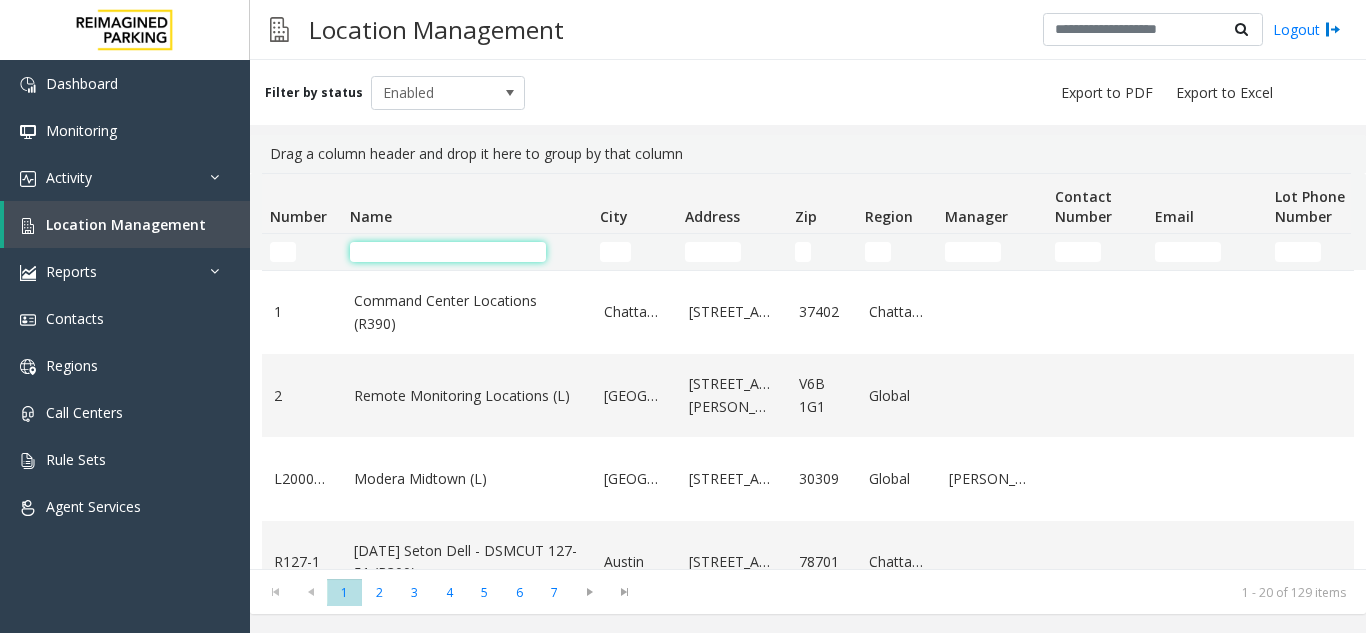 click 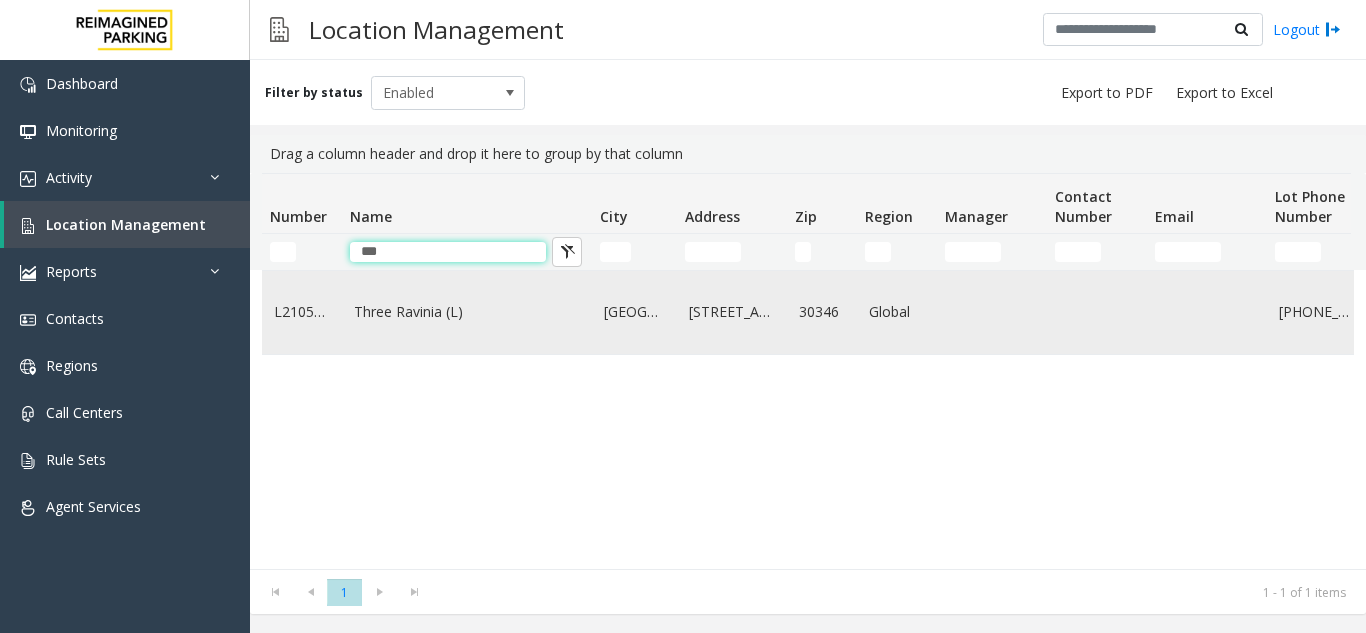 type on "***" 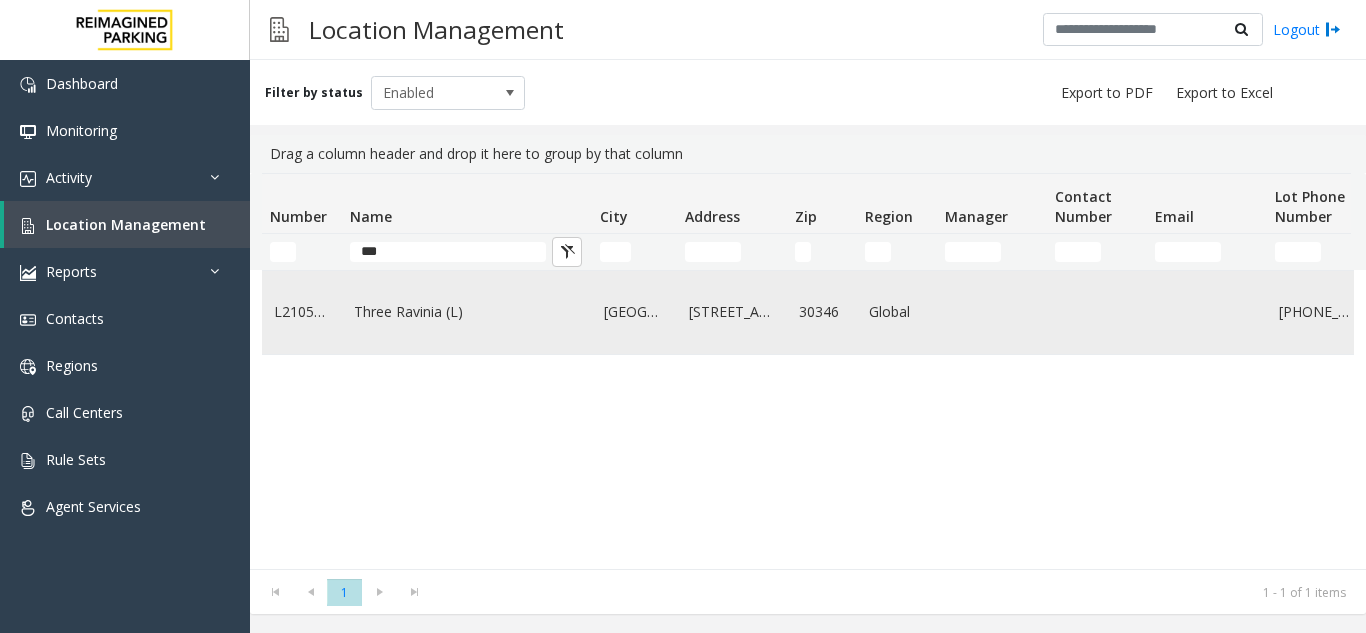 click on "Three Ravinia (L)" 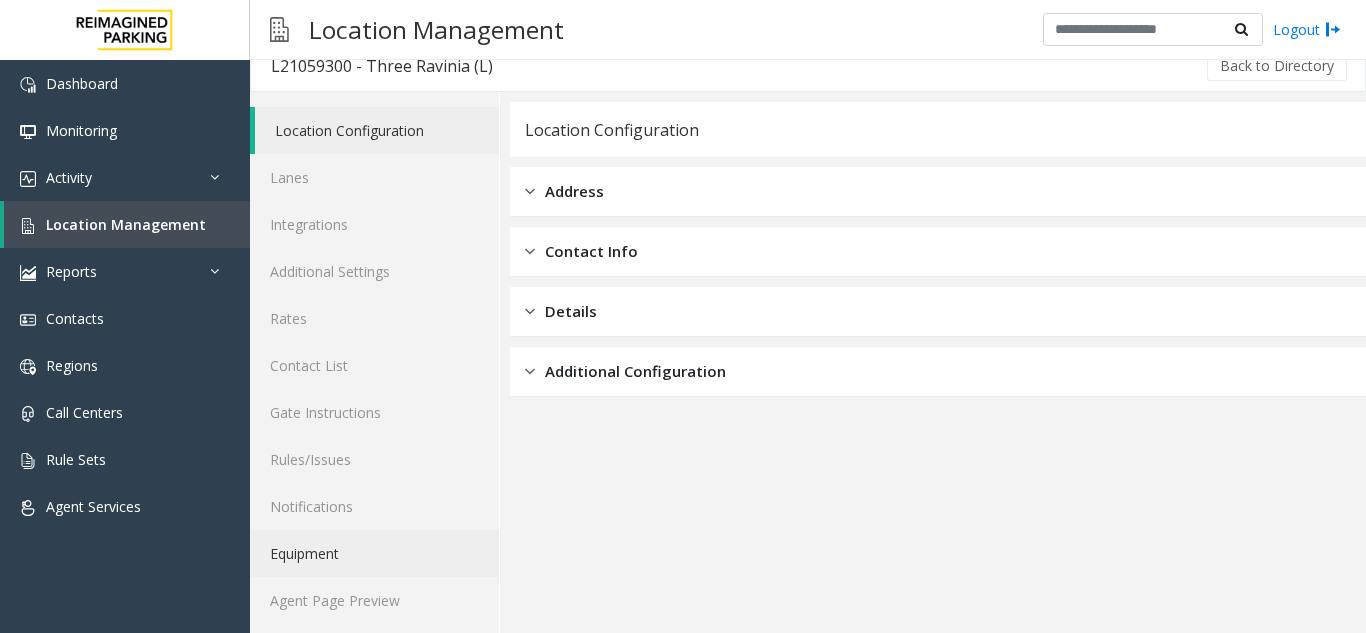 scroll, scrollTop: 26, scrollLeft: 0, axis: vertical 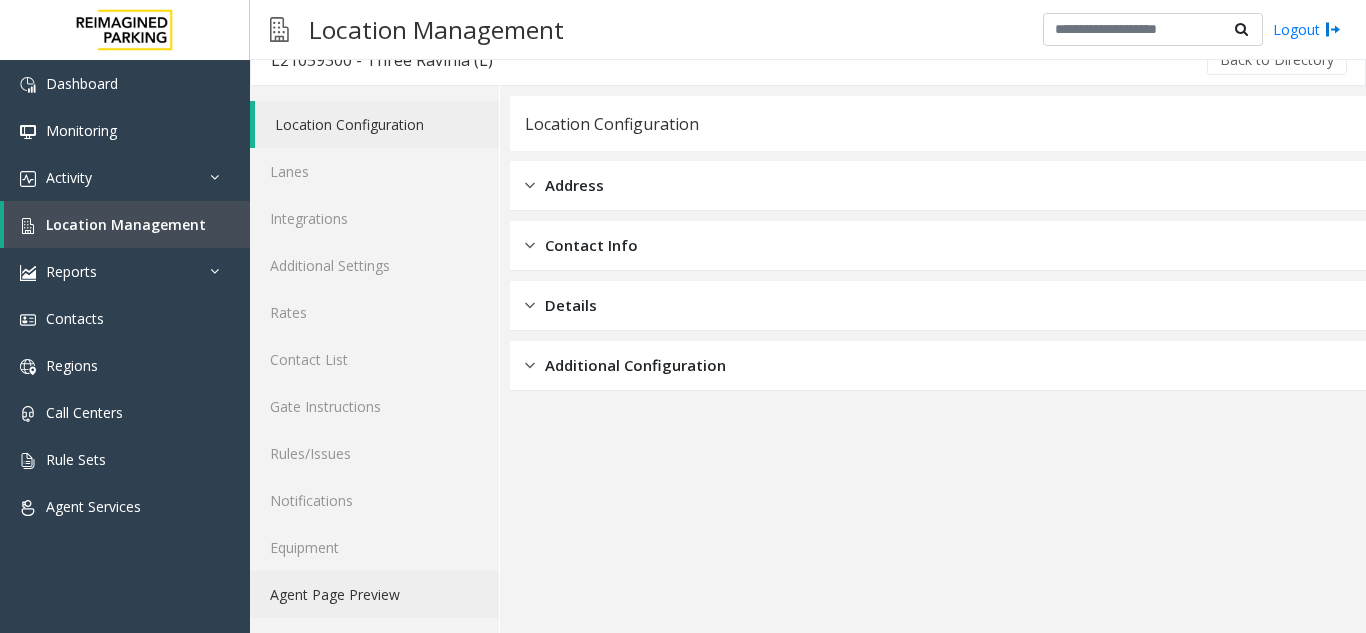 click on "Agent Page Preview" 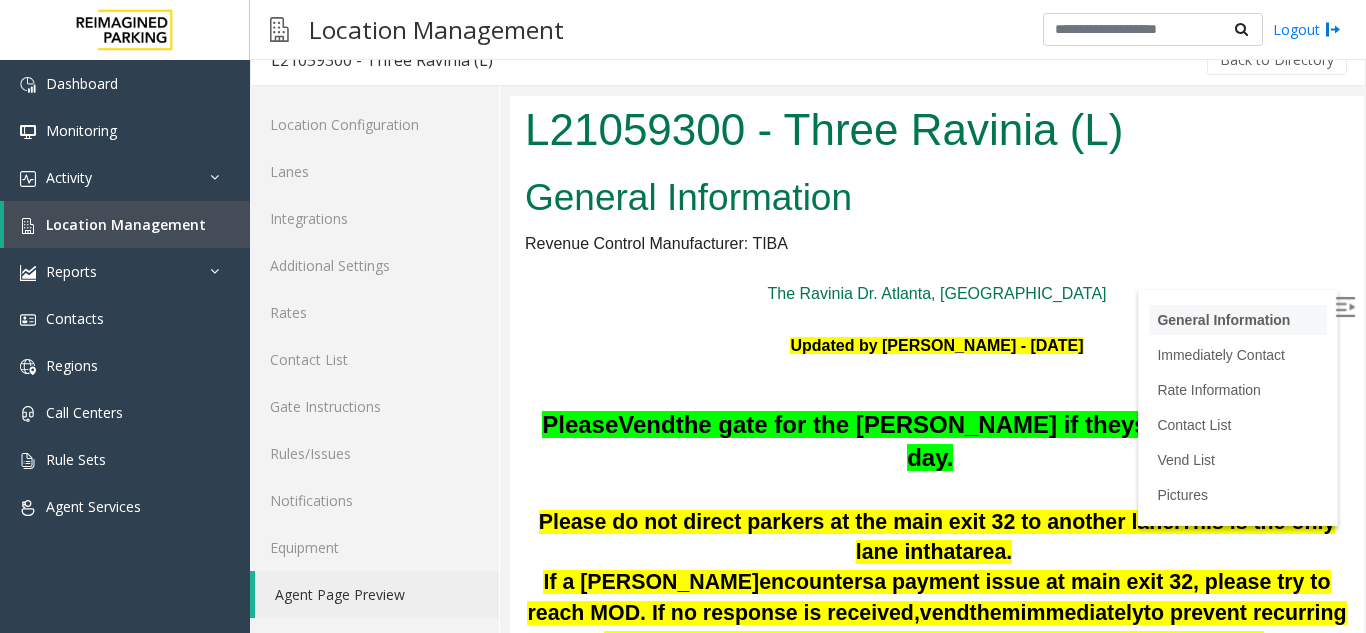 scroll, scrollTop: 0, scrollLeft: 0, axis: both 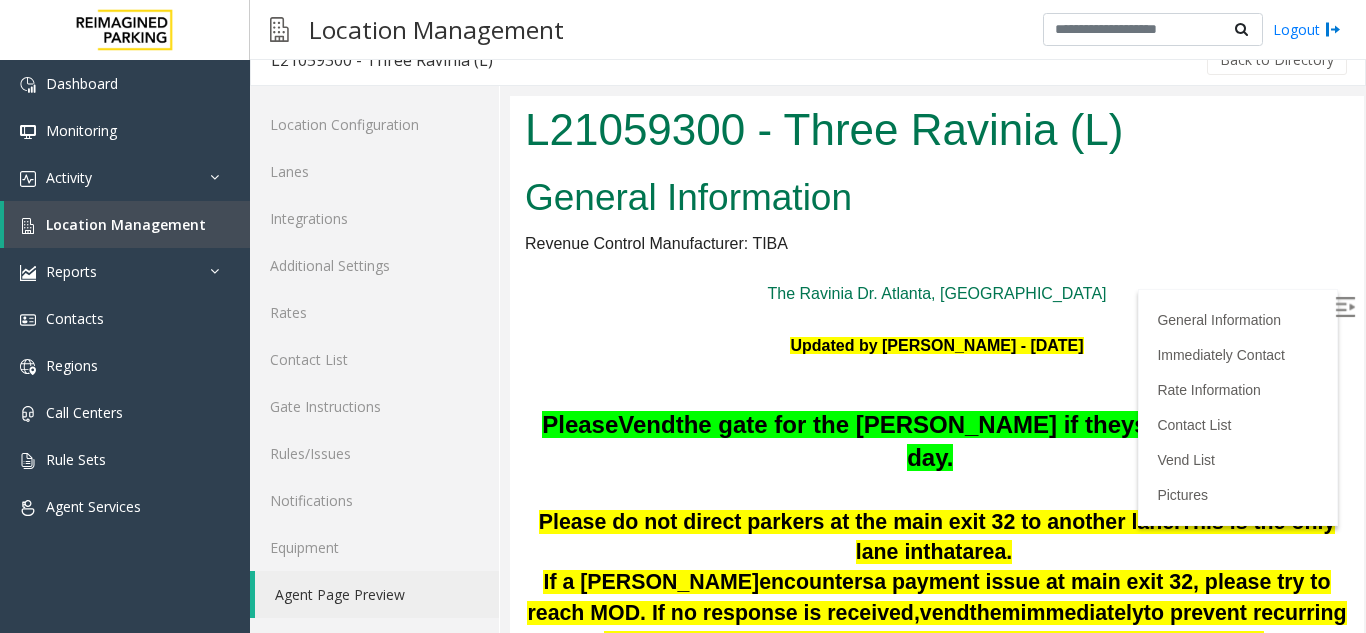 click at bounding box center [1345, 307] 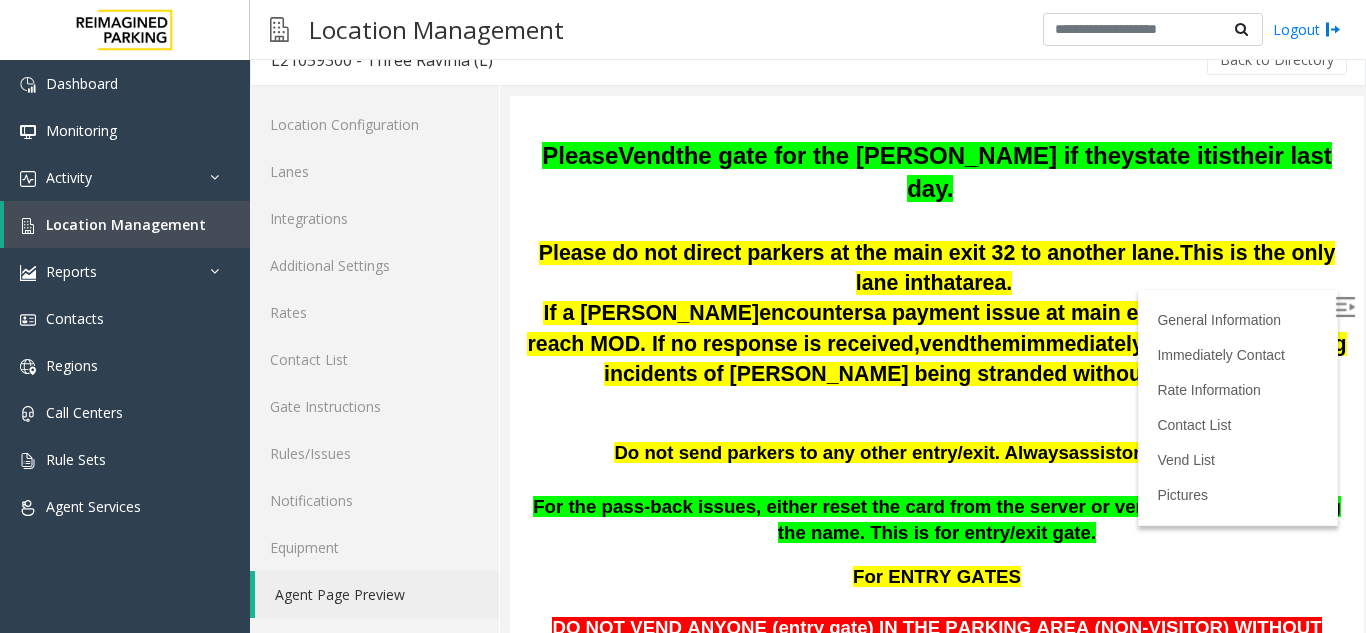 scroll, scrollTop: 300, scrollLeft: 0, axis: vertical 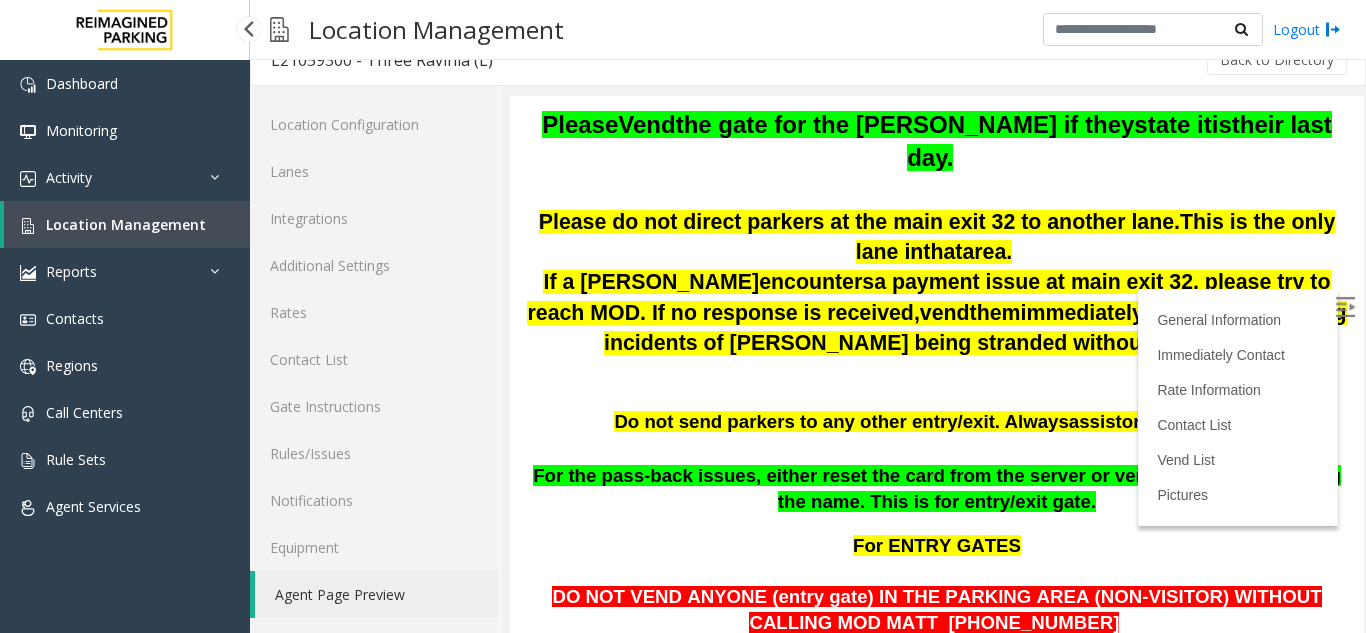 click on "Location Management" at bounding box center (126, 224) 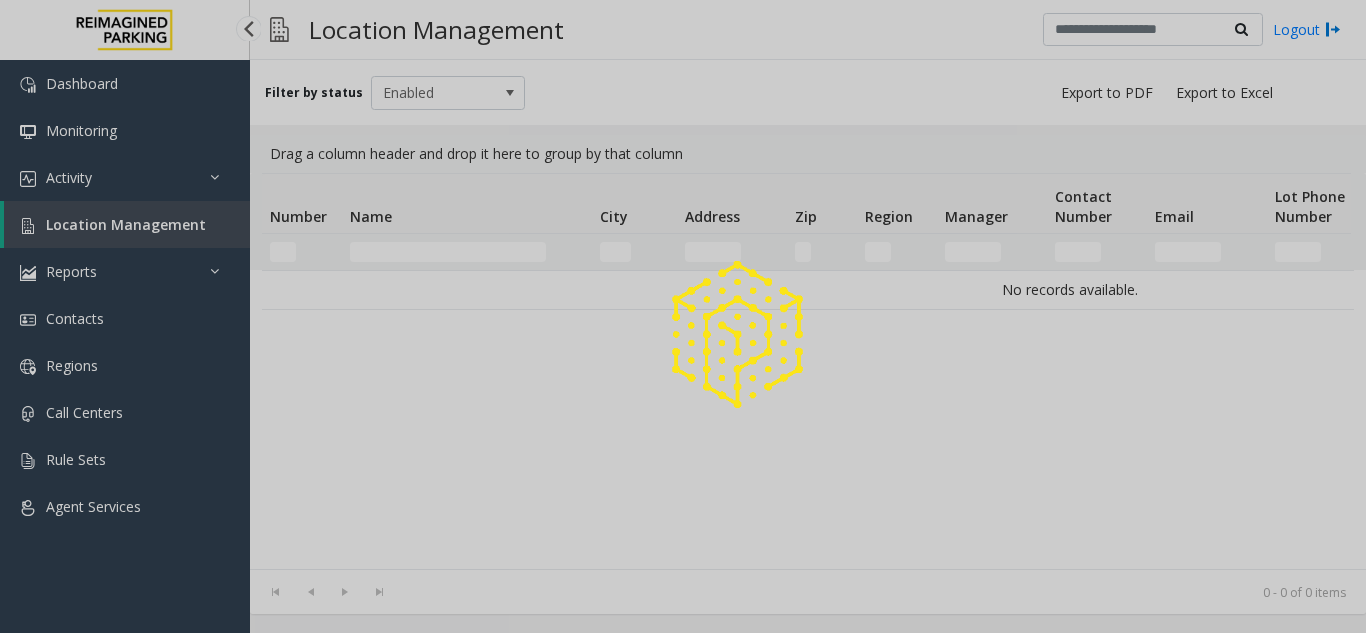 scroll, scrollTop: 0, scrollLeft: 0, axis: both 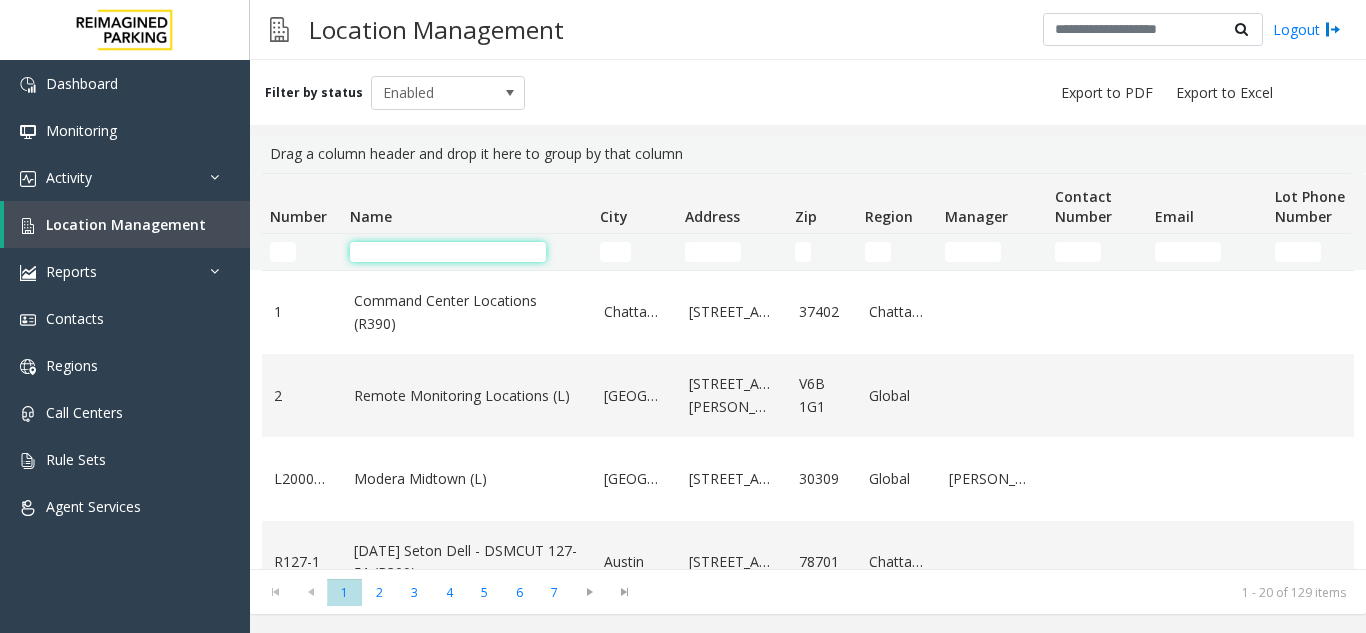 click 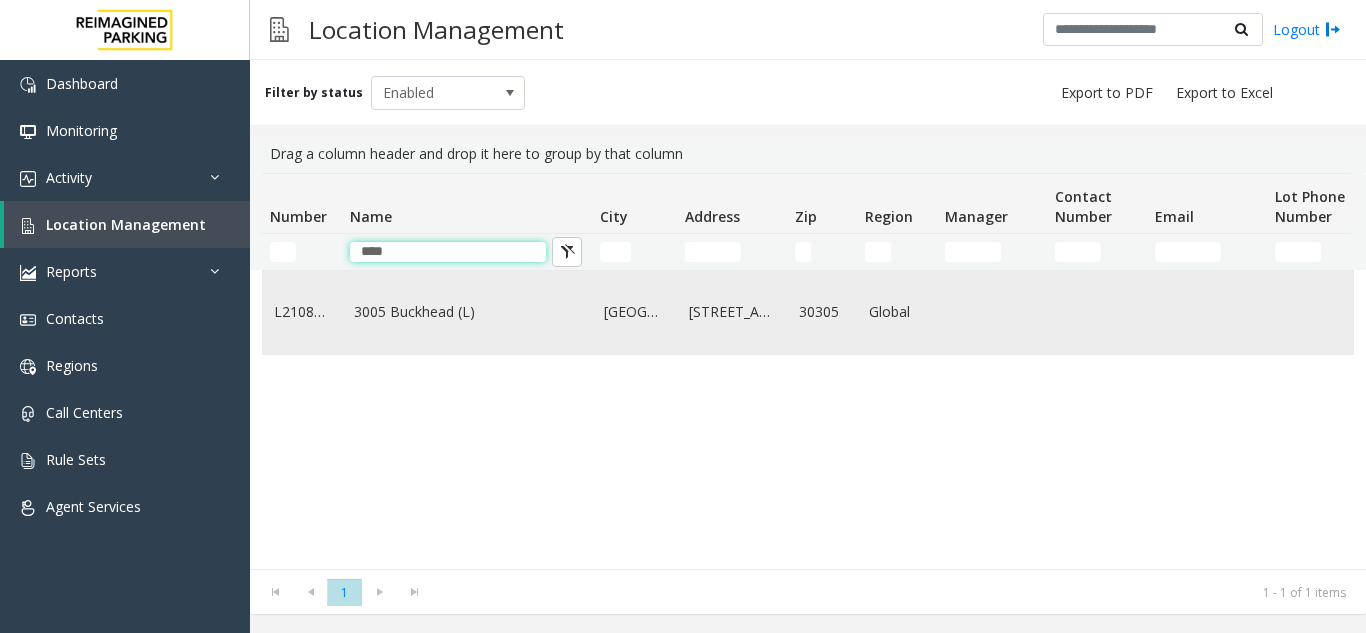 type on "****" 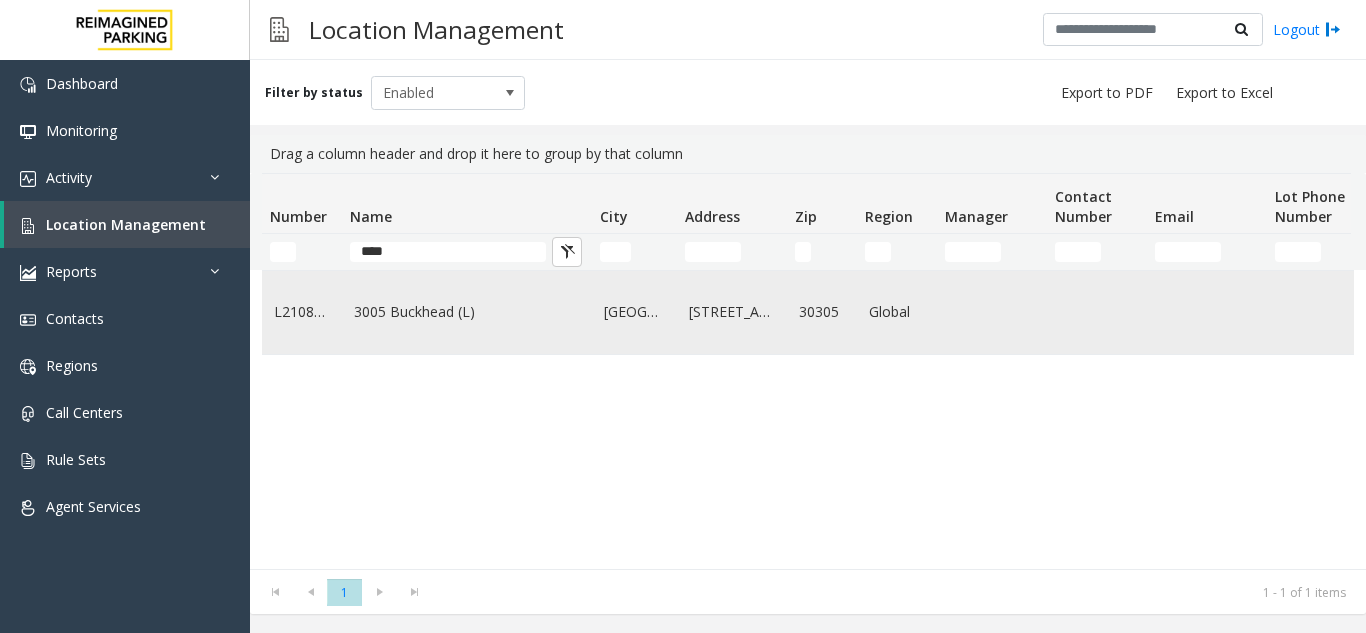 click on "3005 Buckhead (L)" 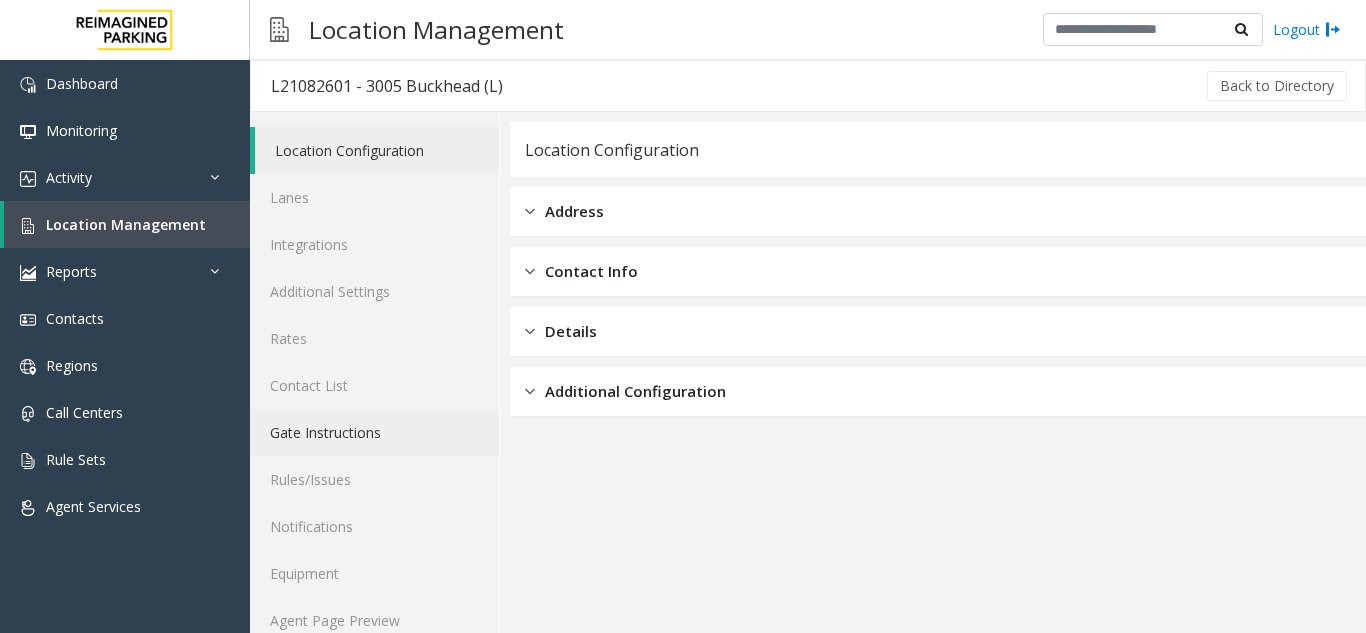 scroll, scrollTop: 26, scrollLeft: 0, axis: vertical 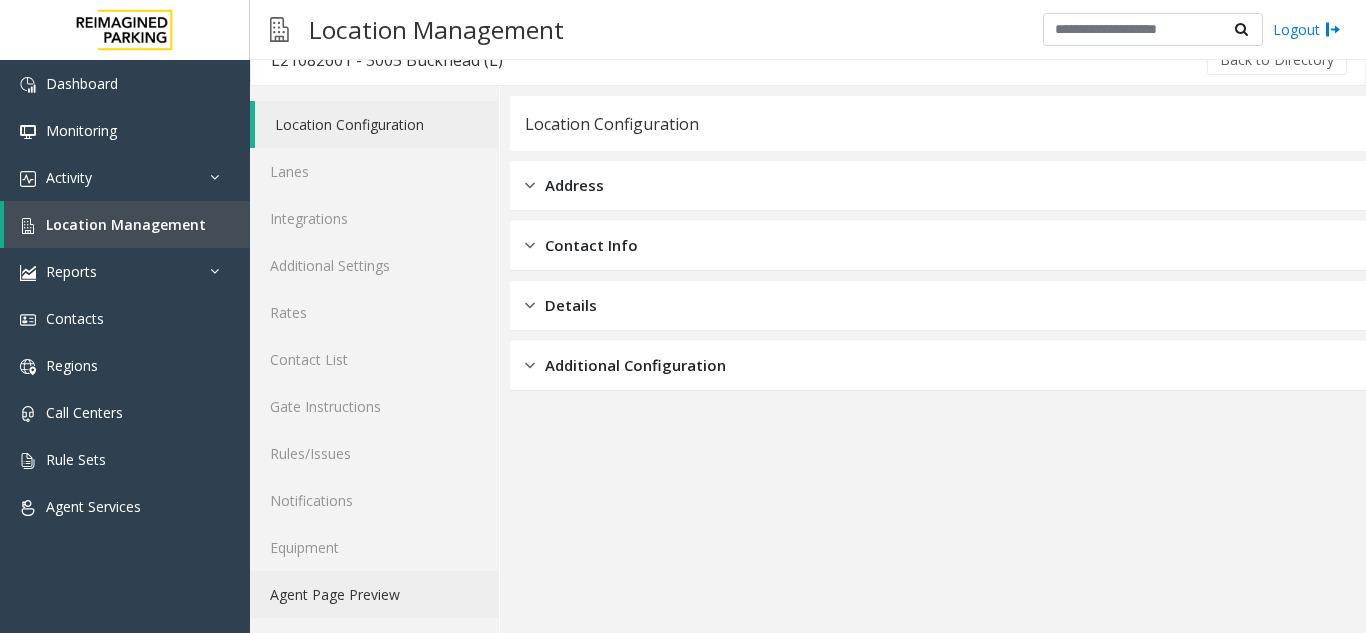 click on "Agent Page Preview" 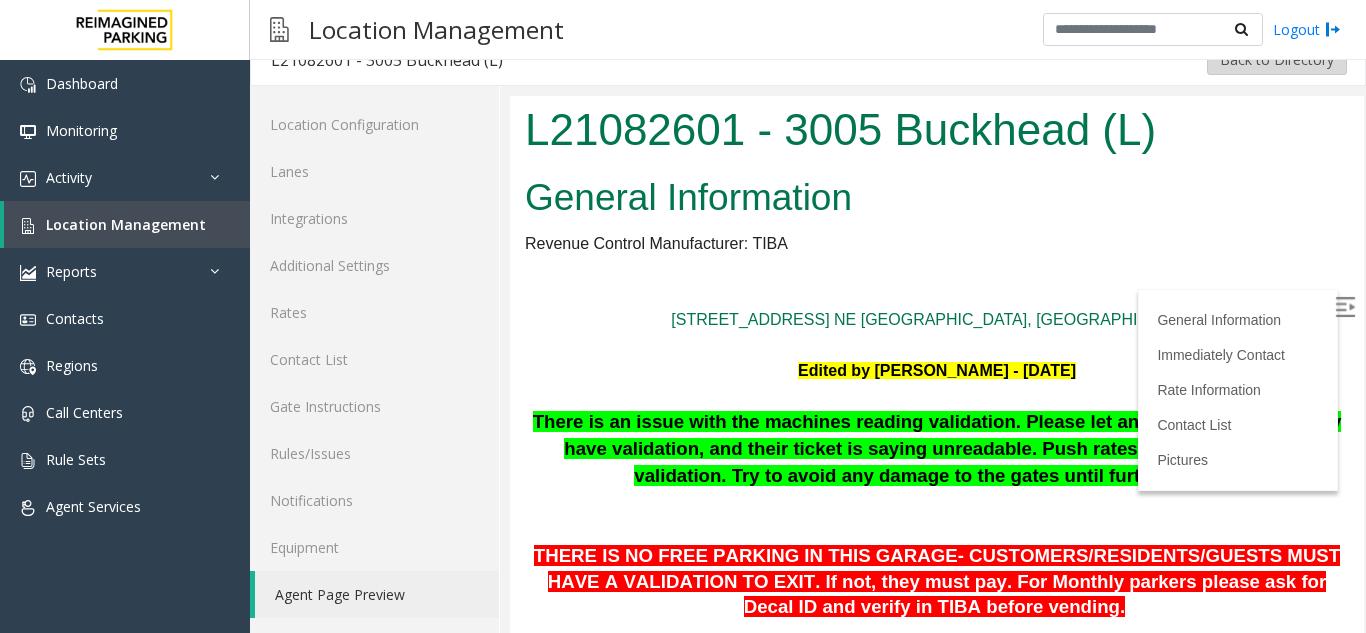 scroll, scrollTop: 0, scrollLeft: 0, axis: both 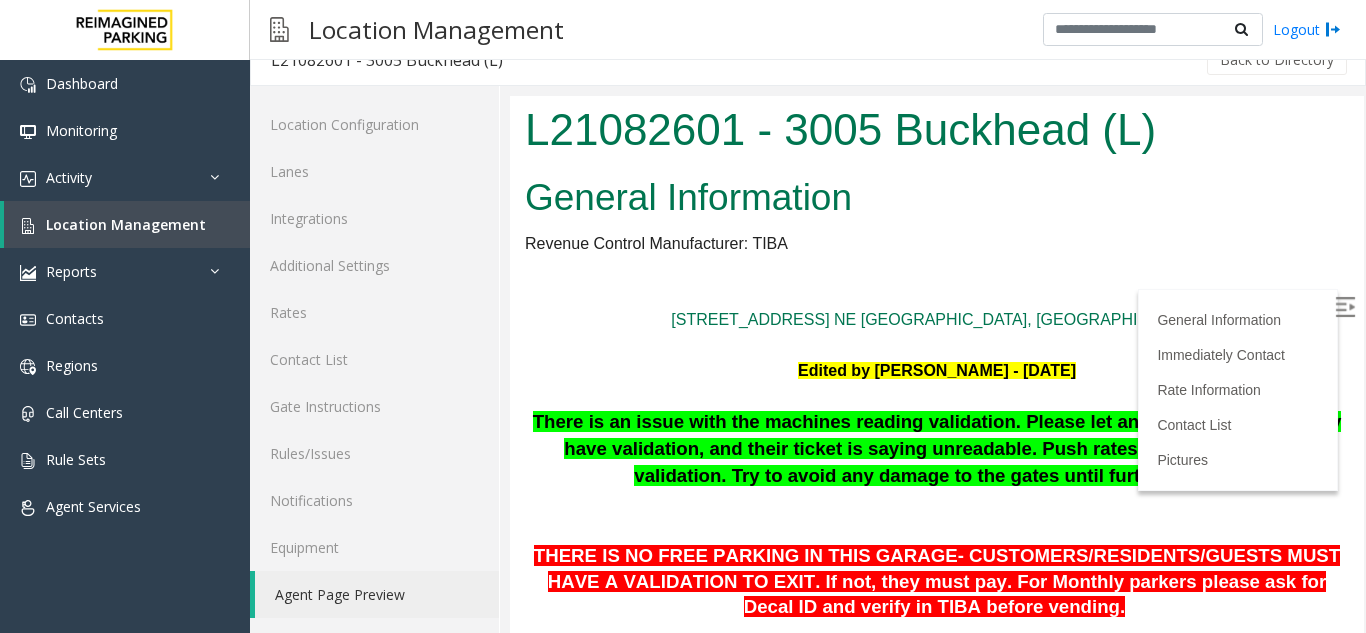 click at bounding box center (1345, 307) 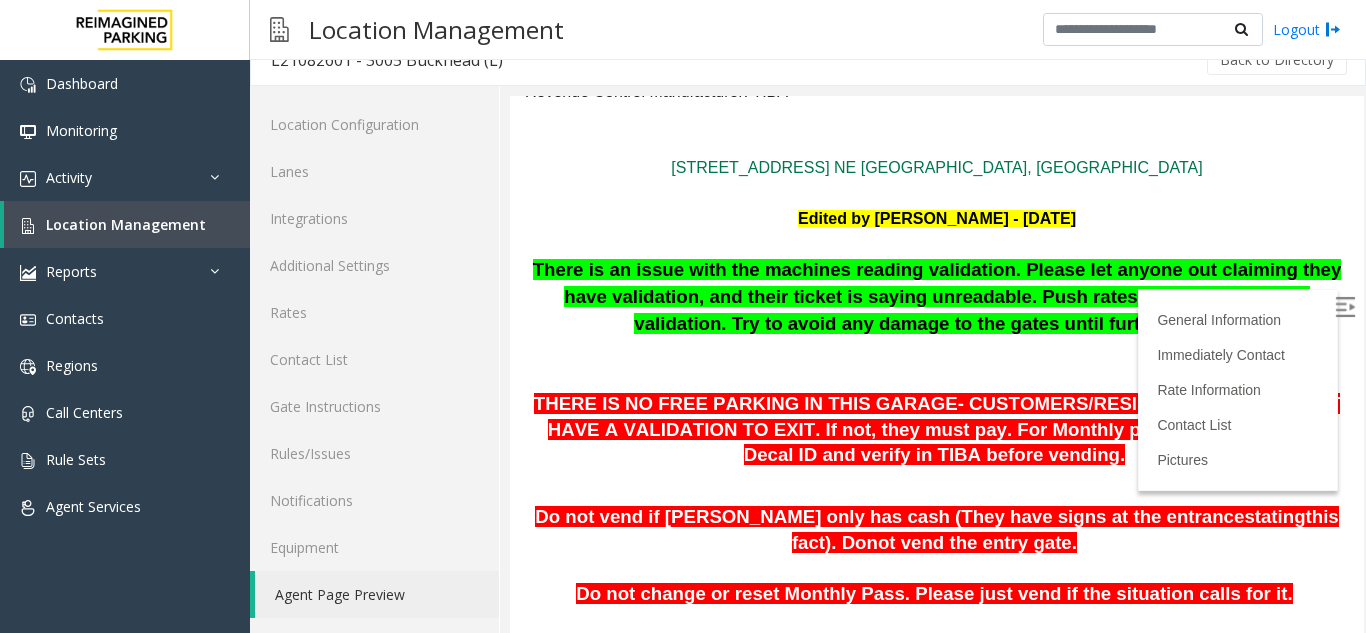 scroll, scrollTop: 200, scrollLeft: 0, axis: vertical 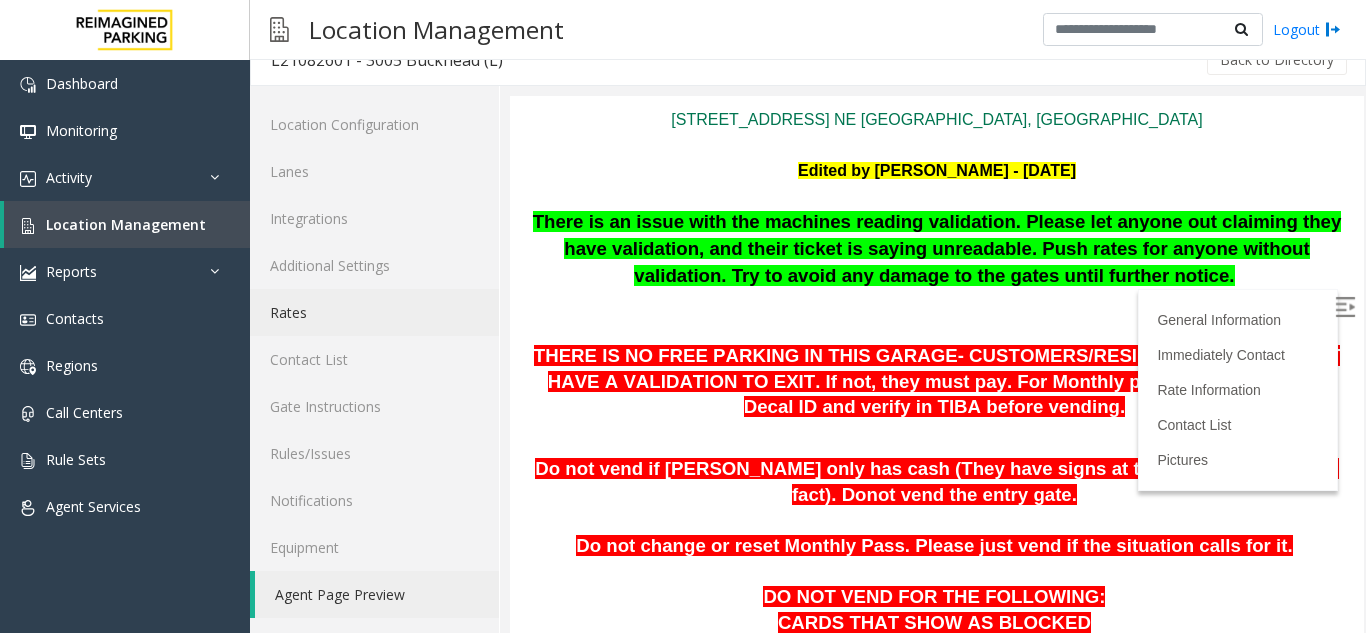 click on "Rates" 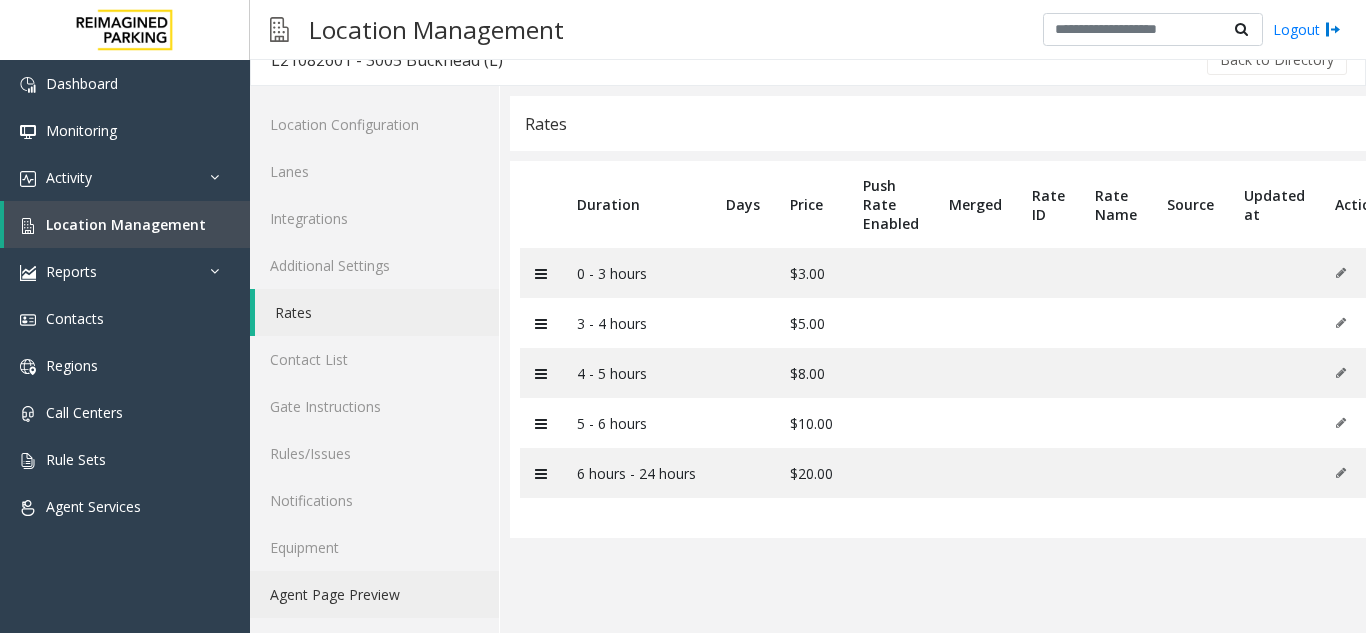 click on "Agent Page Preview" 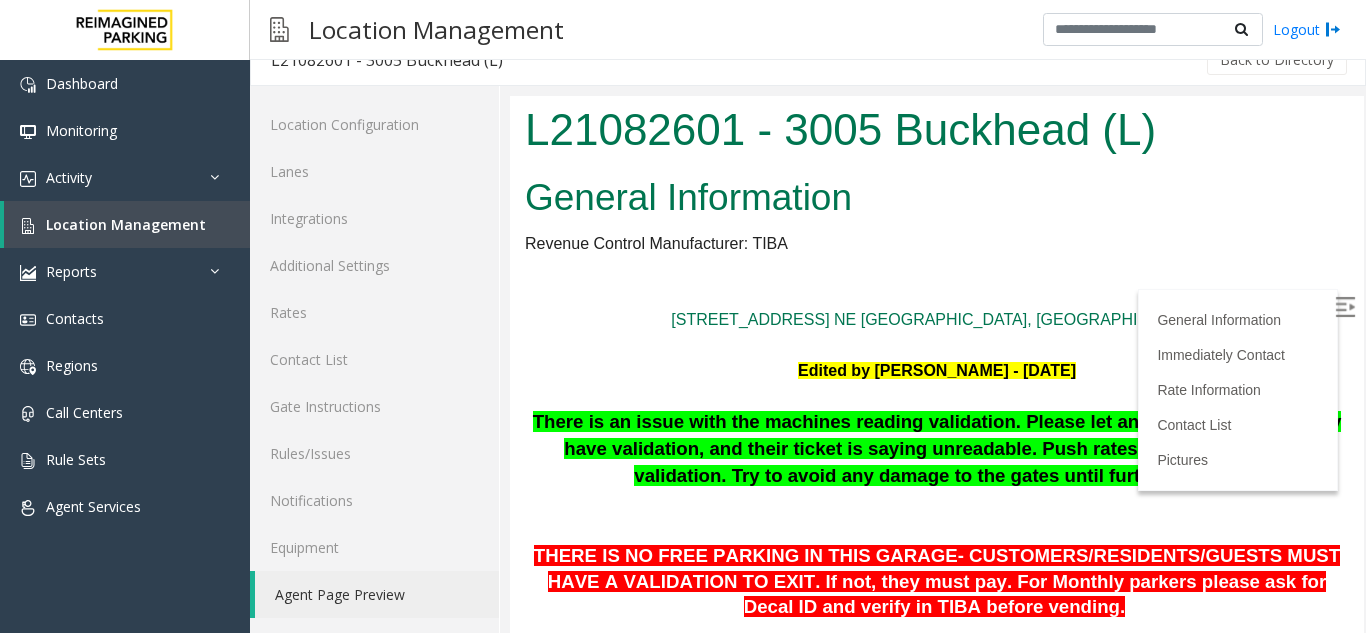 scroll, scrollTop: 0, scrollLeft: 0, axis: both 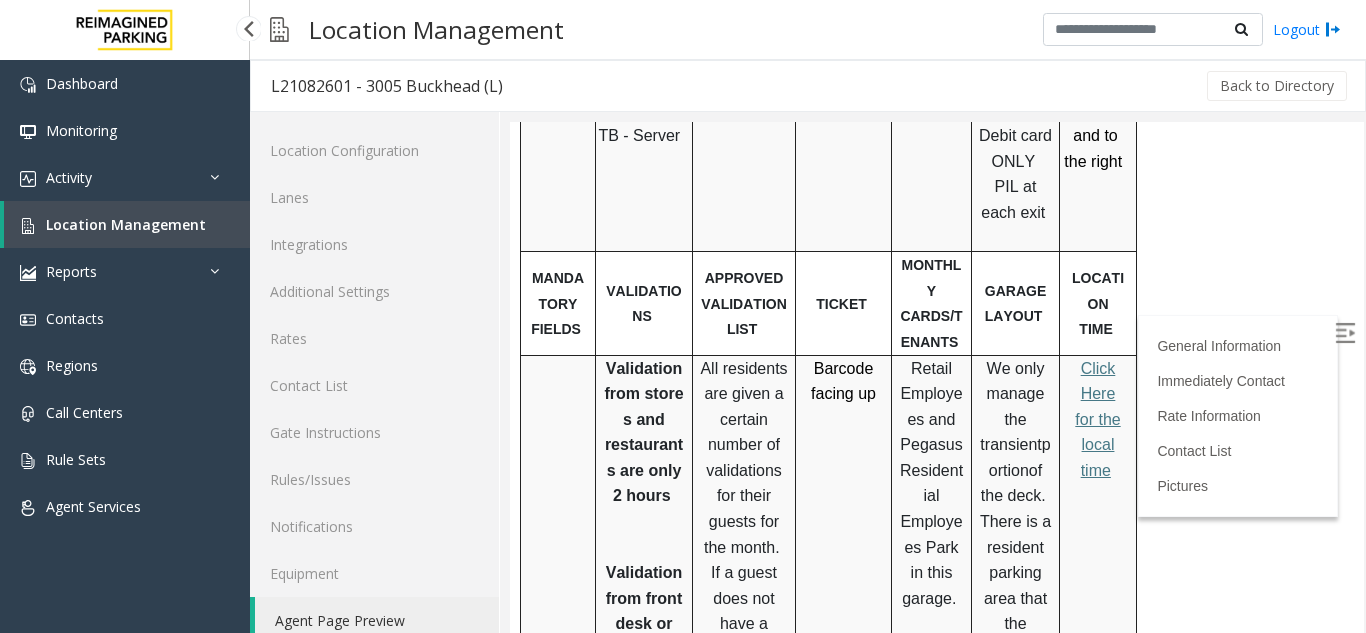 click on "Location Management" at bounding box center [126, 224] 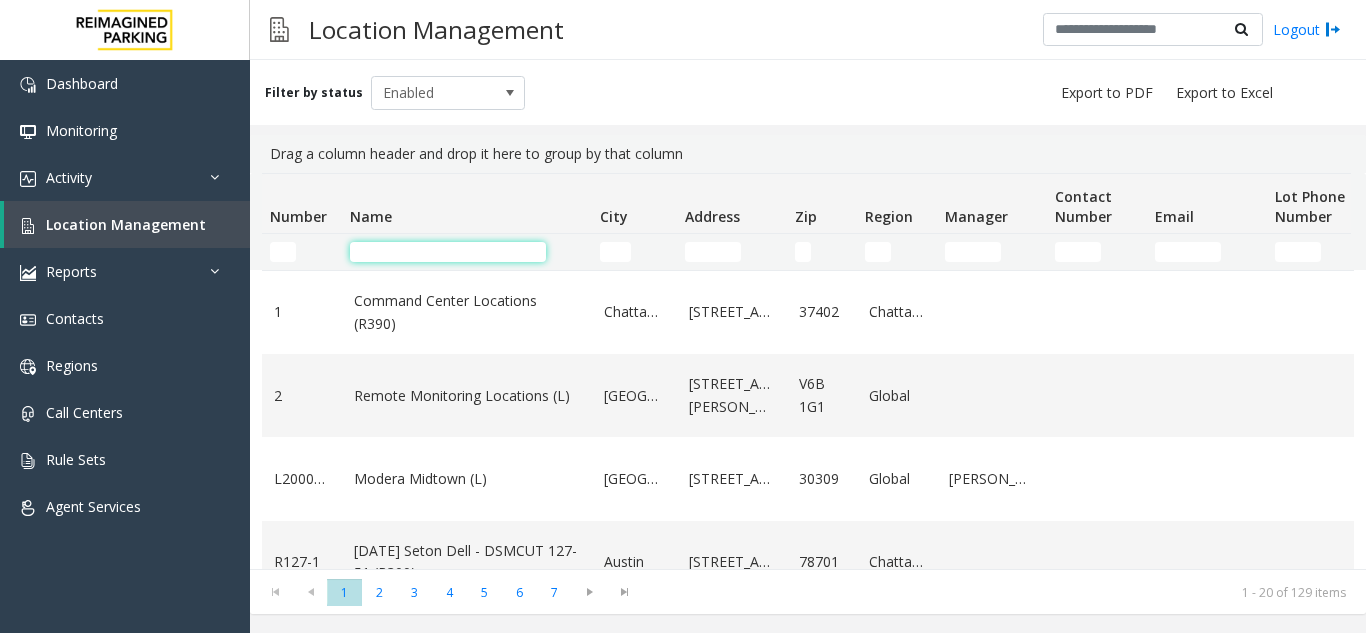 click 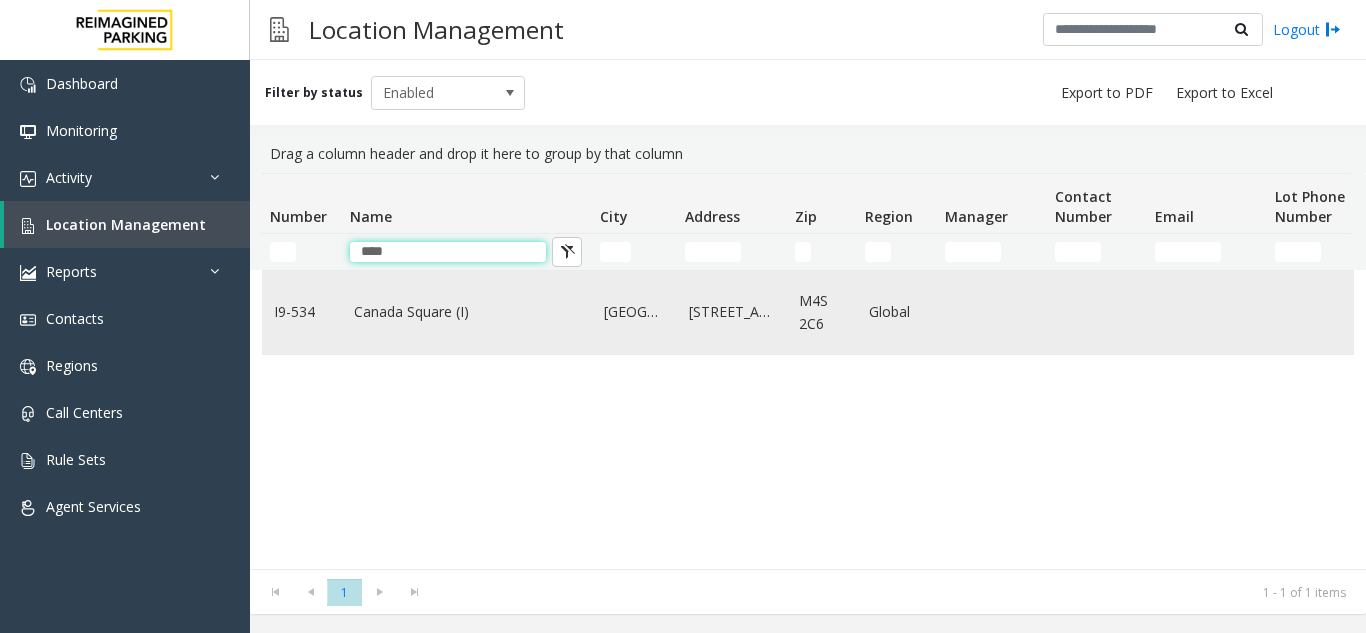 type on "****" 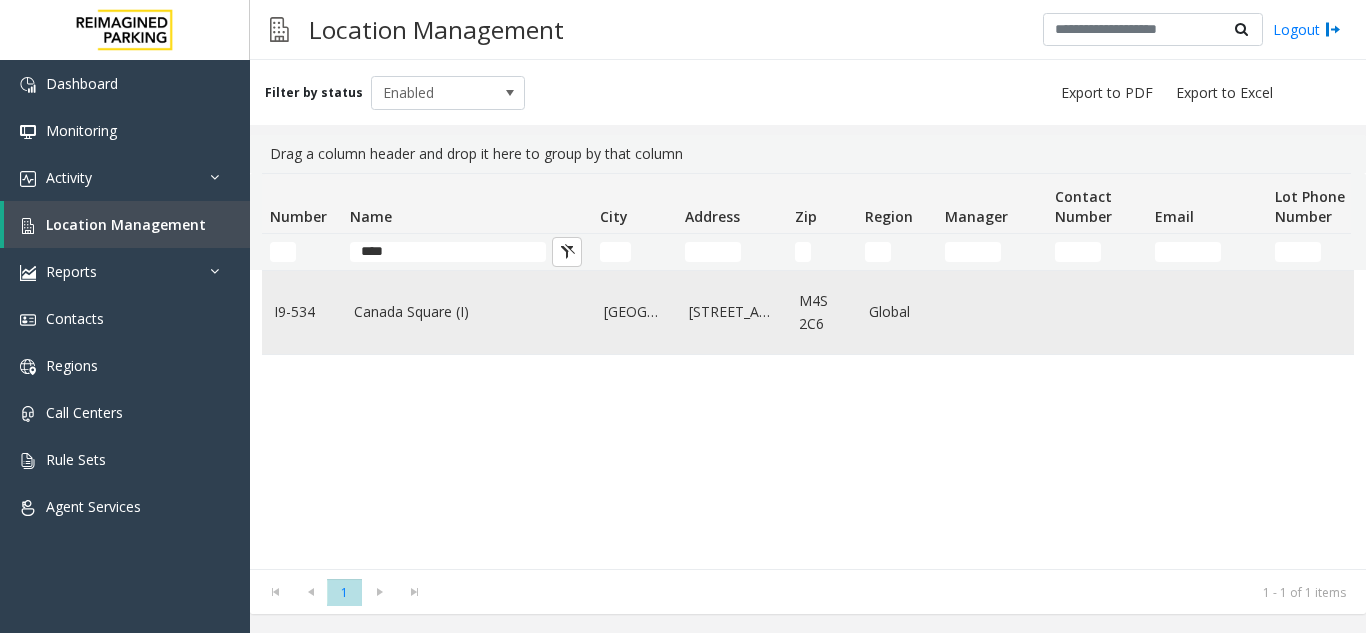 click on "Canada Square (I)" 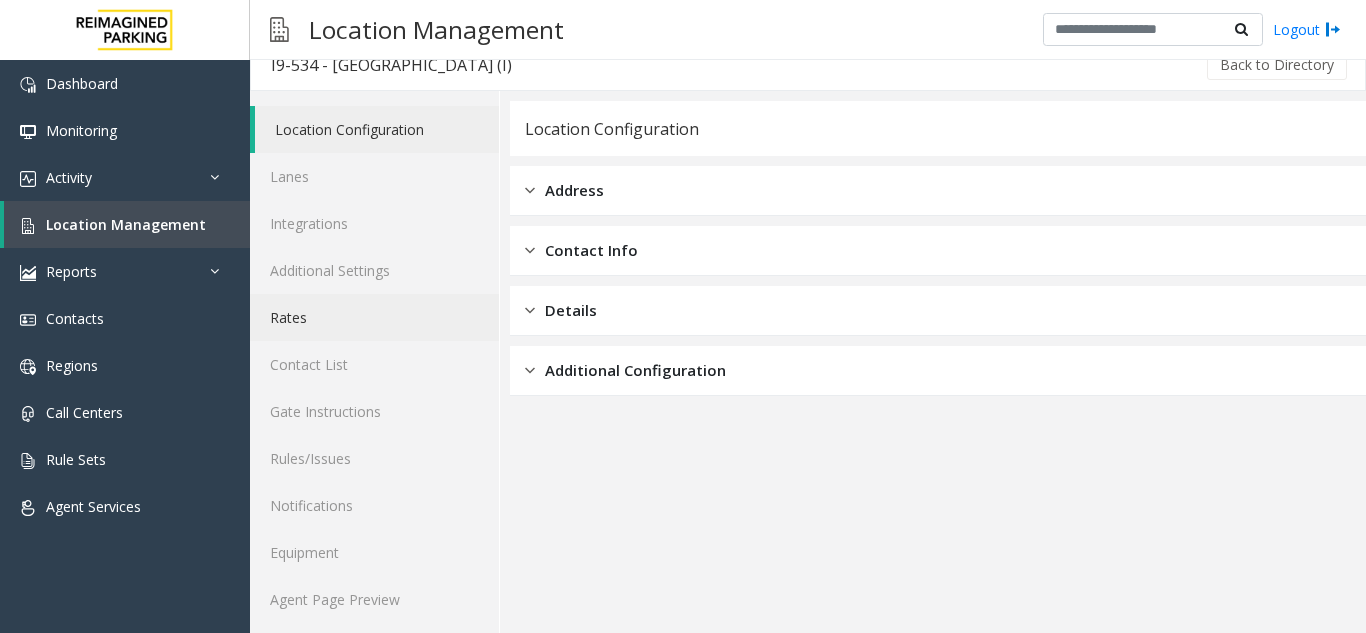 scroll, scrollTop: 26, scrollLeft: 0, axis: vertical 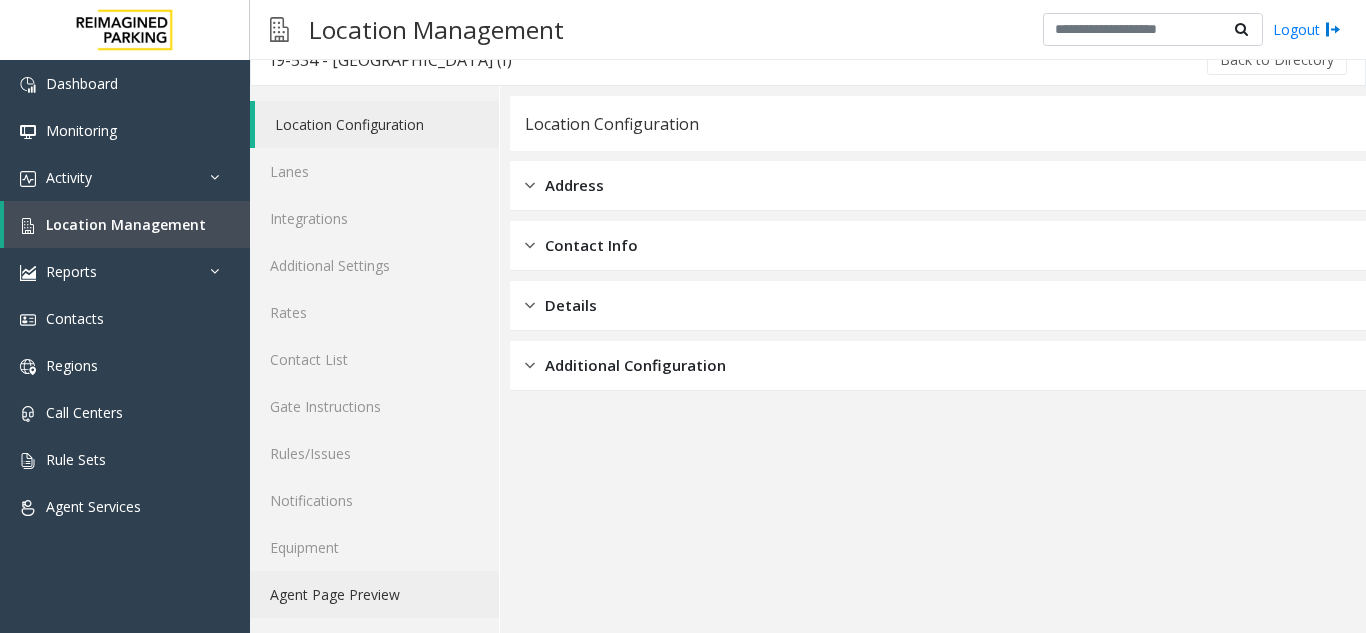 click on "Agent Page Preview" 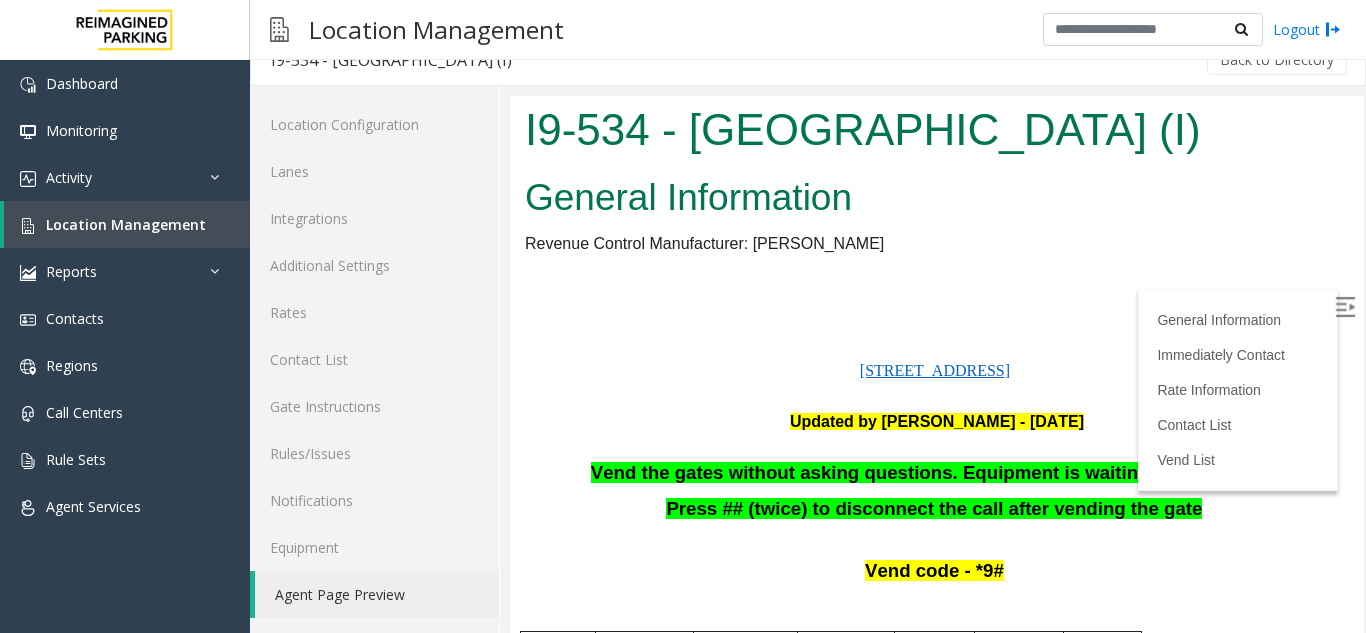 scroll, scrollTop: 0, scrollLeft: 0, axis: both 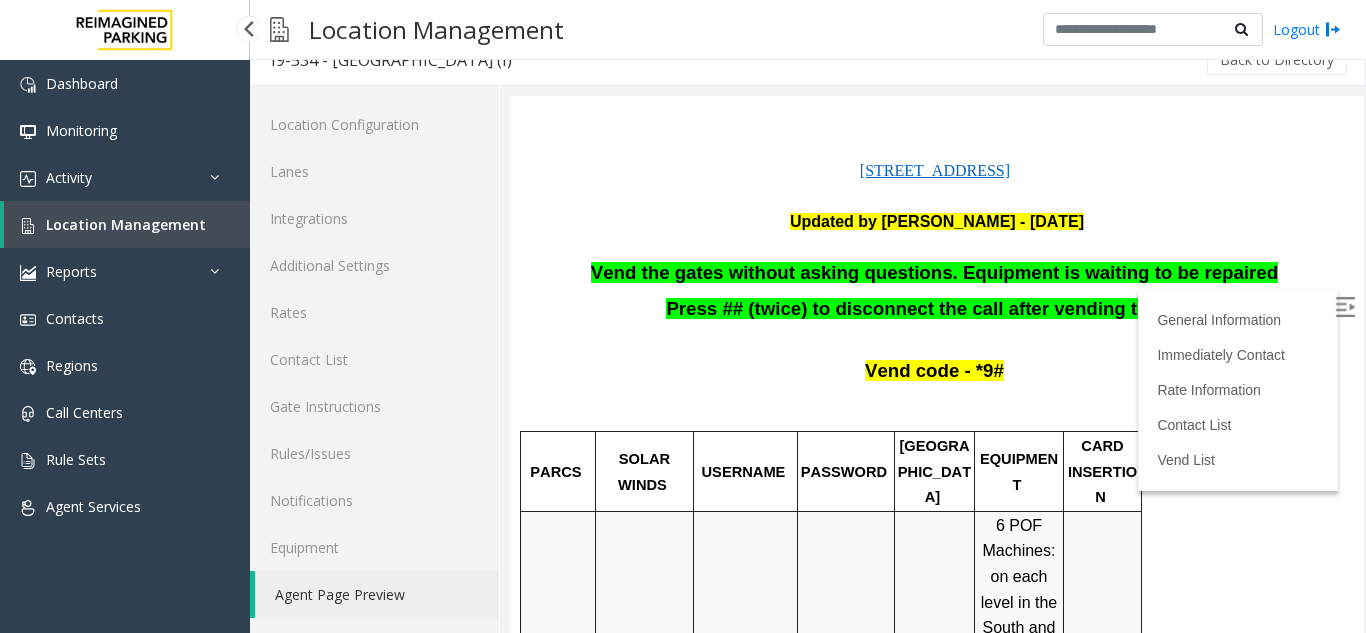 click on "Location Management" at bounding box center (126, 224) 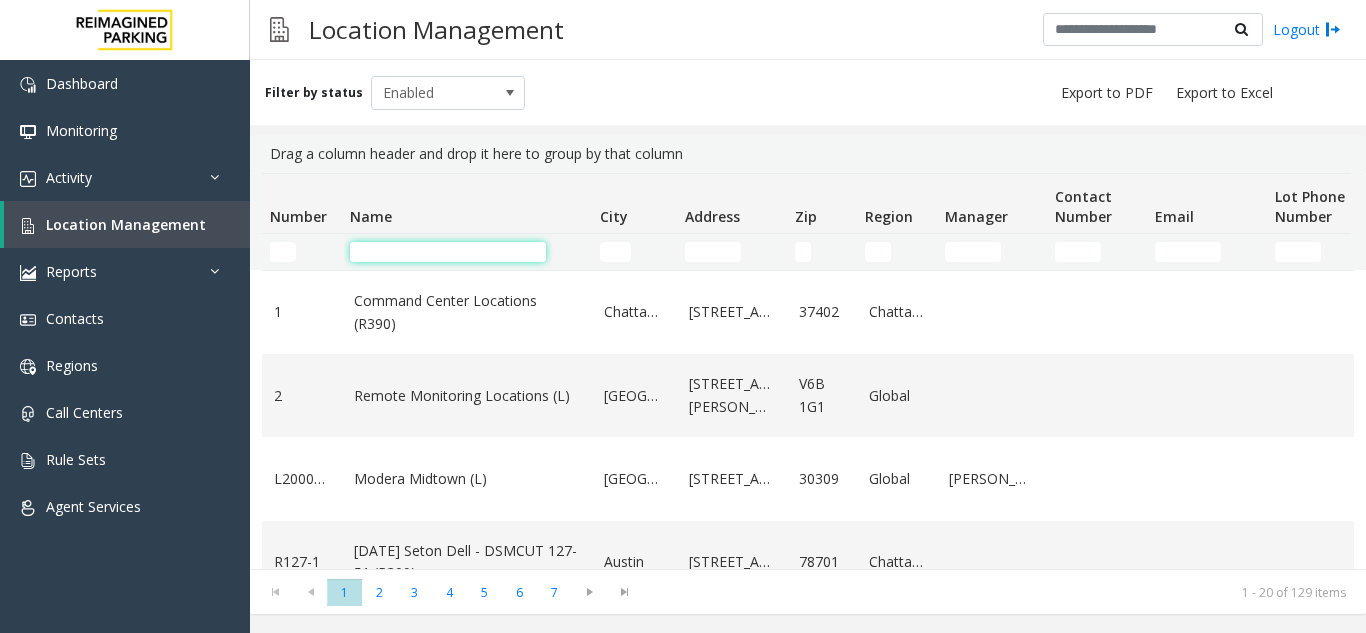 click 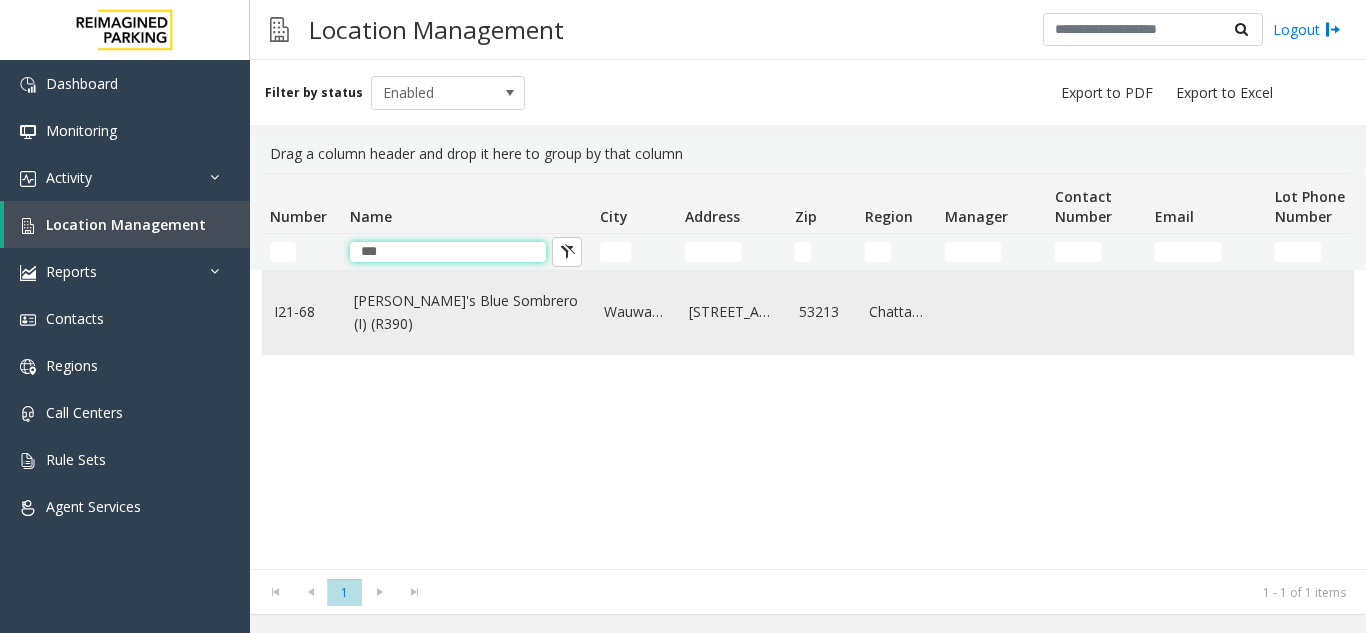 type on "***" 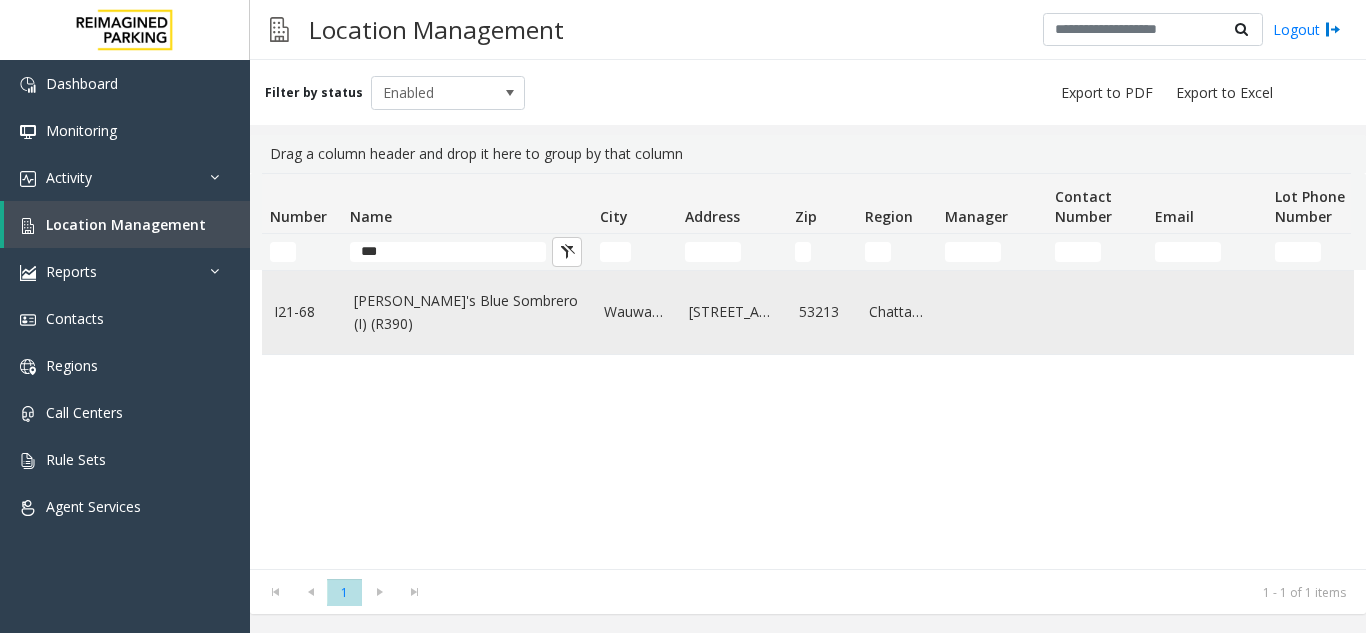 click on "[PERSON_NAME]'s Blue Sombrero (I) (R390)" 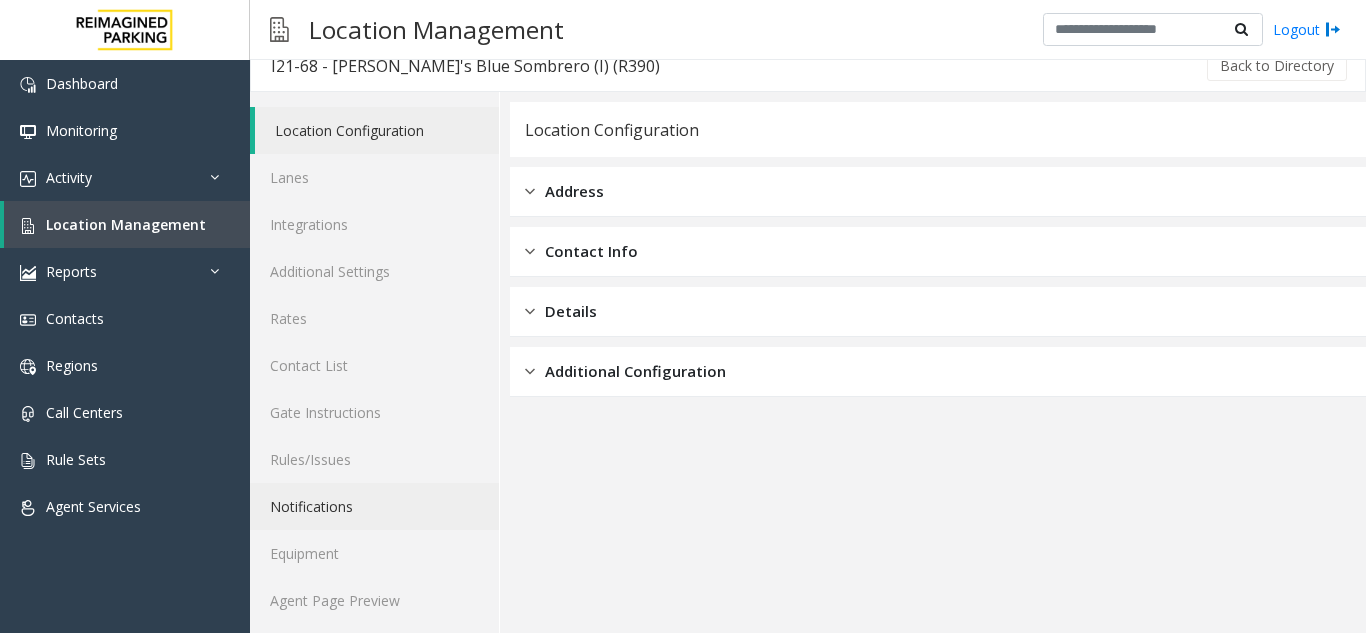 scroll, scrollTop: 26, scrollLeft: 0, axis: vertical 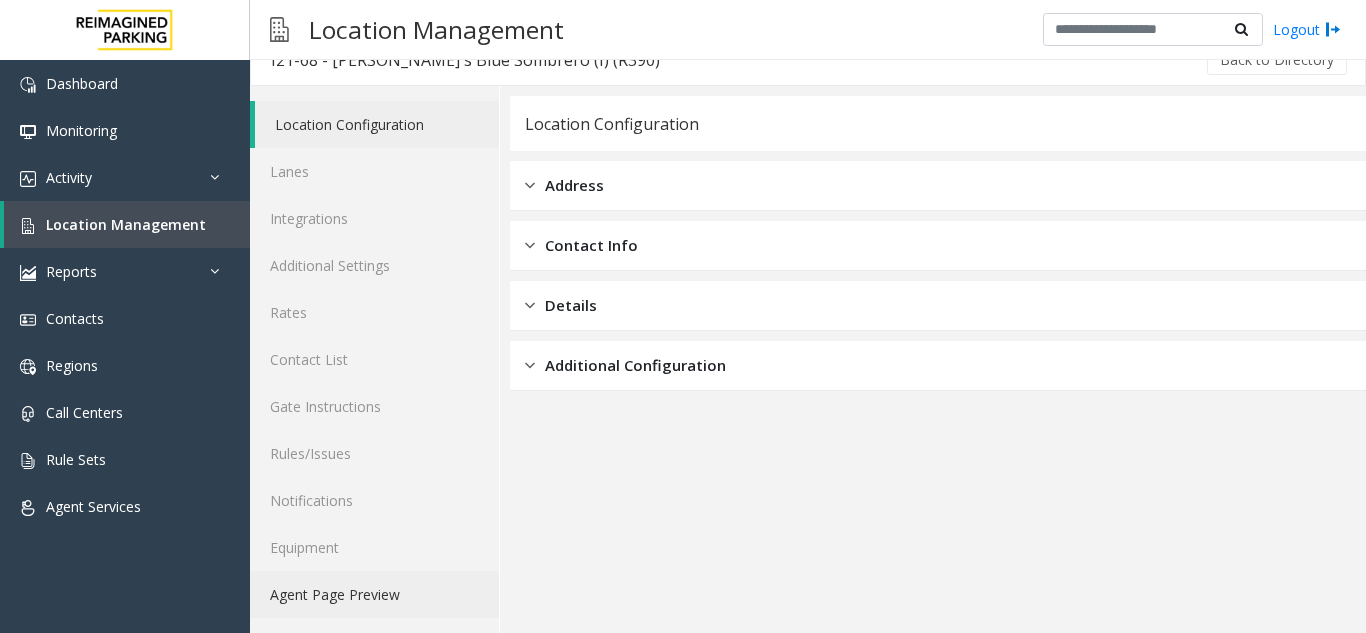 click on "Agent Page Preview" 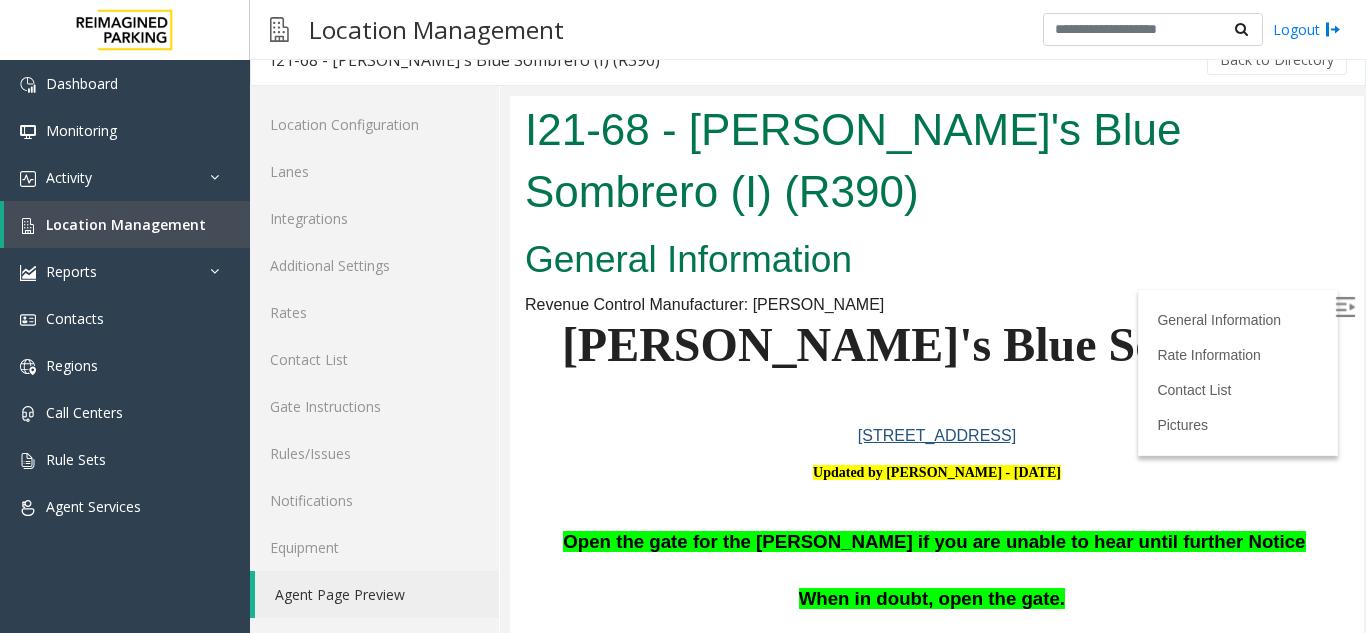 scroll, scrollTop: 0, scrollLeft: 0, axis: both 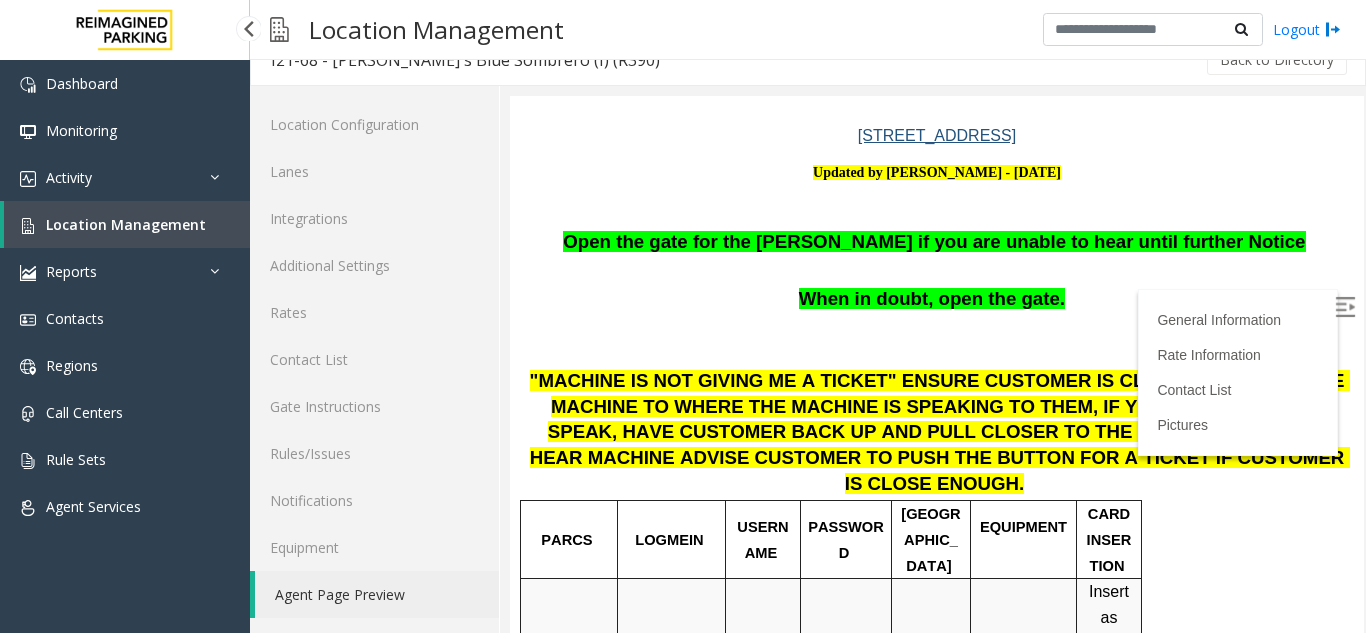 click on "Location Management" at bounding box center (126, 224) 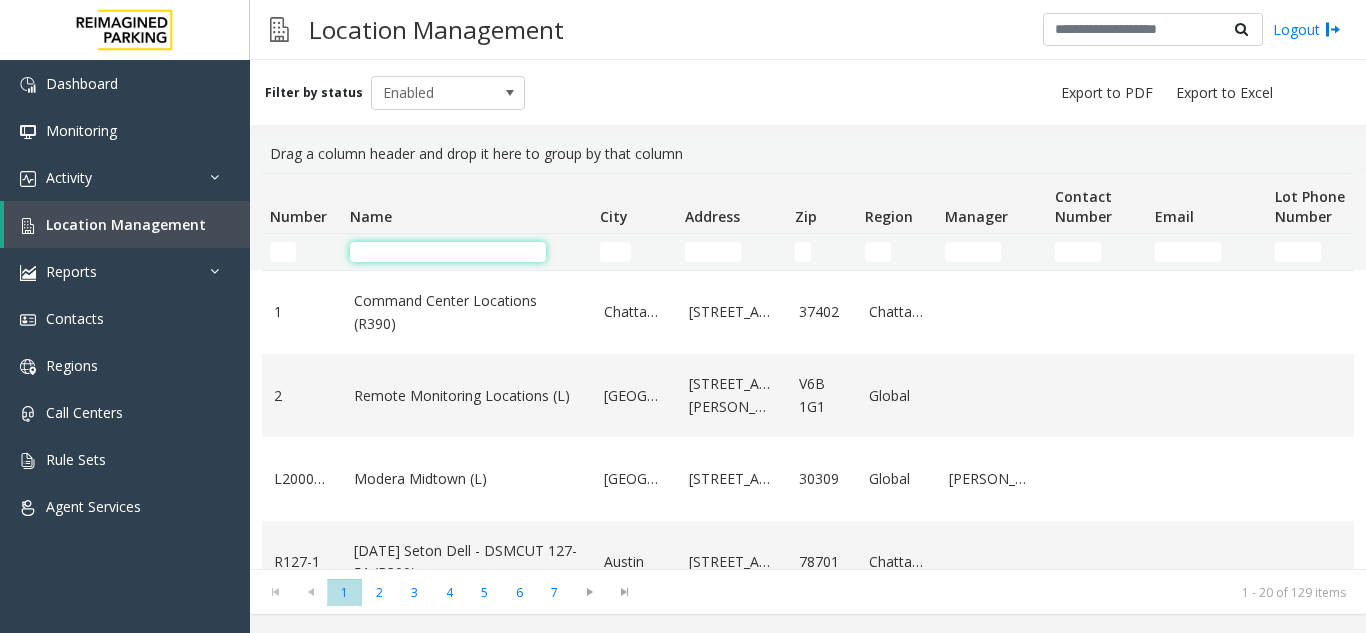 click 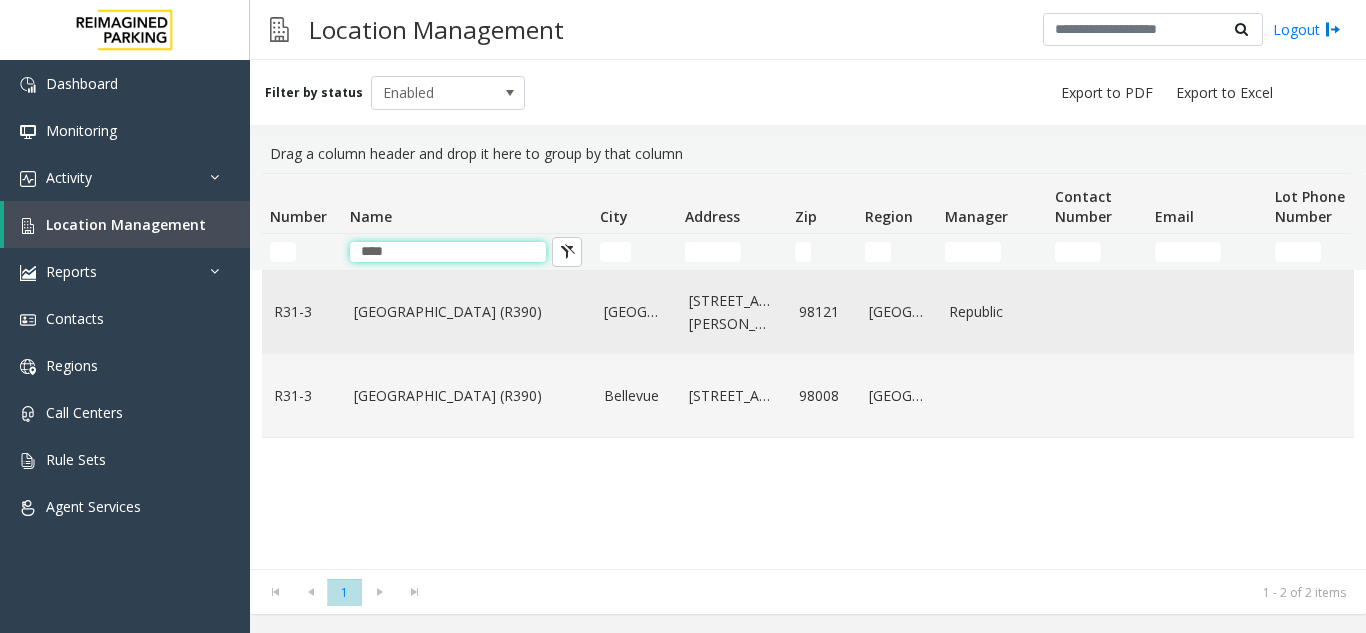 type on "****" 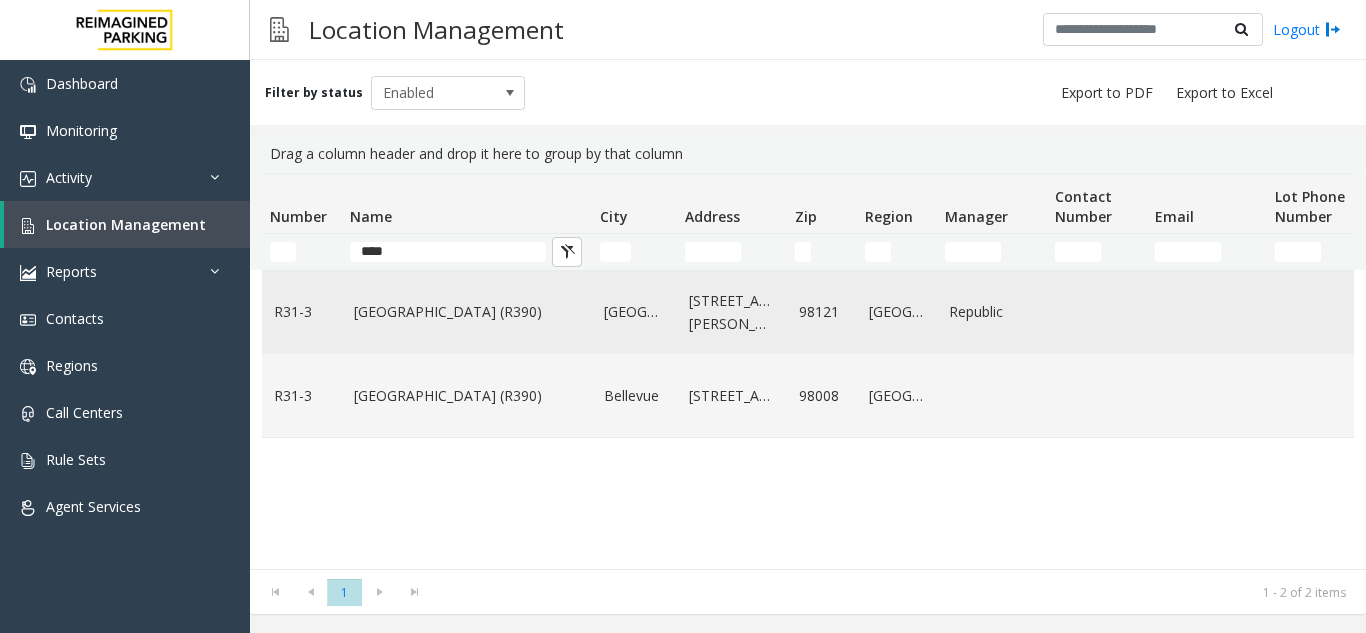 click on "[GEOGRAPHIC_DATA] (R390)" 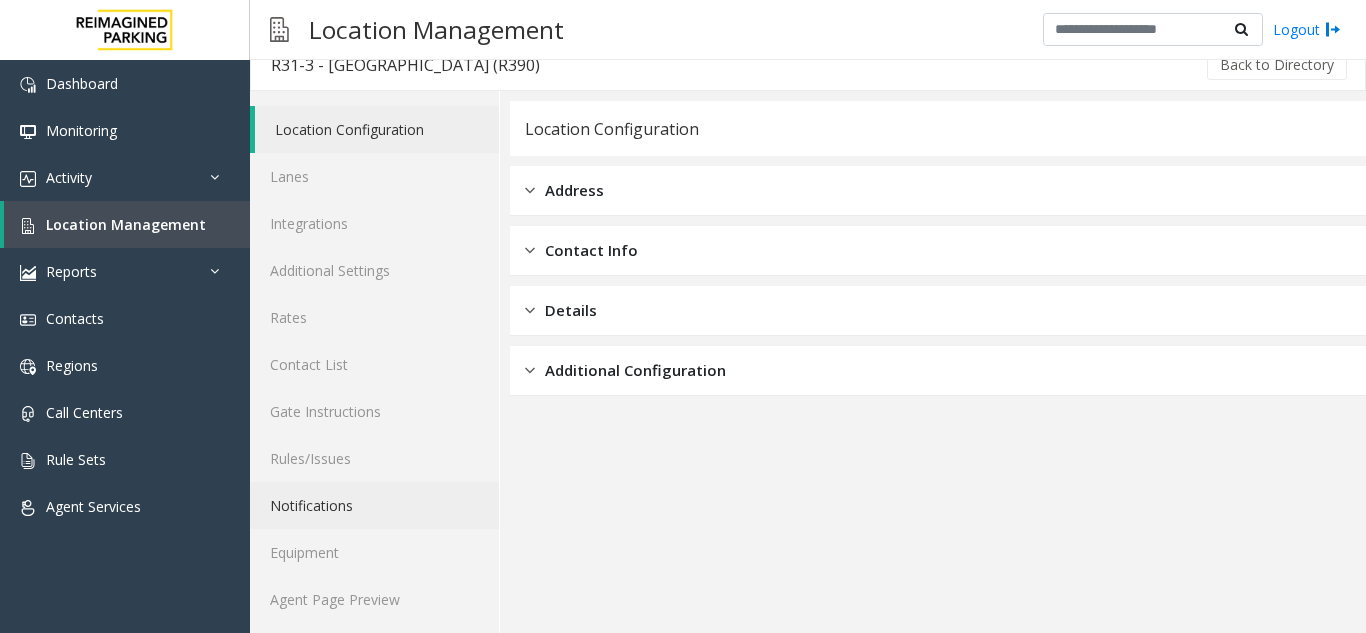 scroll, scrollTop: 26, scrollLeft: 0, axis: vertical 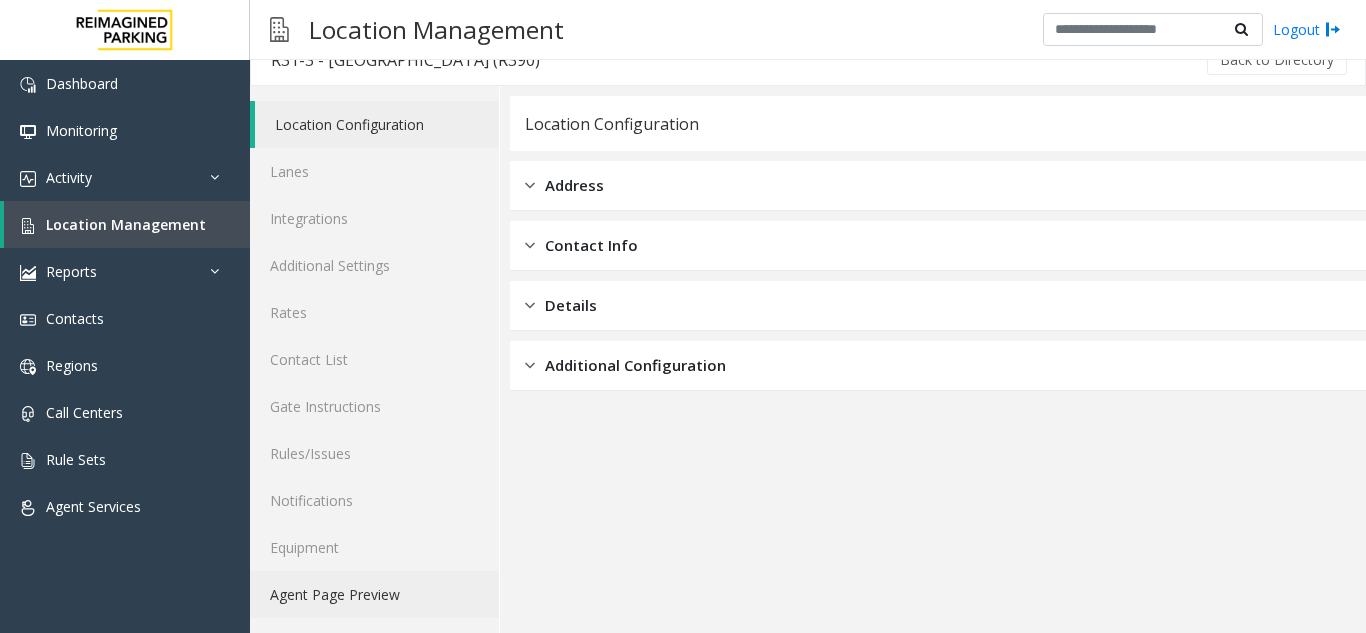click on "Agent Page Preview" 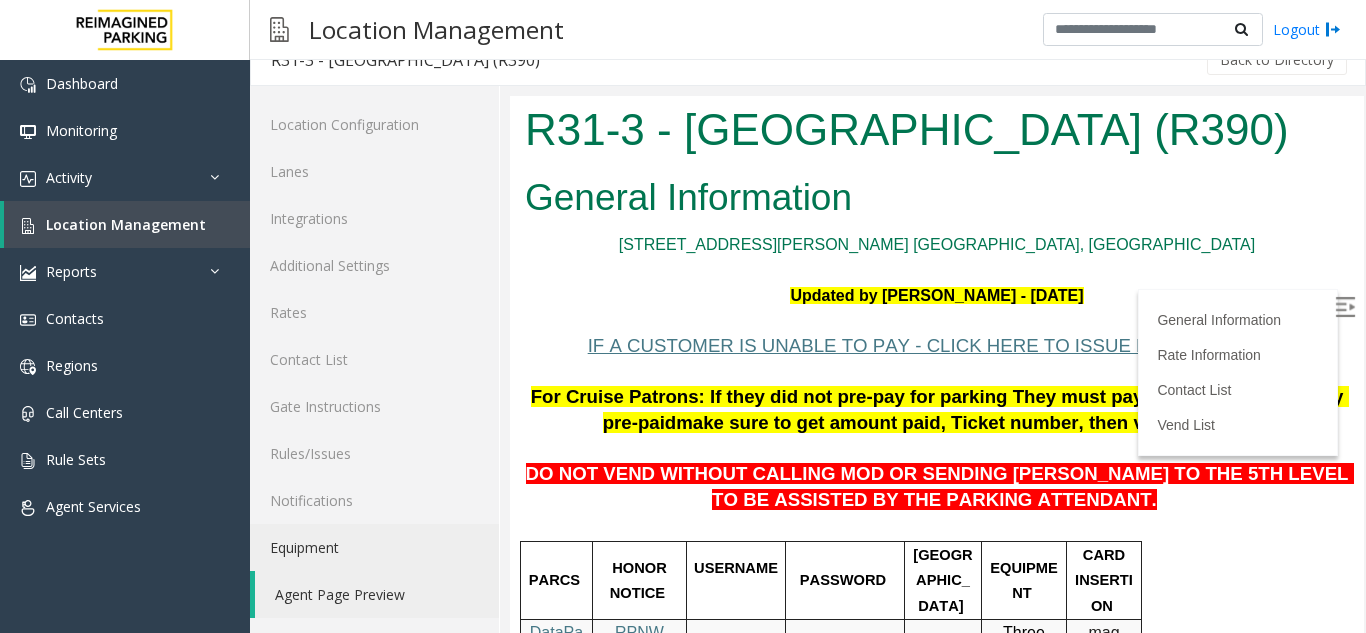 scroll, scrollTop: 0, scrollLeft: 0, axis: both 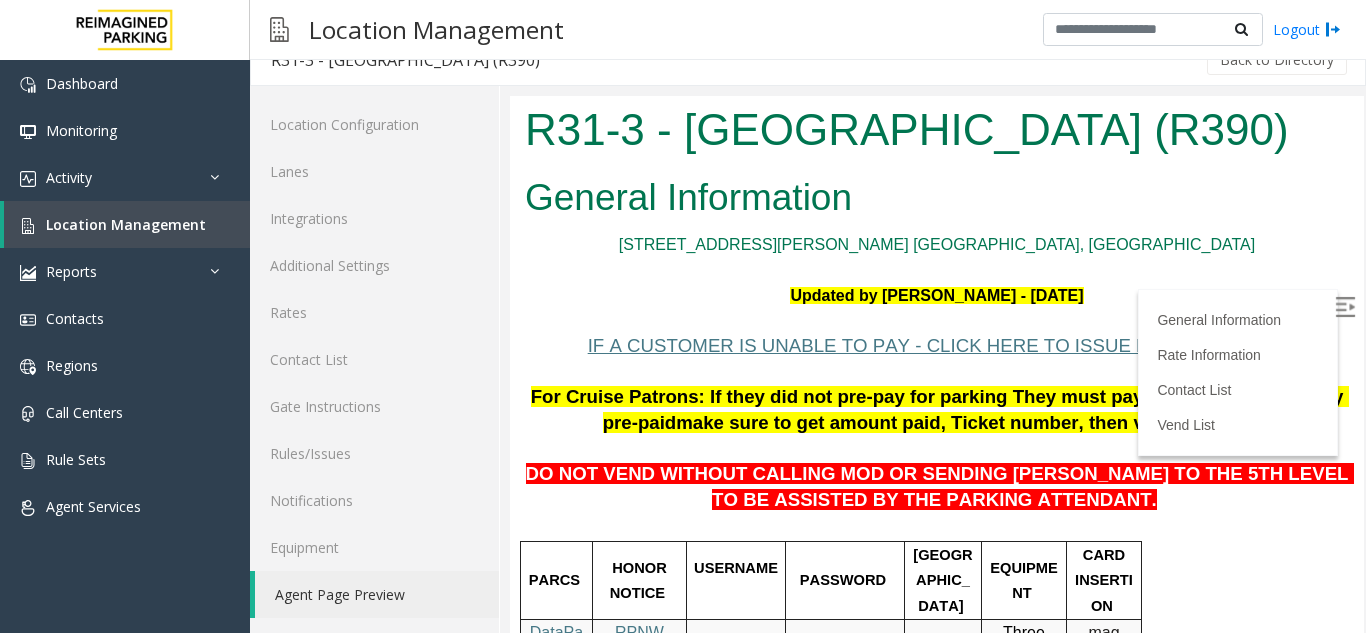 click at bounding box center (1345, 307) 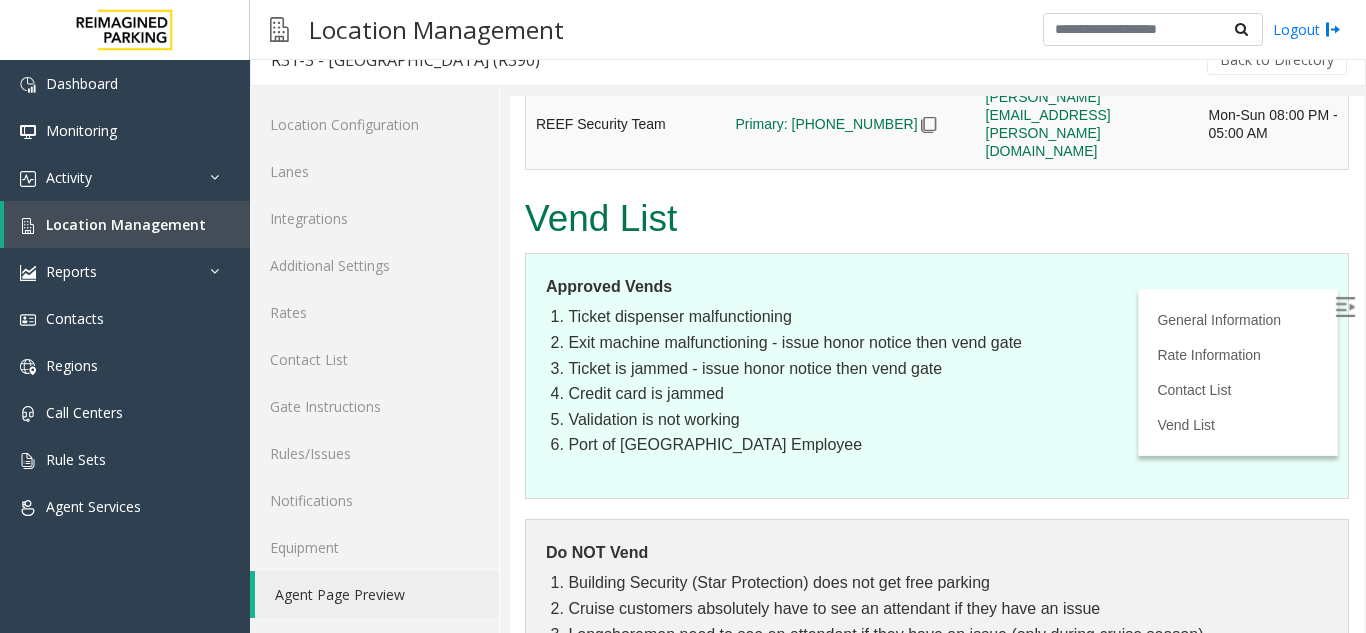 scroll, scrollTop: 5636, scrollLeft: 0, axis: vertical 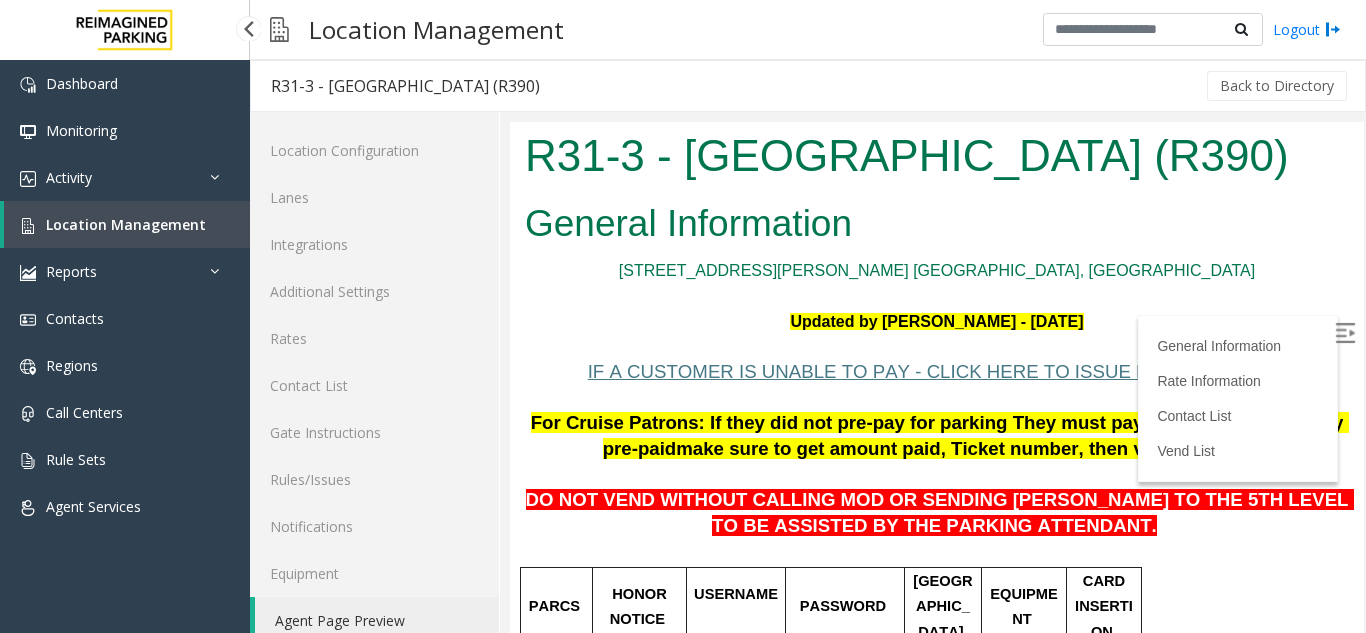 click on "Location Management" at bounding box center [127, 224] 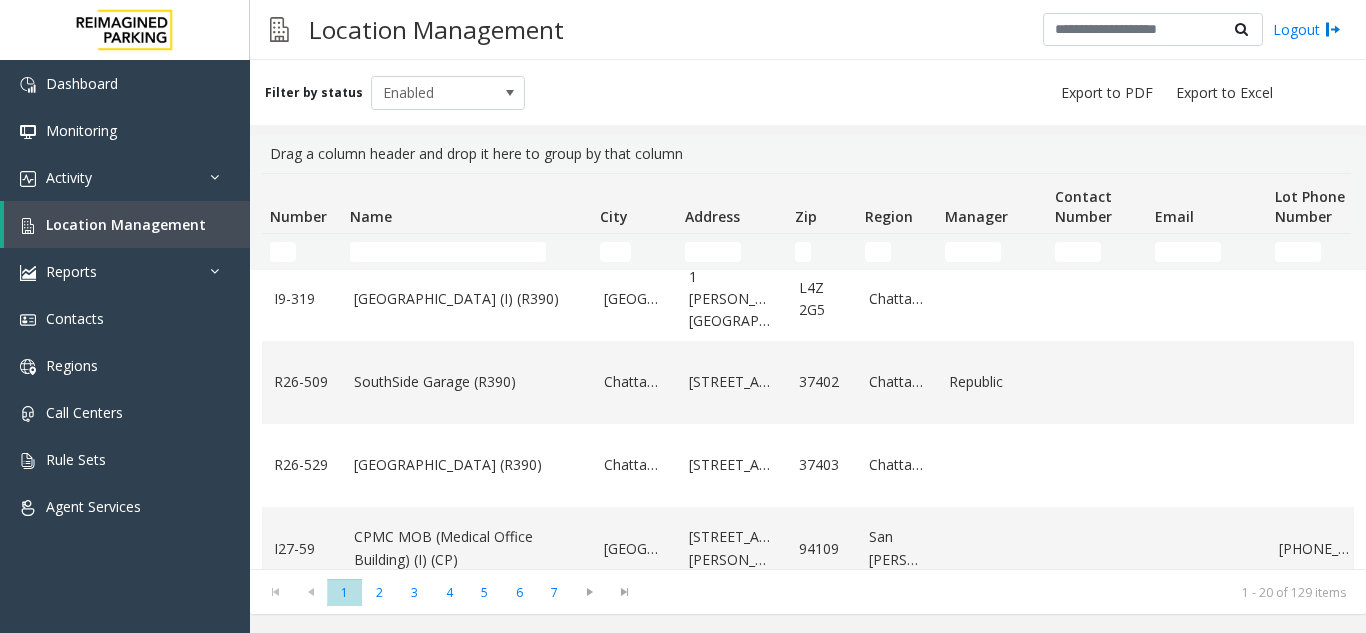 scroll, scrollTop: 1100, scrollLeft: 0, axis: vertical 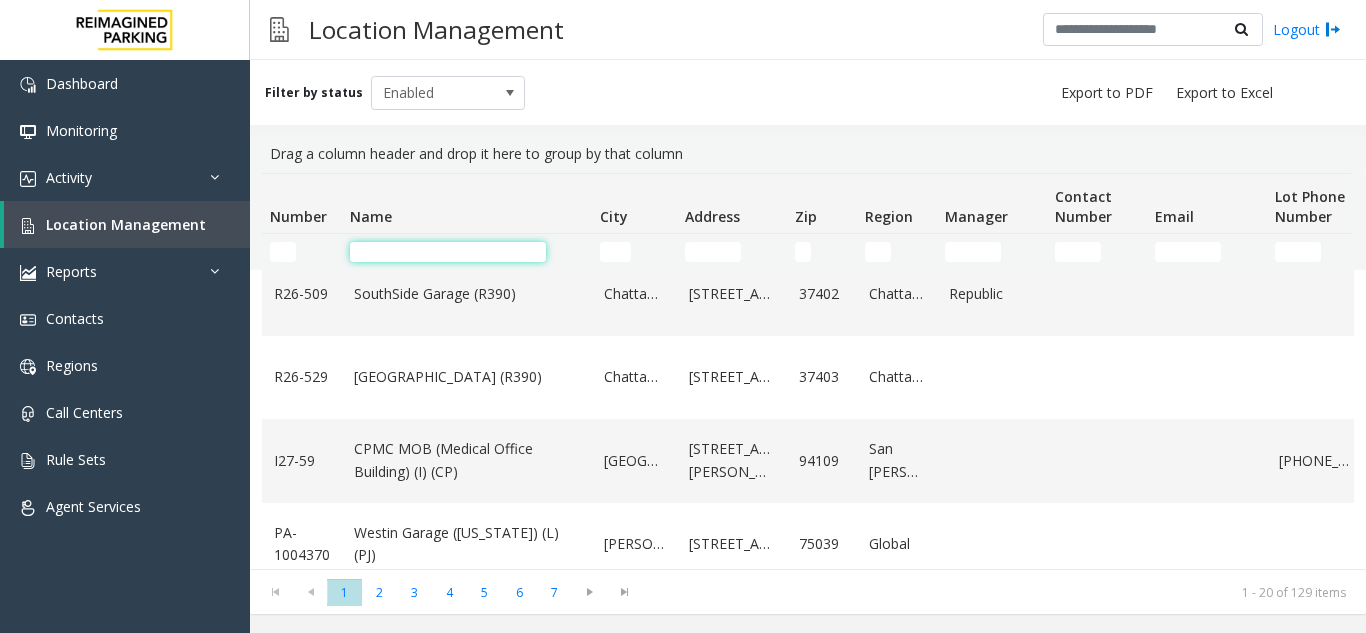 click 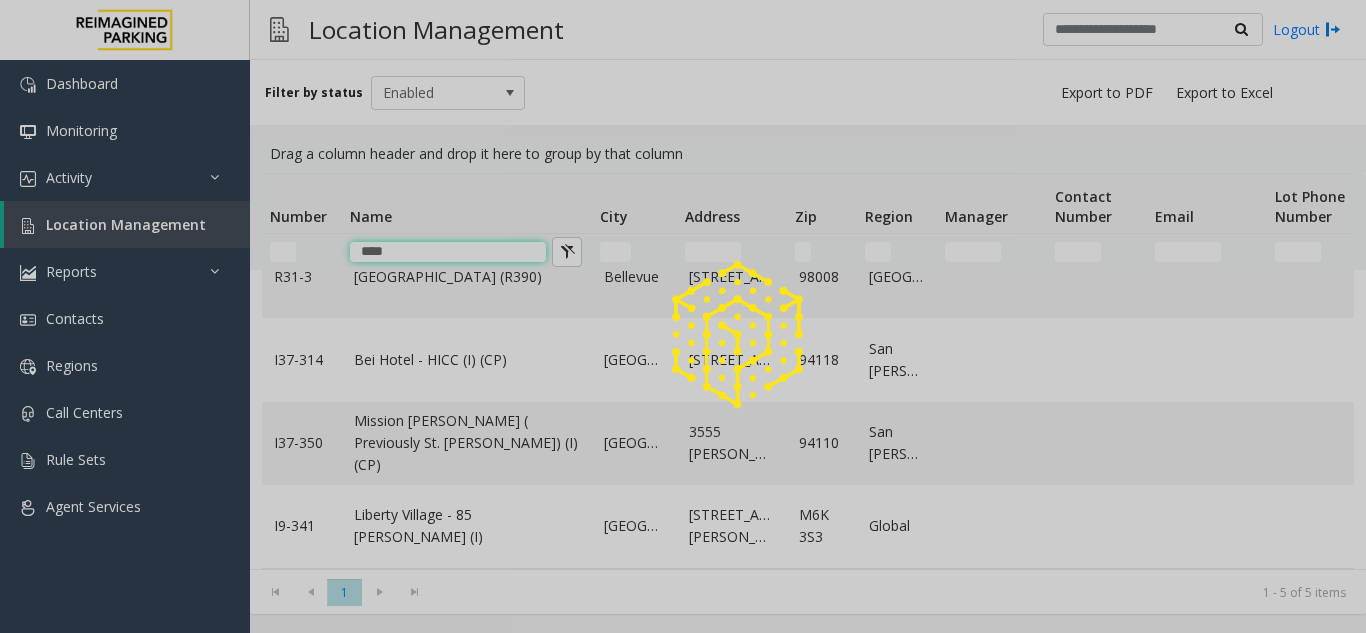 scroll, scrollTop: 0, scrollLeft: 0, axis: both 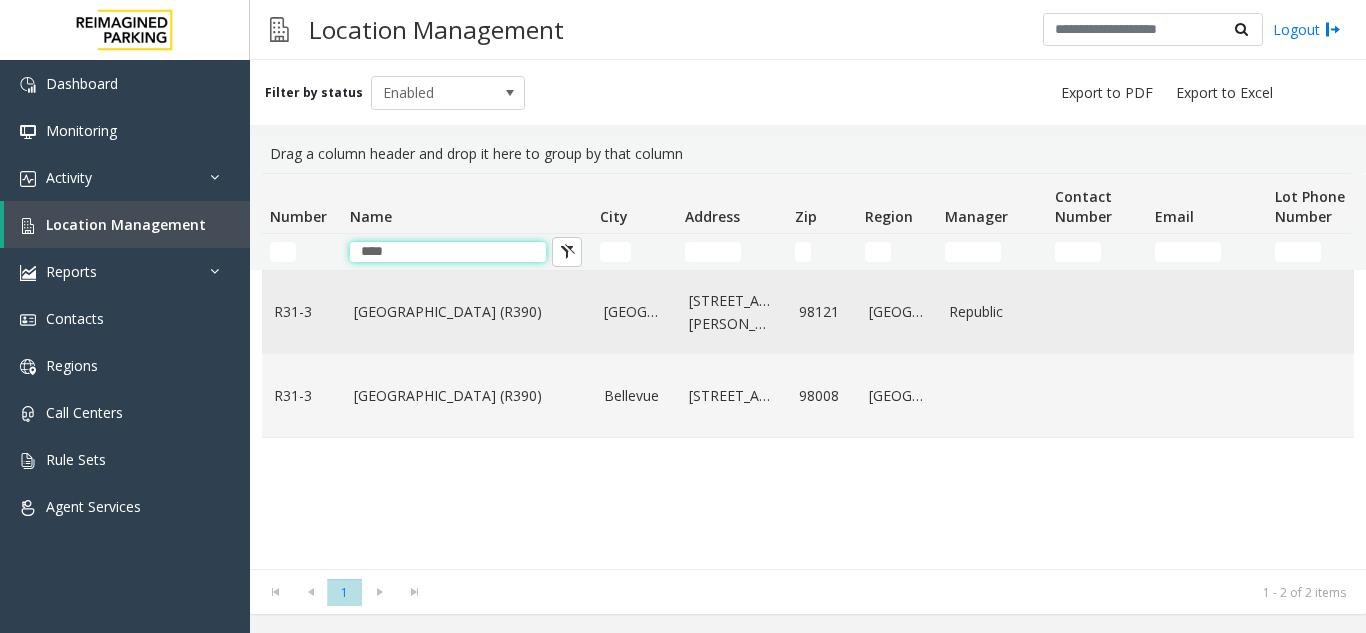 type on "****" 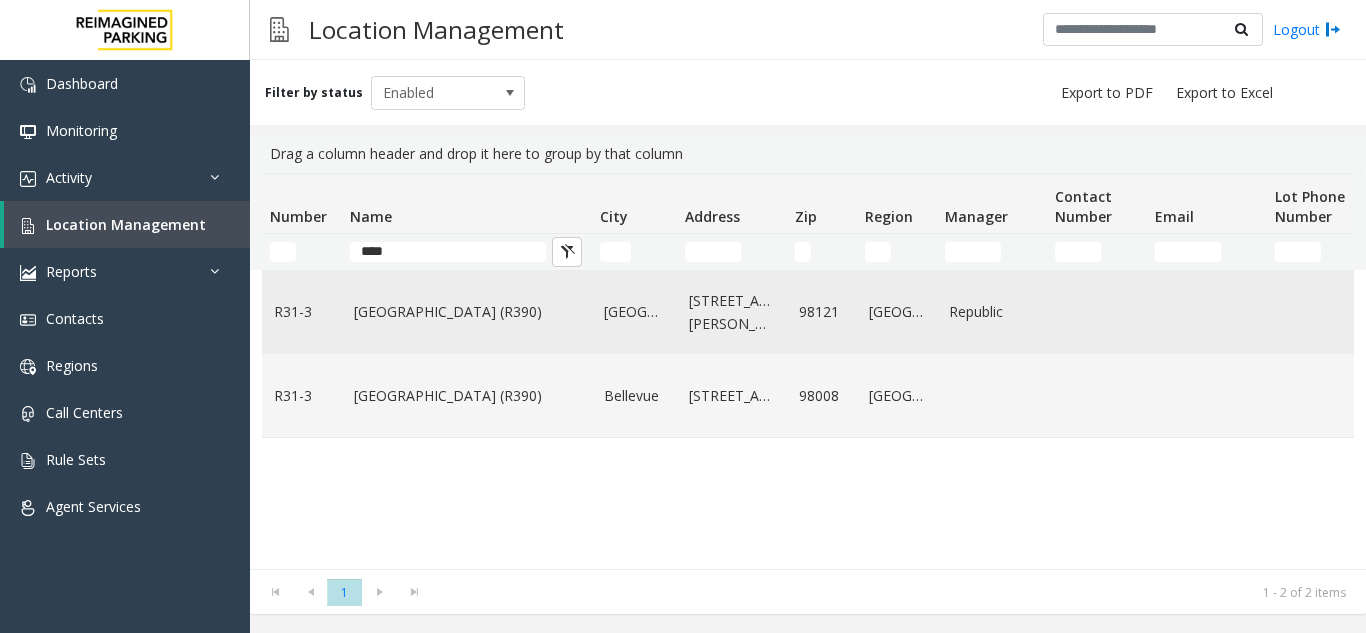 click on "[GEOGRAPHIC_DATA] (R390)" 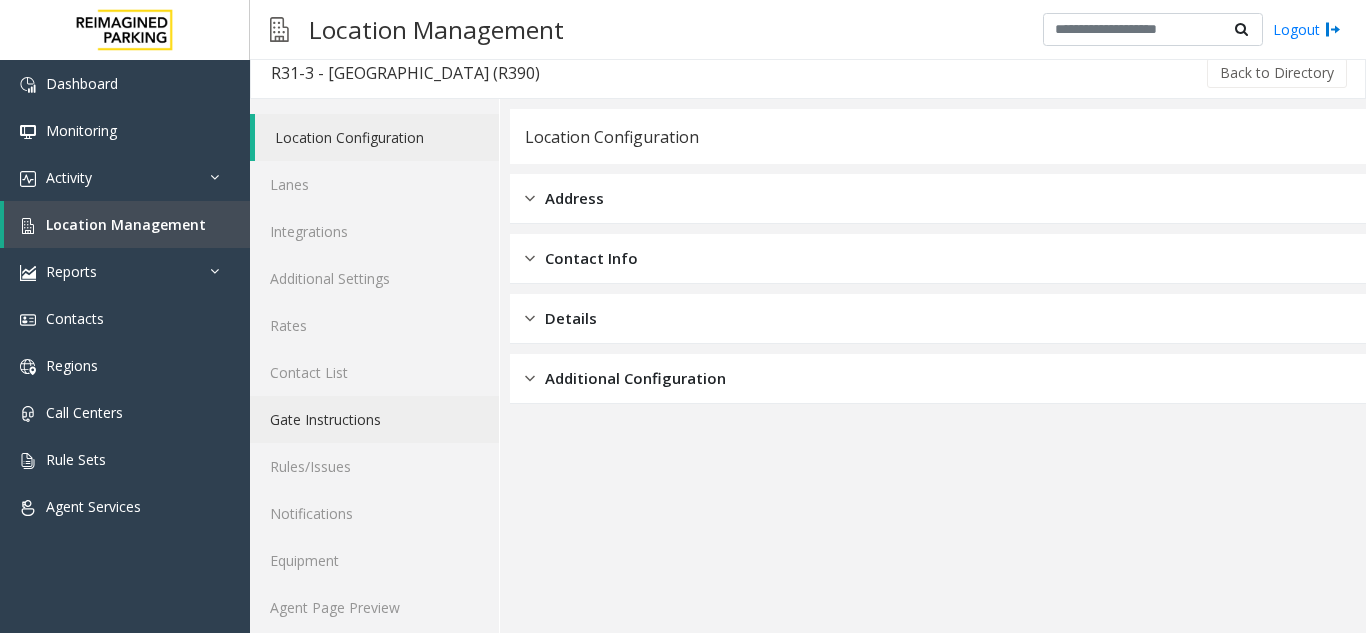 scroll, scrollTop: 26, scrollLeft: 0, axis: vertical 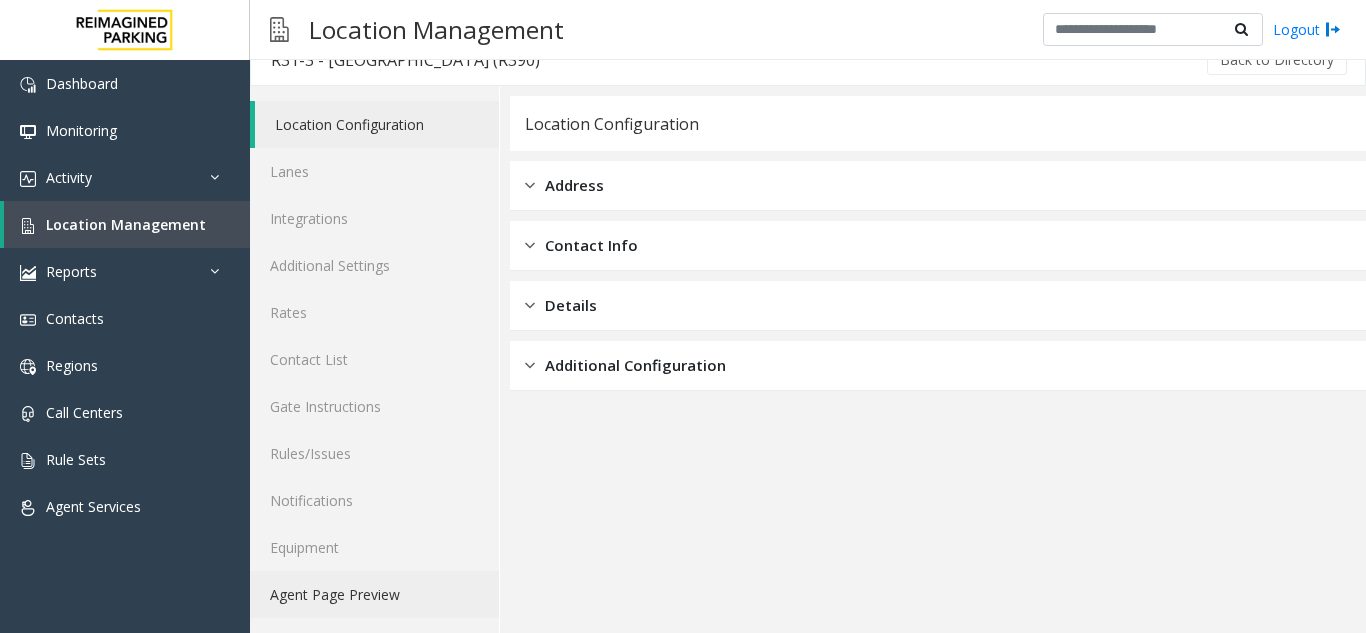 click on "Agent Page Preview" 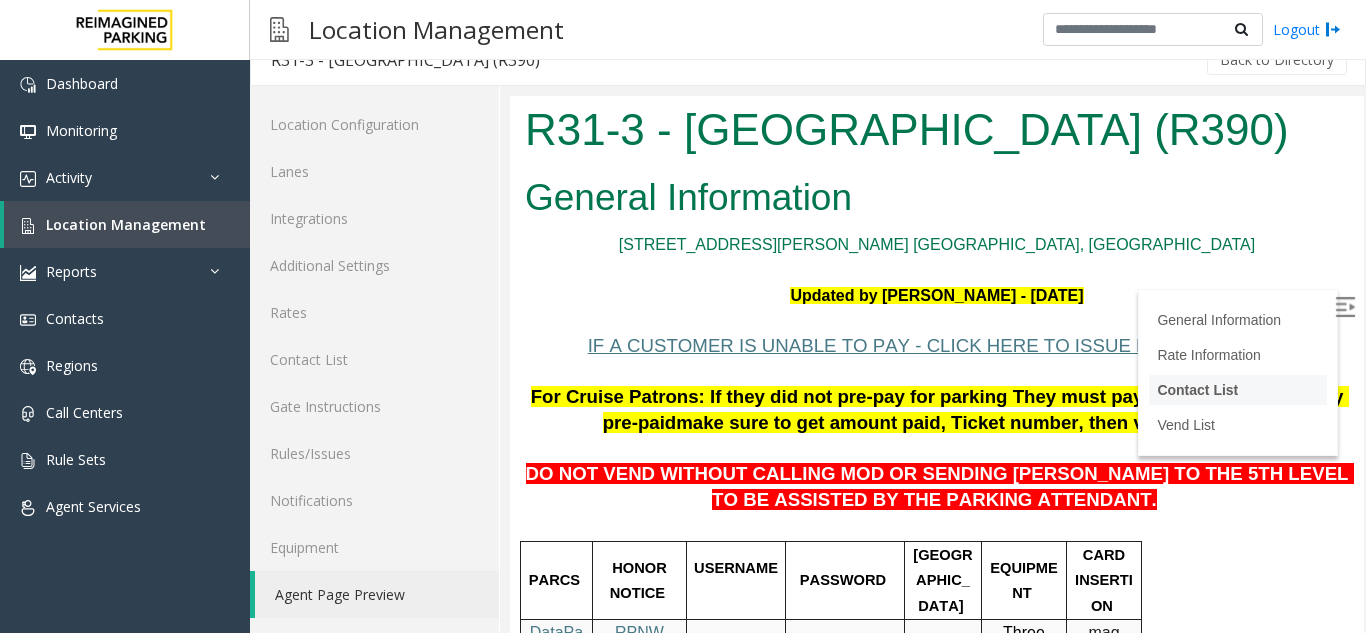 scroll, scrollTop: 0, scrollLeft: 0, axis: both 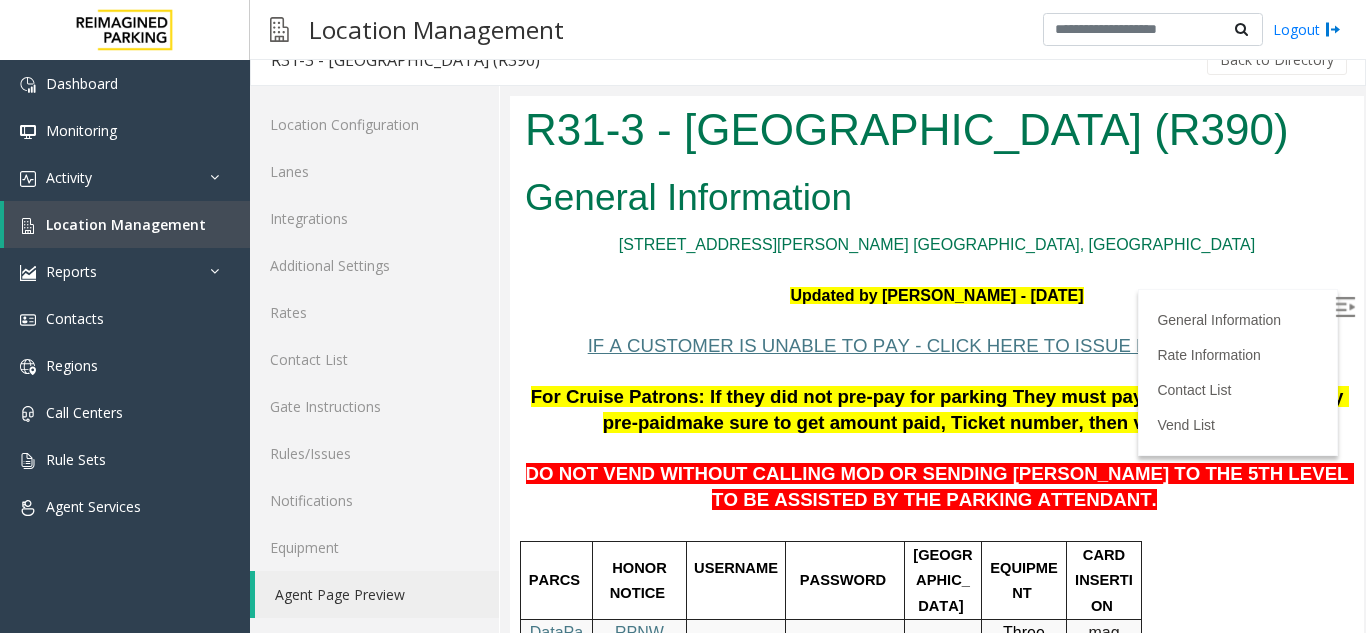 click at bounding box center (1345, 307) 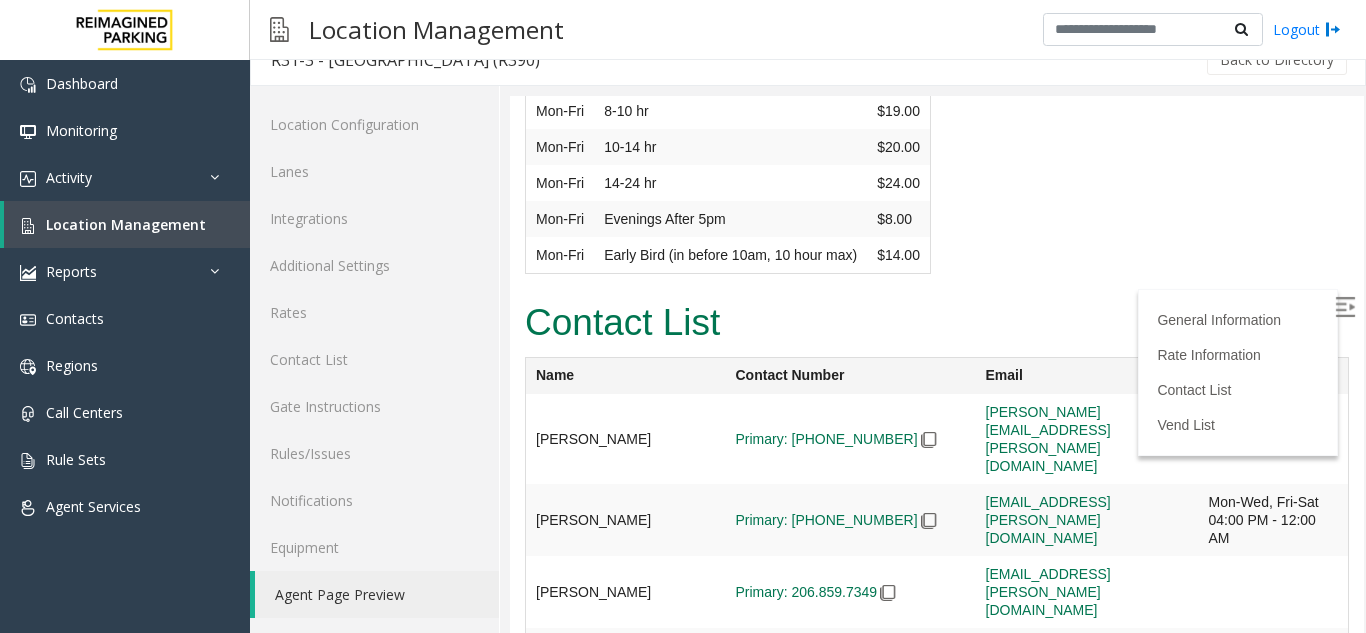 scroll, scrollTop: 5100, scrollLeft: 0, axis: vertical 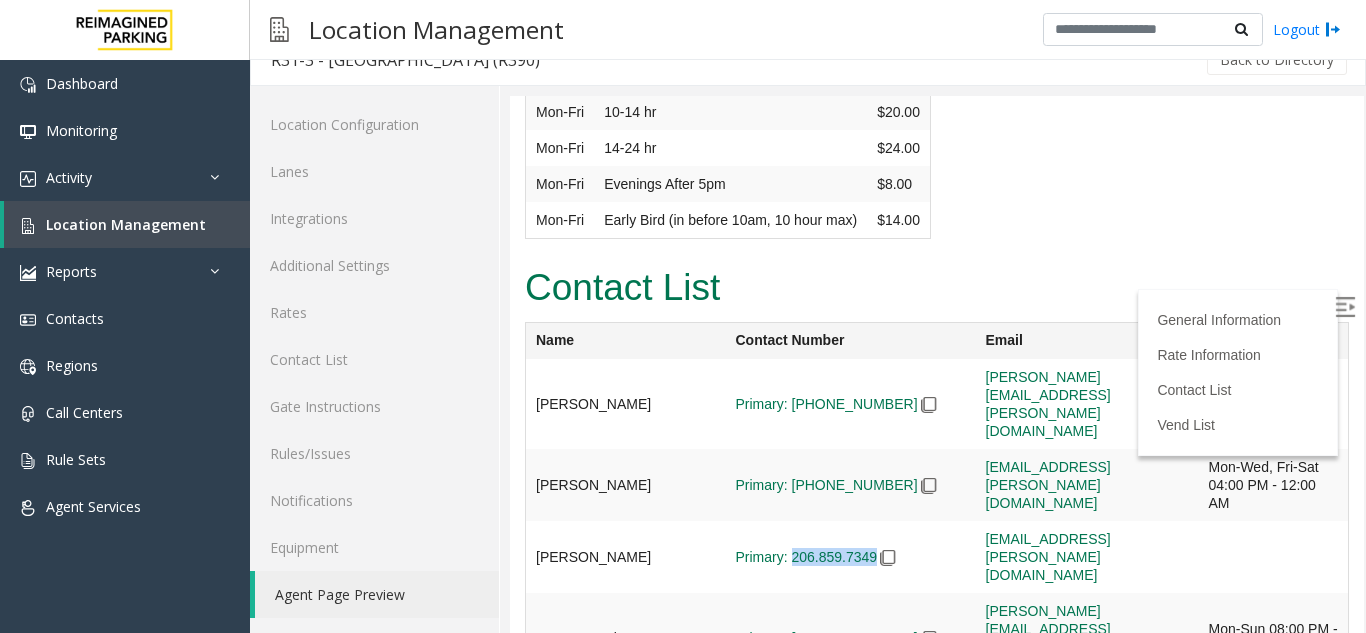drag, startPoint x: 750, startPoint y: 427, endPoint x: 836, endPoint y: 449, distance: 88.76936 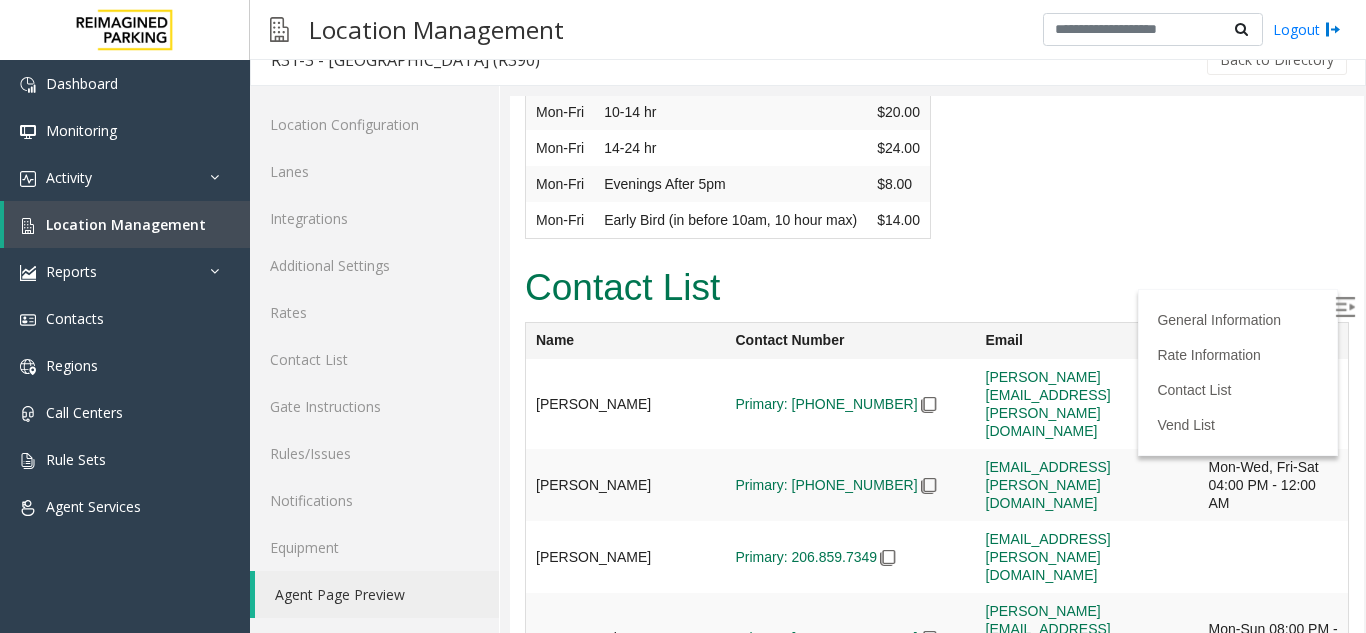 click on "Vend List" at bounding box center (937, 733) 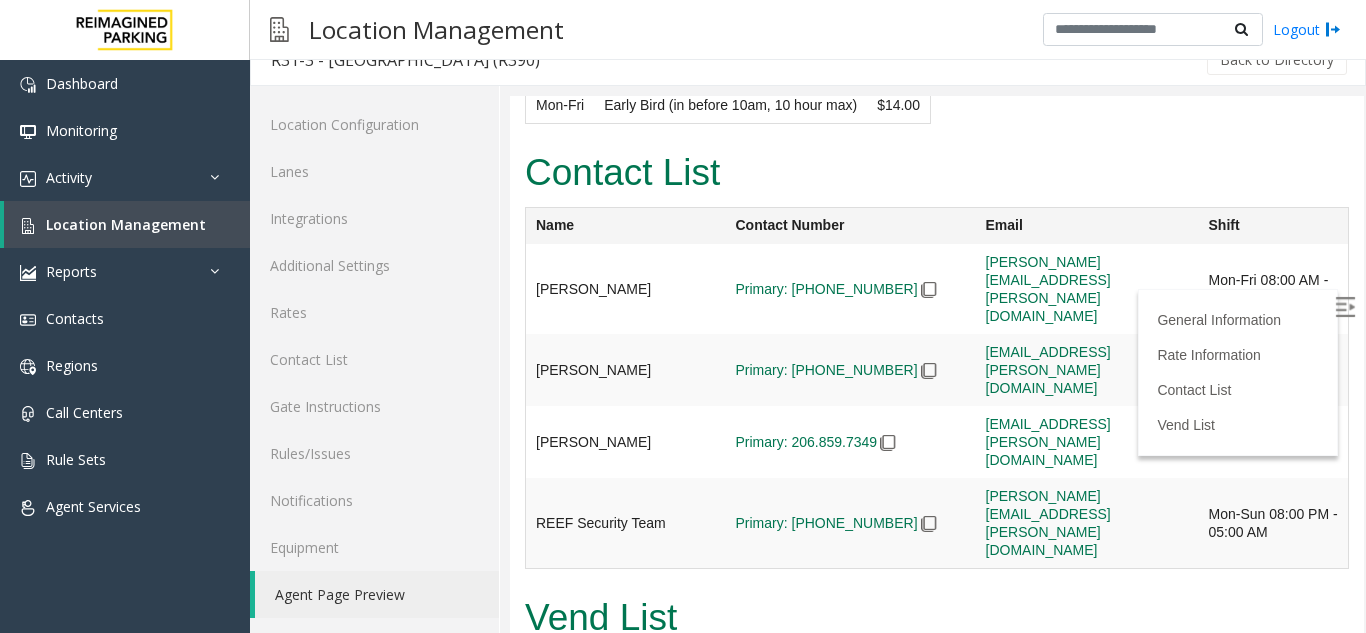 scroll, scrollTop: 5100, scrollLeft: 0, axis: vertical 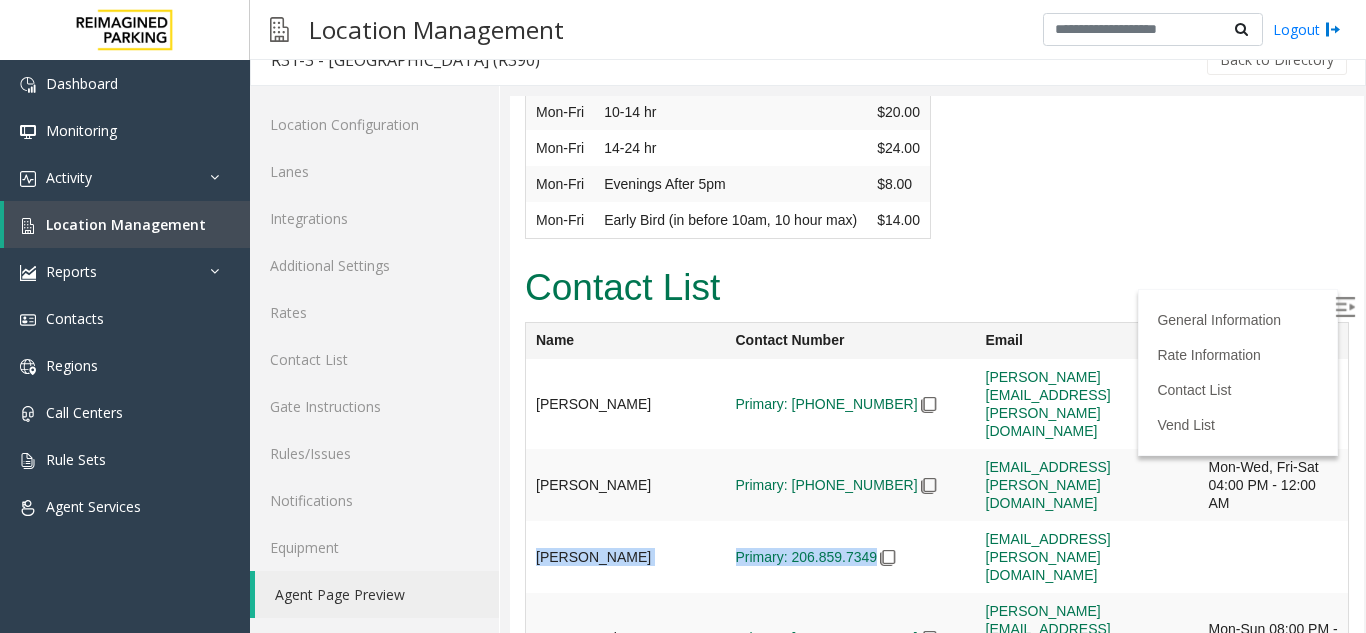 drag, startPoint x: 557, startPoint y: 431, endPoint x: 842, endPoint y: 435, distance: 285.02808 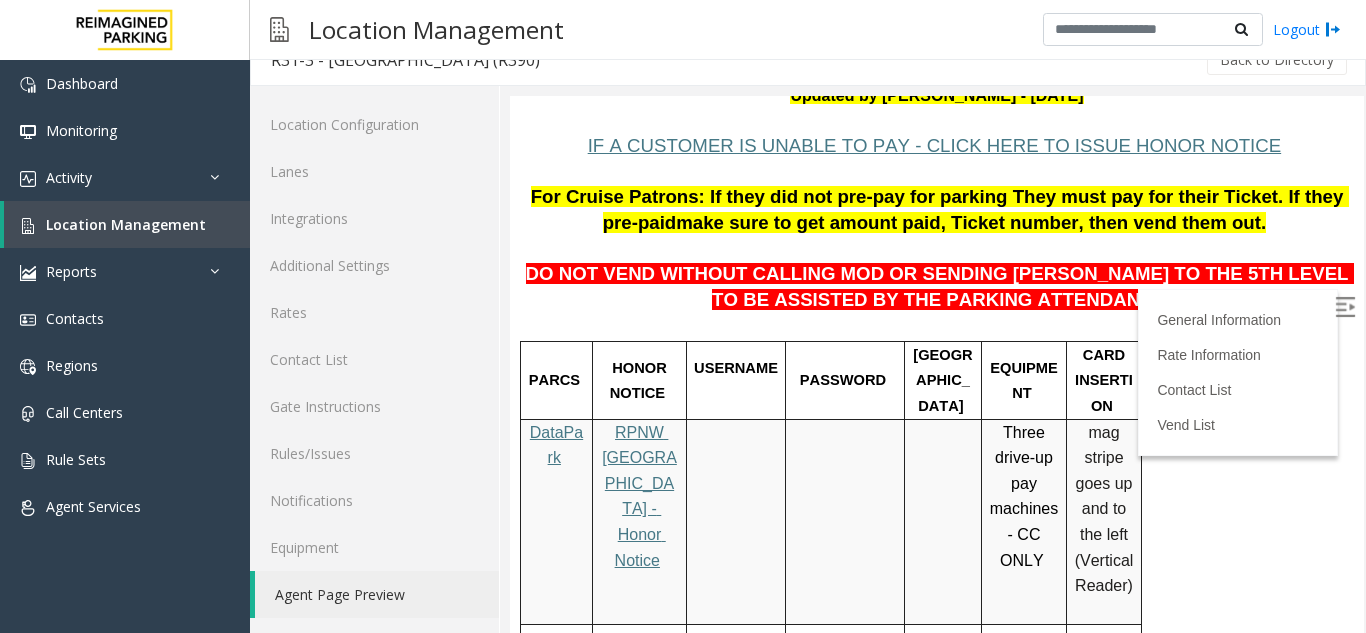 scroll, scrollTop: 0, scrollLeft: 0, axis: both 